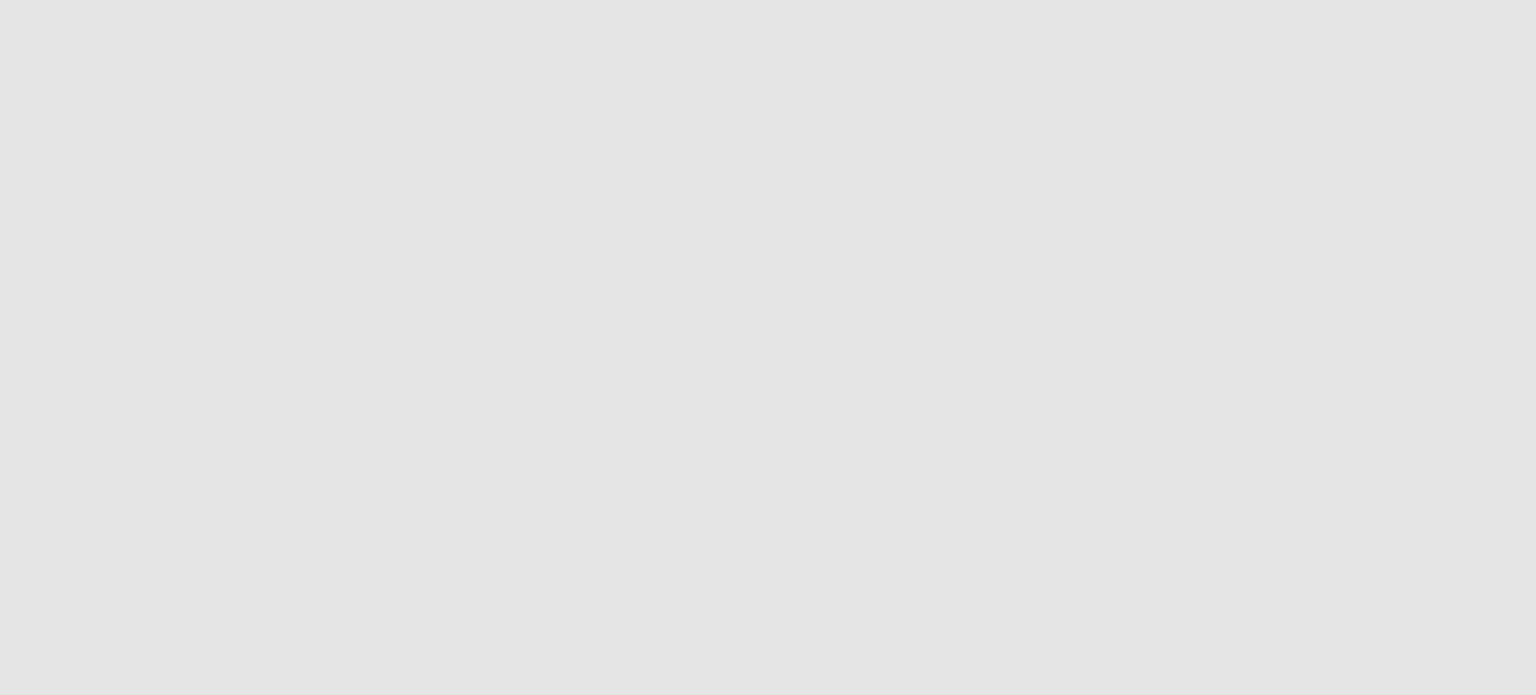 scroll, scrollTop: 0, scrollLeft: 0, axis: both 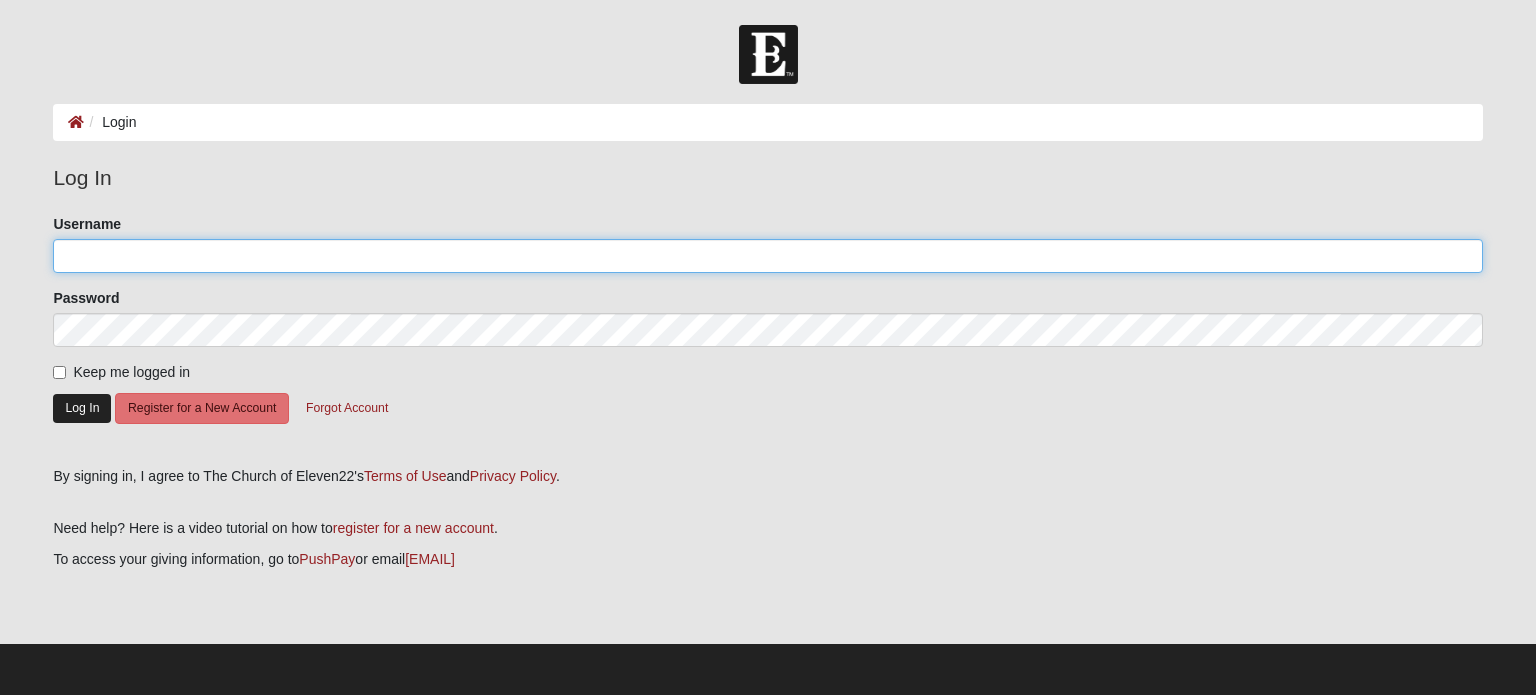 type on "[LAST]" 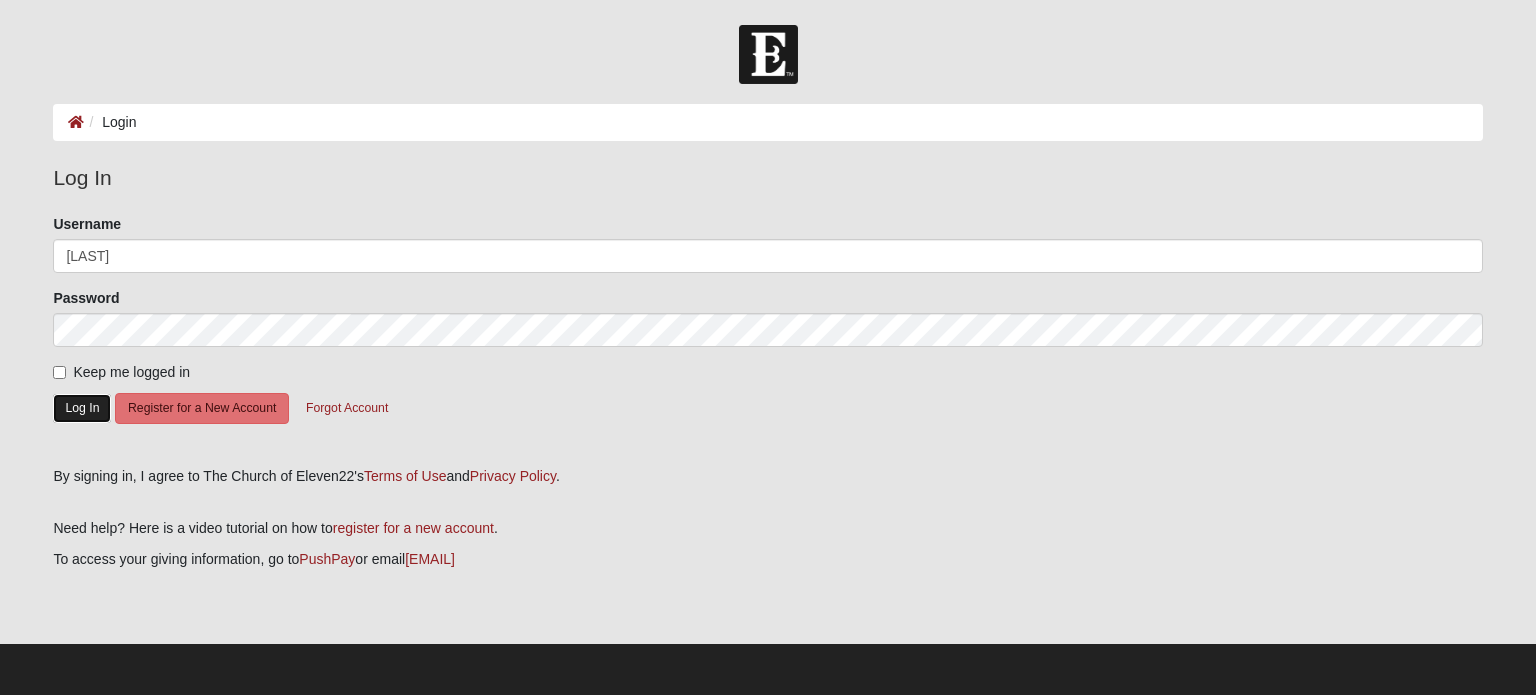 click on "Log In" 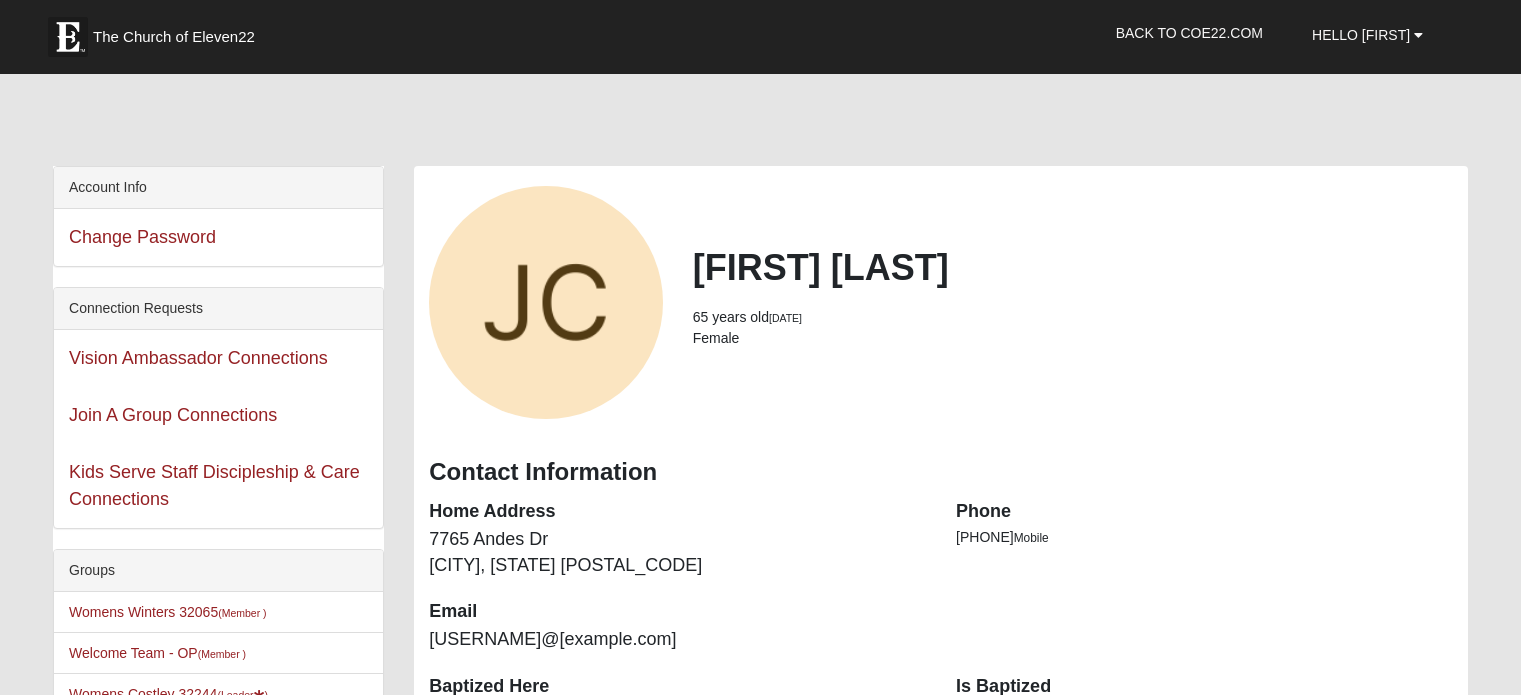 scroll, scrollTop: 0, scrollLeft: 0, axis: both 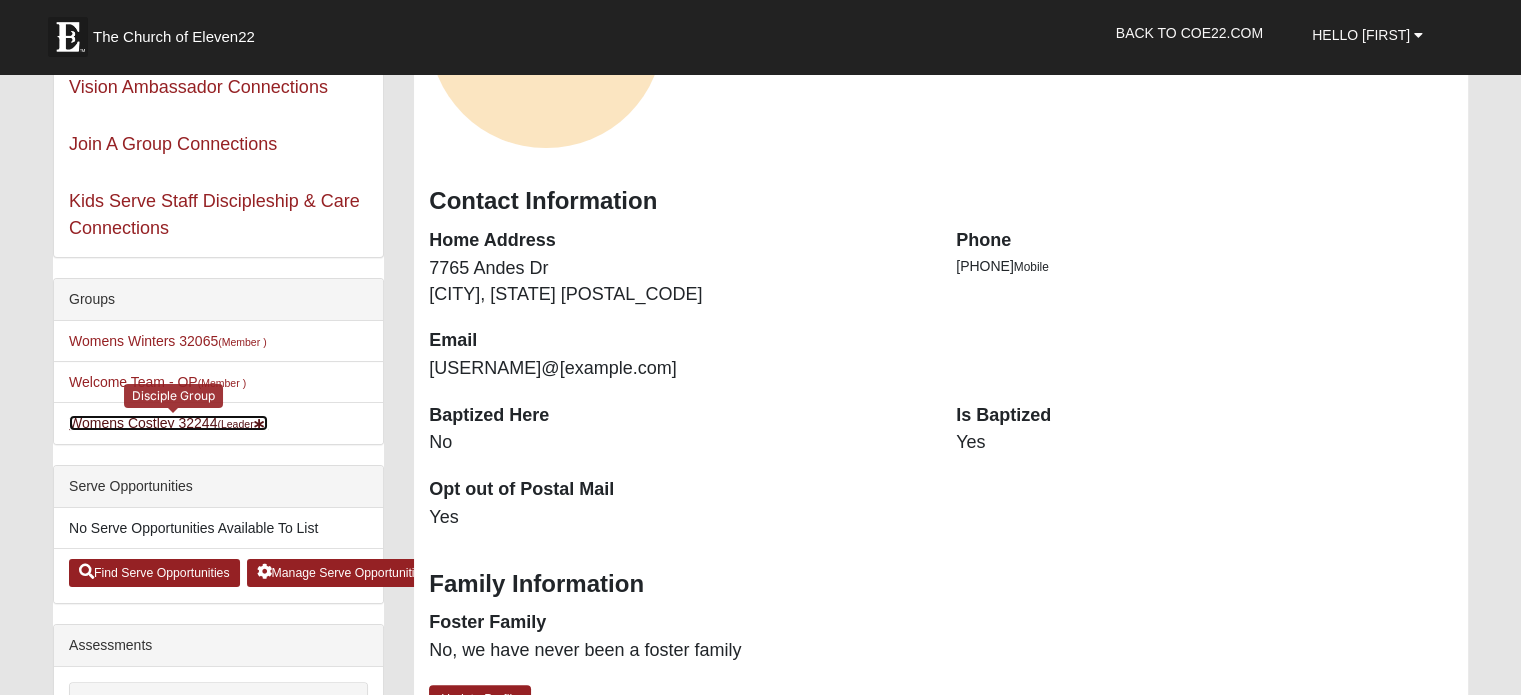 click on "Womens Costley 32244  (Leader
)" at bounding box center [168, 423] 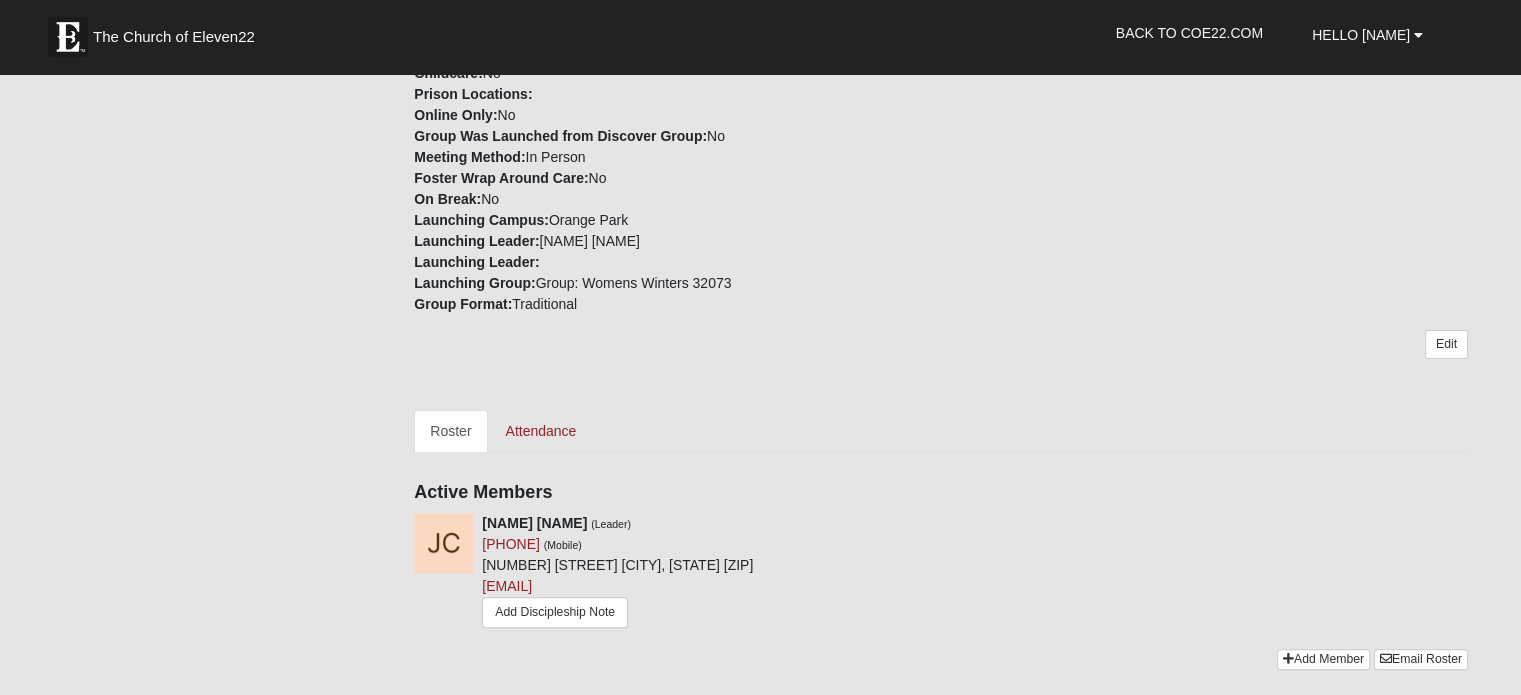 scroll, scrollTop: 560, scrollLeft: 0, axis: vertical 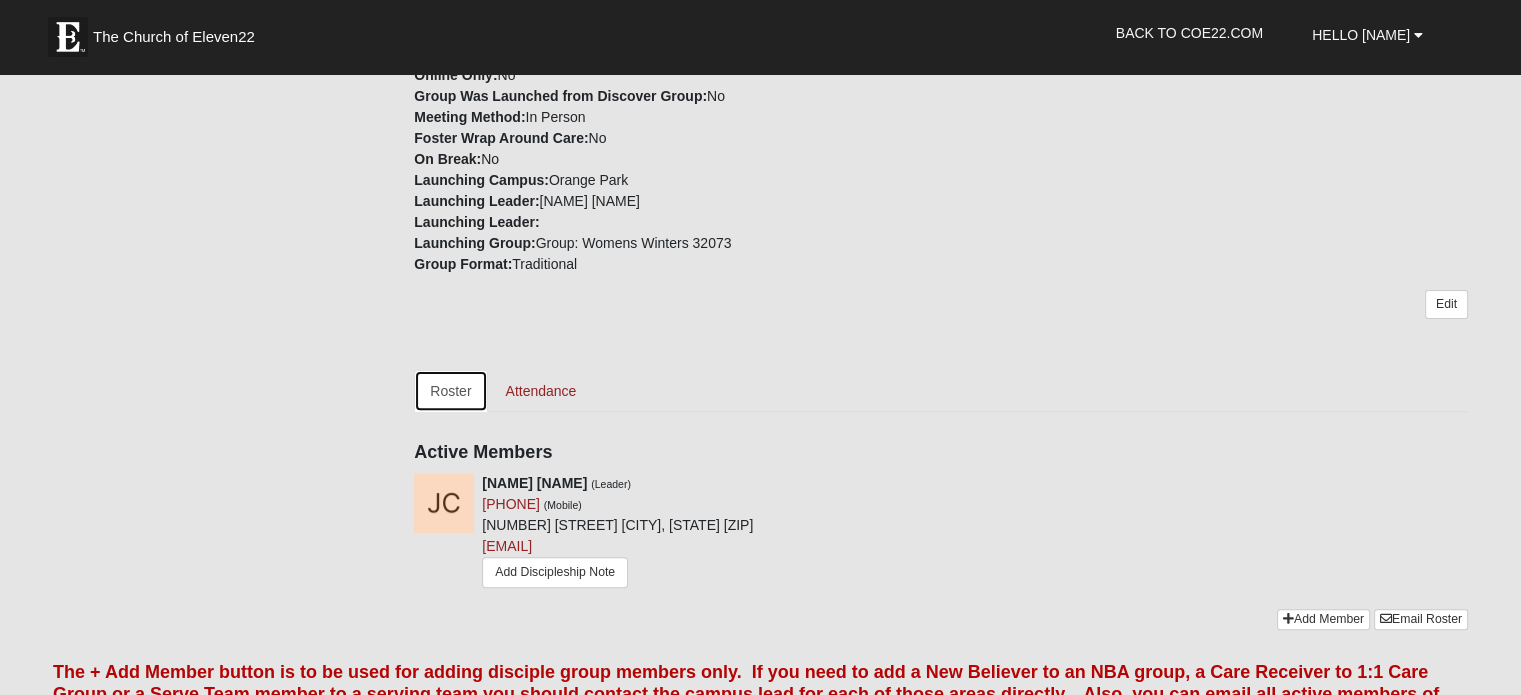 click on "Roster" at bounding box center [450, 391] 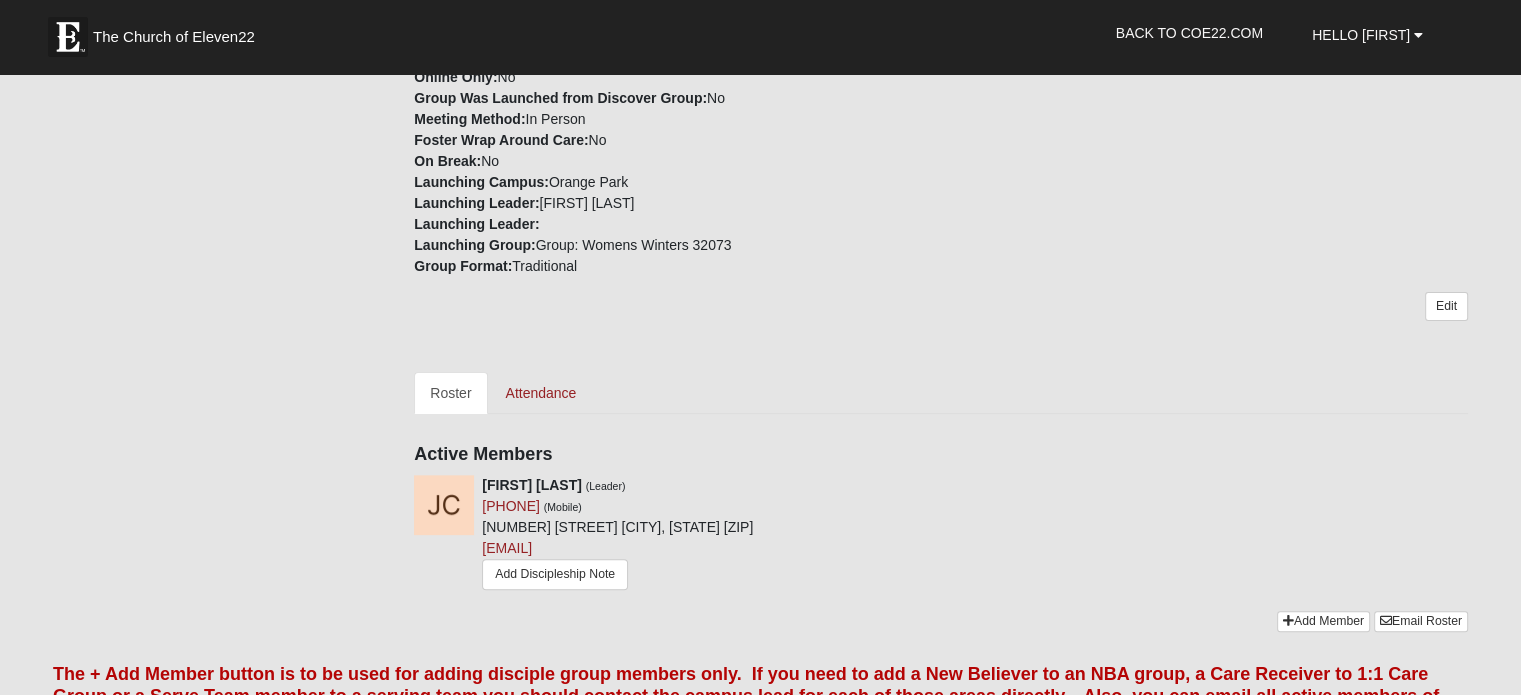 scroll, scrollTop: 560, scrollLeft: 0, axis: vertical 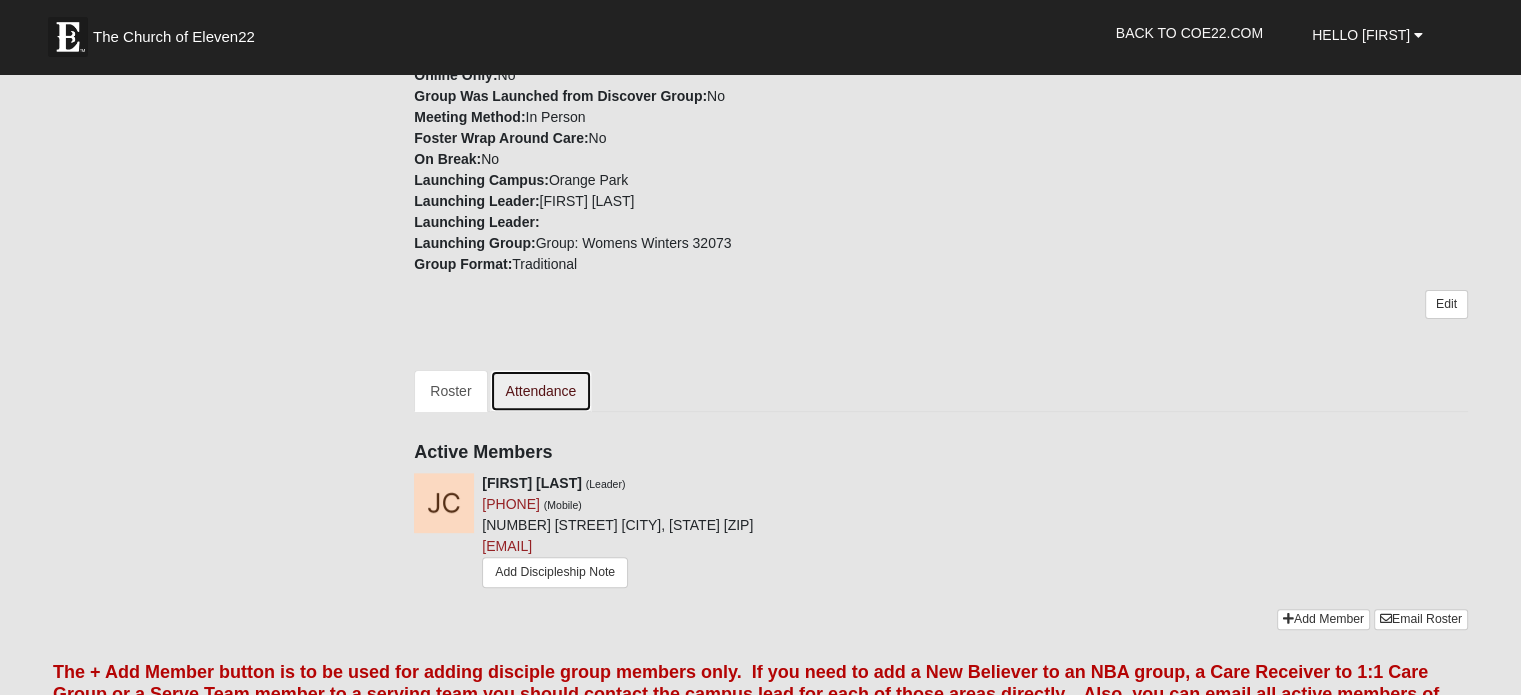 click on "Attendance" at bounding box center [541, 391] 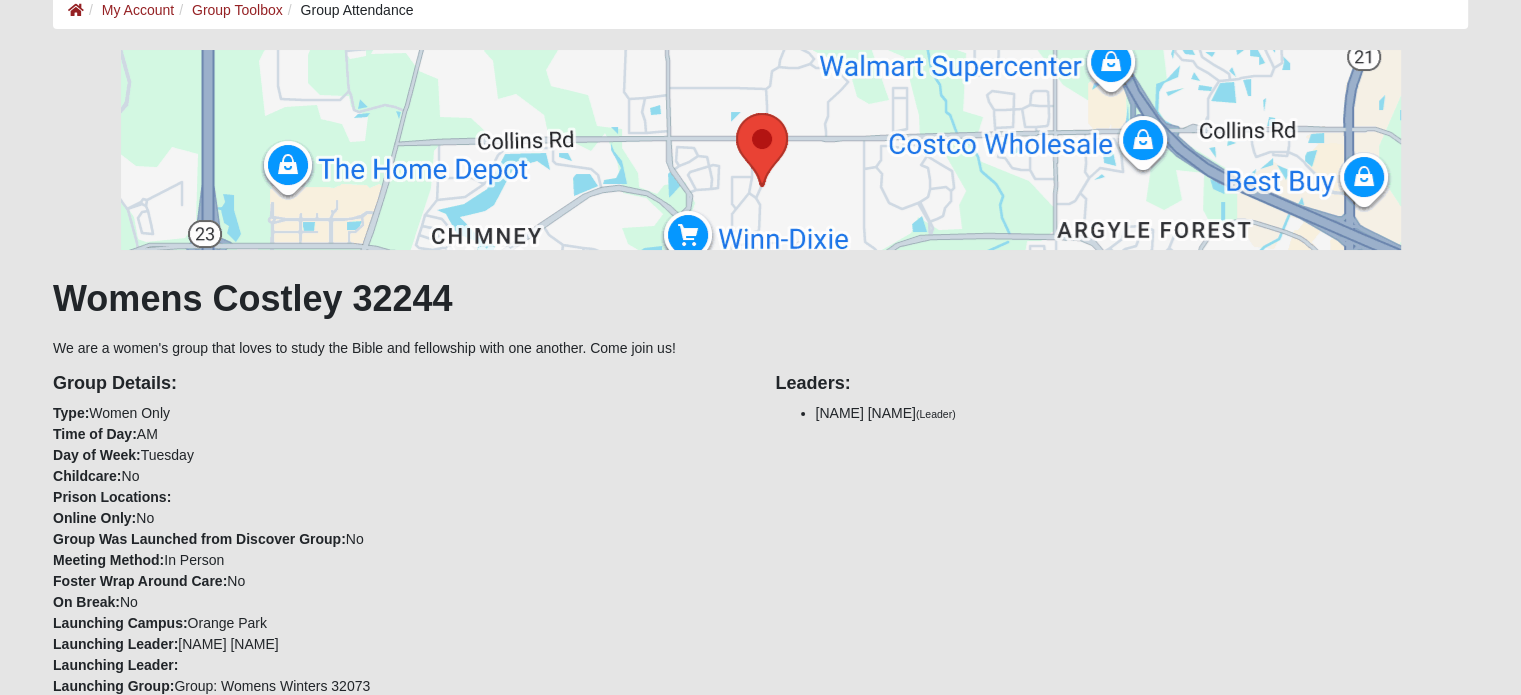 scroll, scrollTop: 0, scrollLeft: 0, axis: both 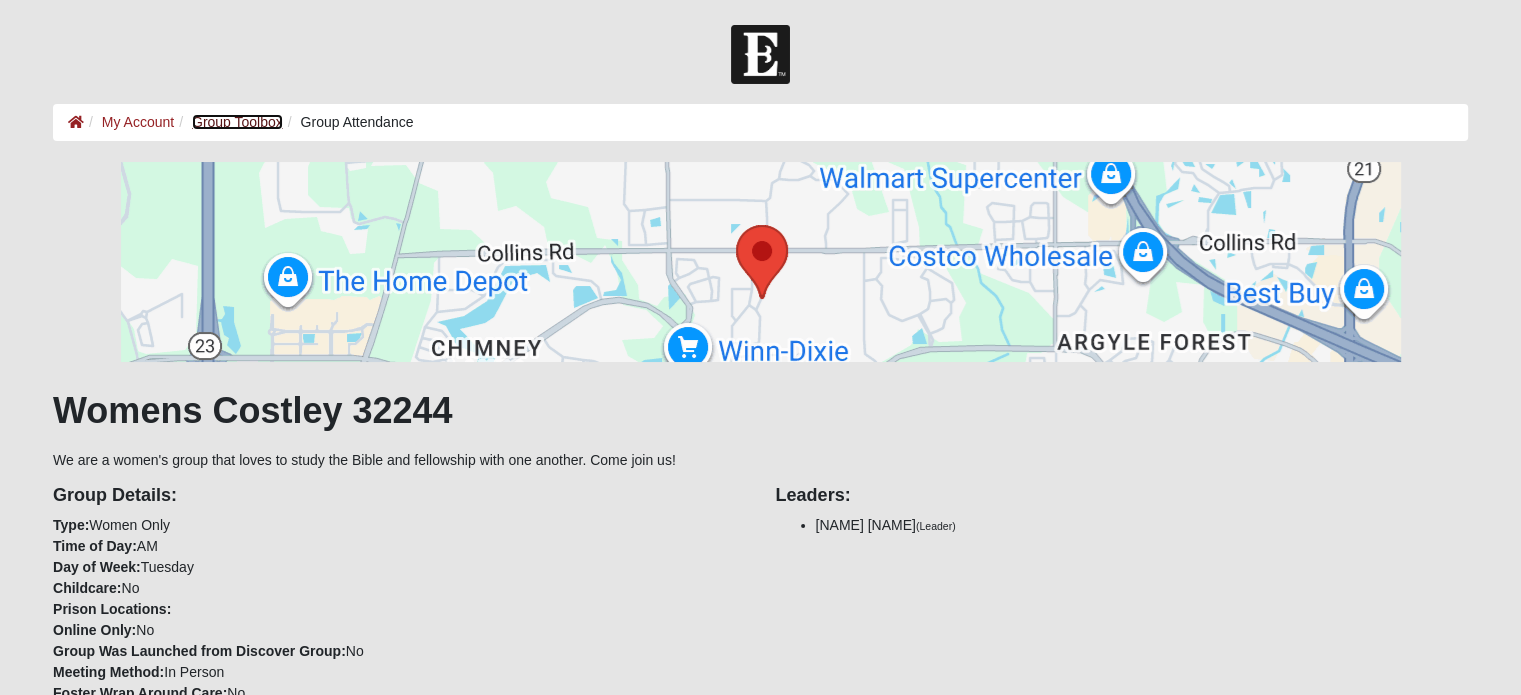 click on "Group Toolbox" at bounding box center [237, 122] 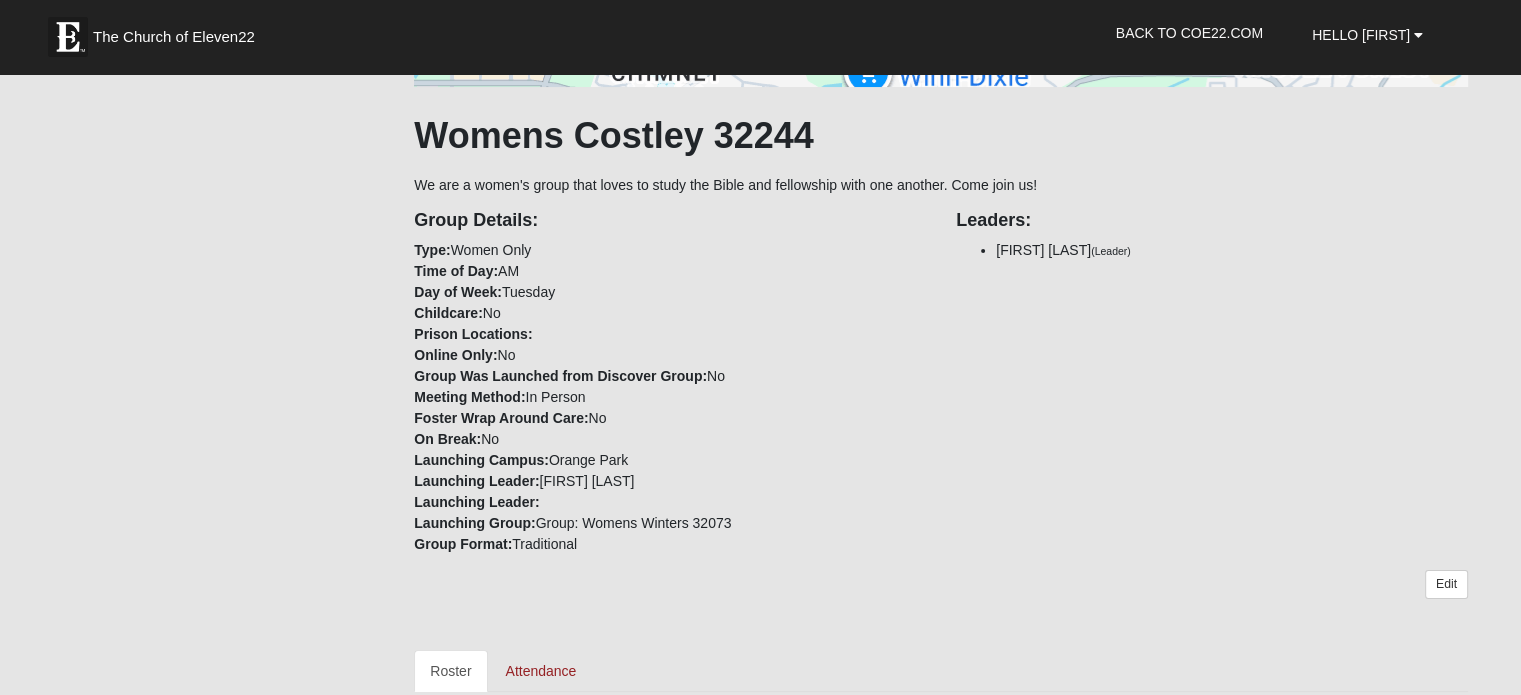 scroll, scrollTop: 240, scrollLeft: 0, axis: vertical 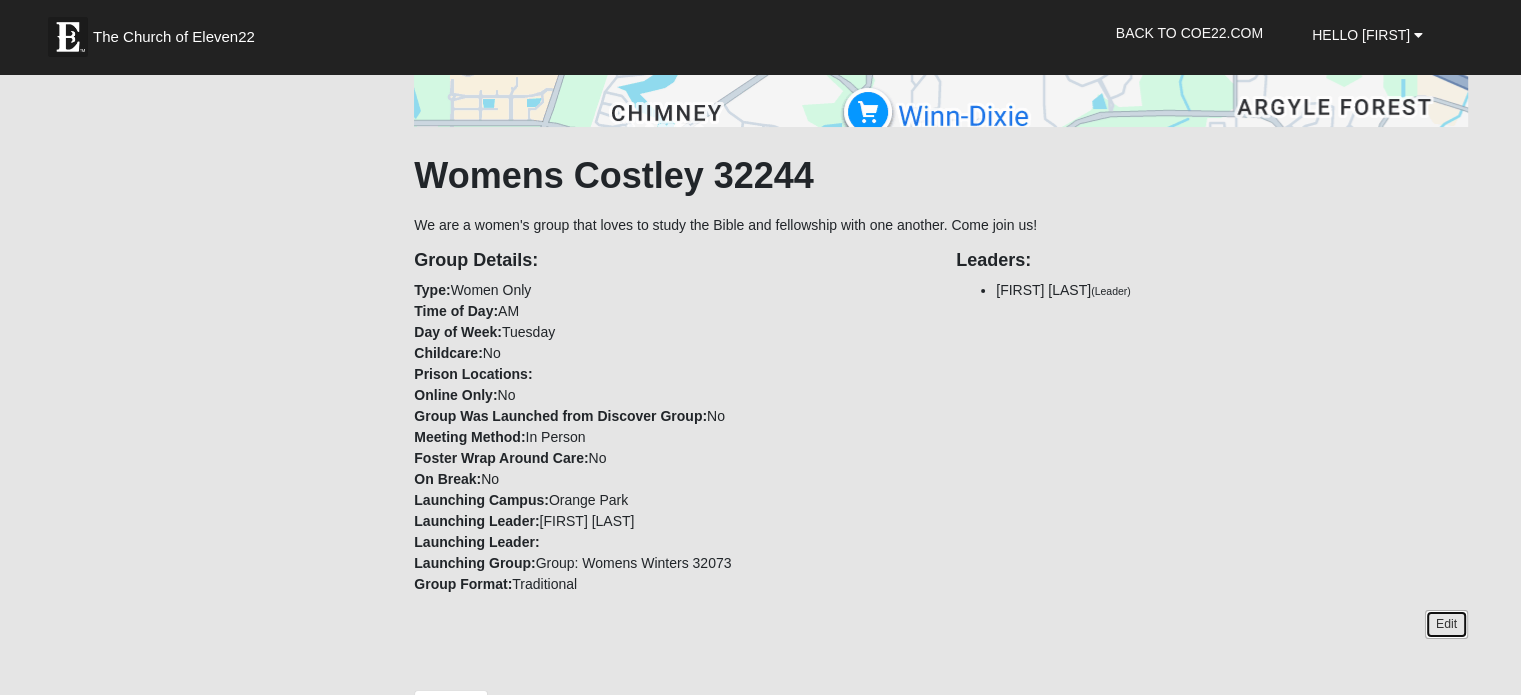 click on "Edit" at bounding box center [1446, 624] 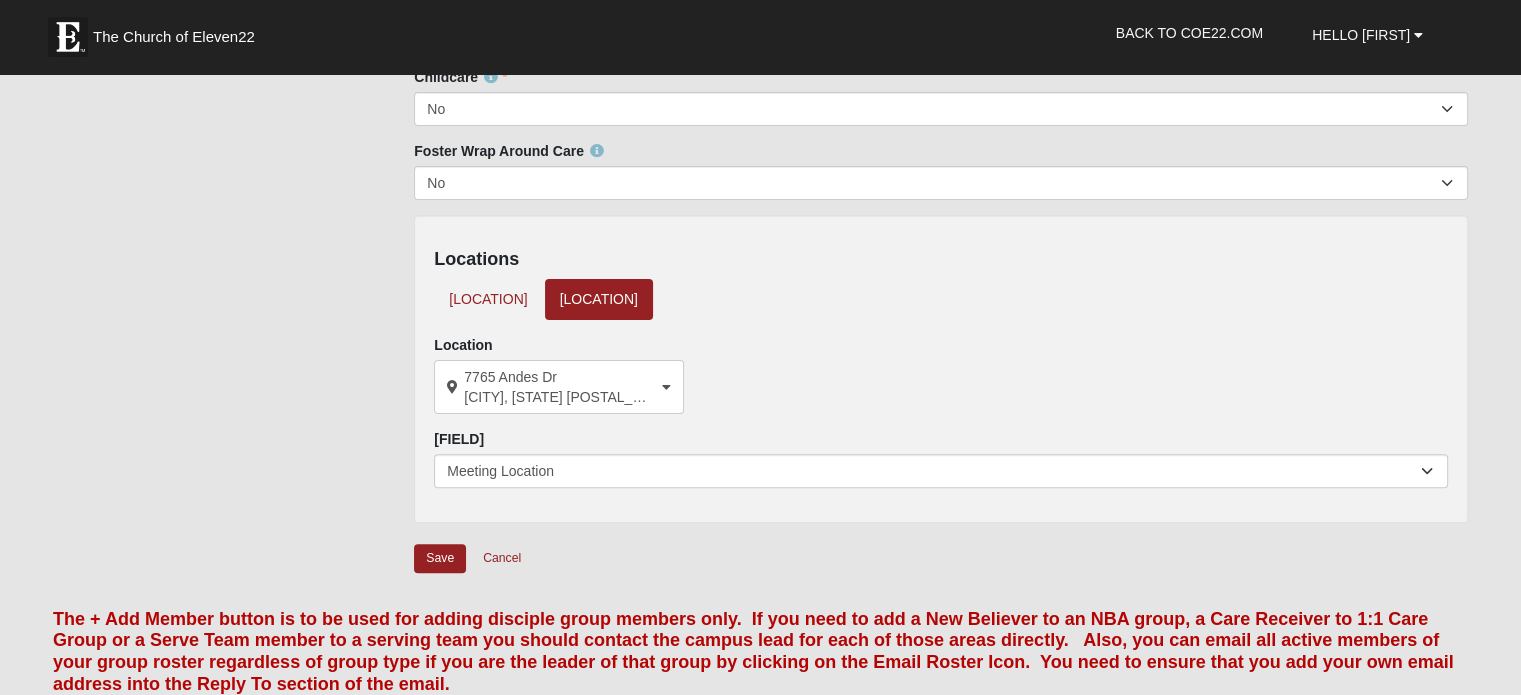 scroll, scrollTop: 560, scrollLeft: 0, axis: vertical 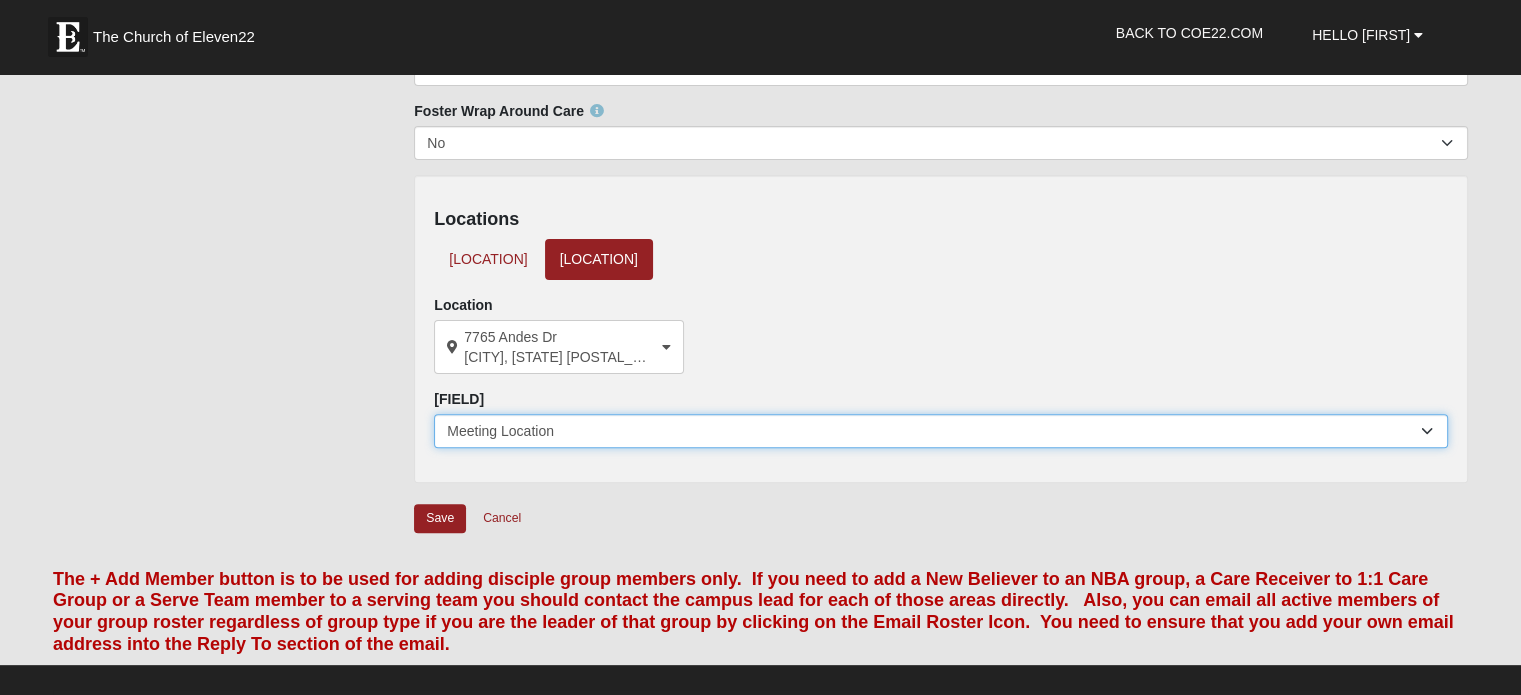click on "Meeting Location" at bounding box center (941, 431) 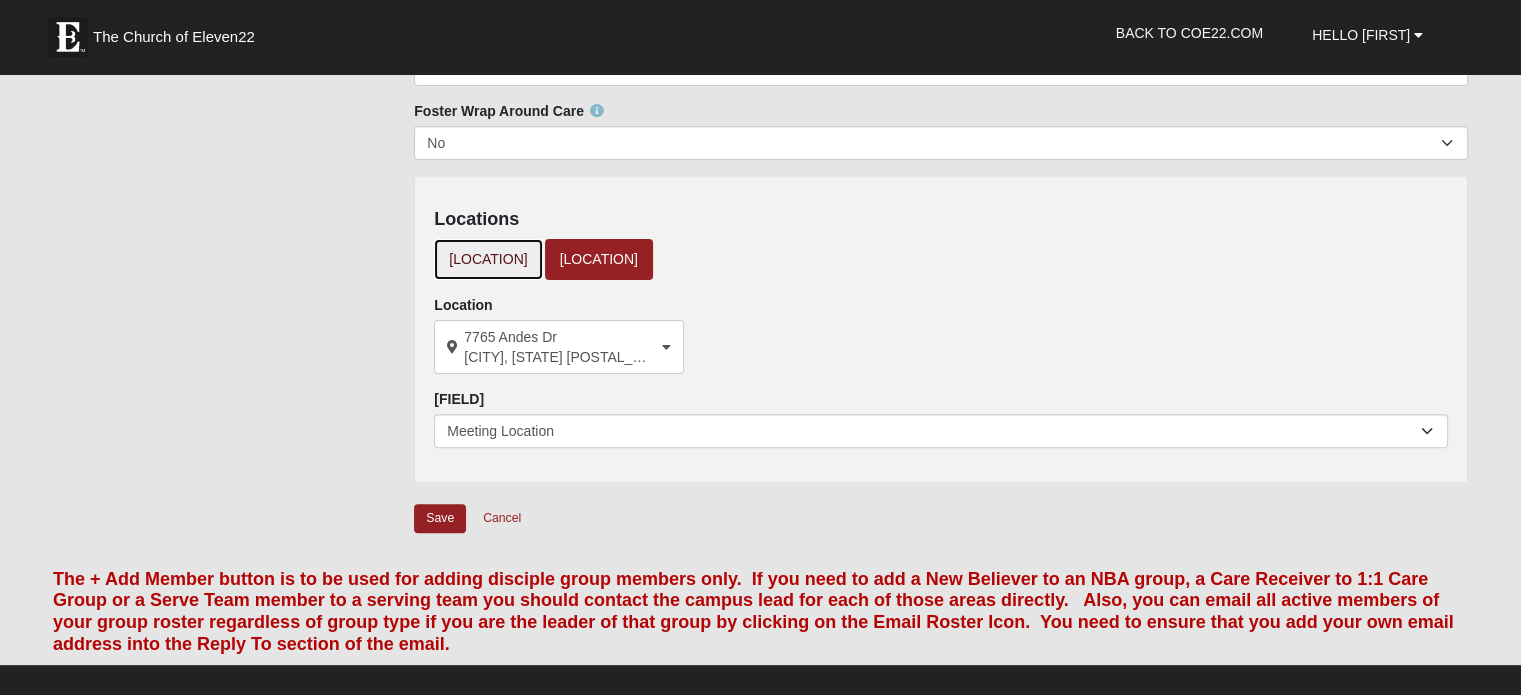 click on "Member Location" at bounding box center (488, 259) 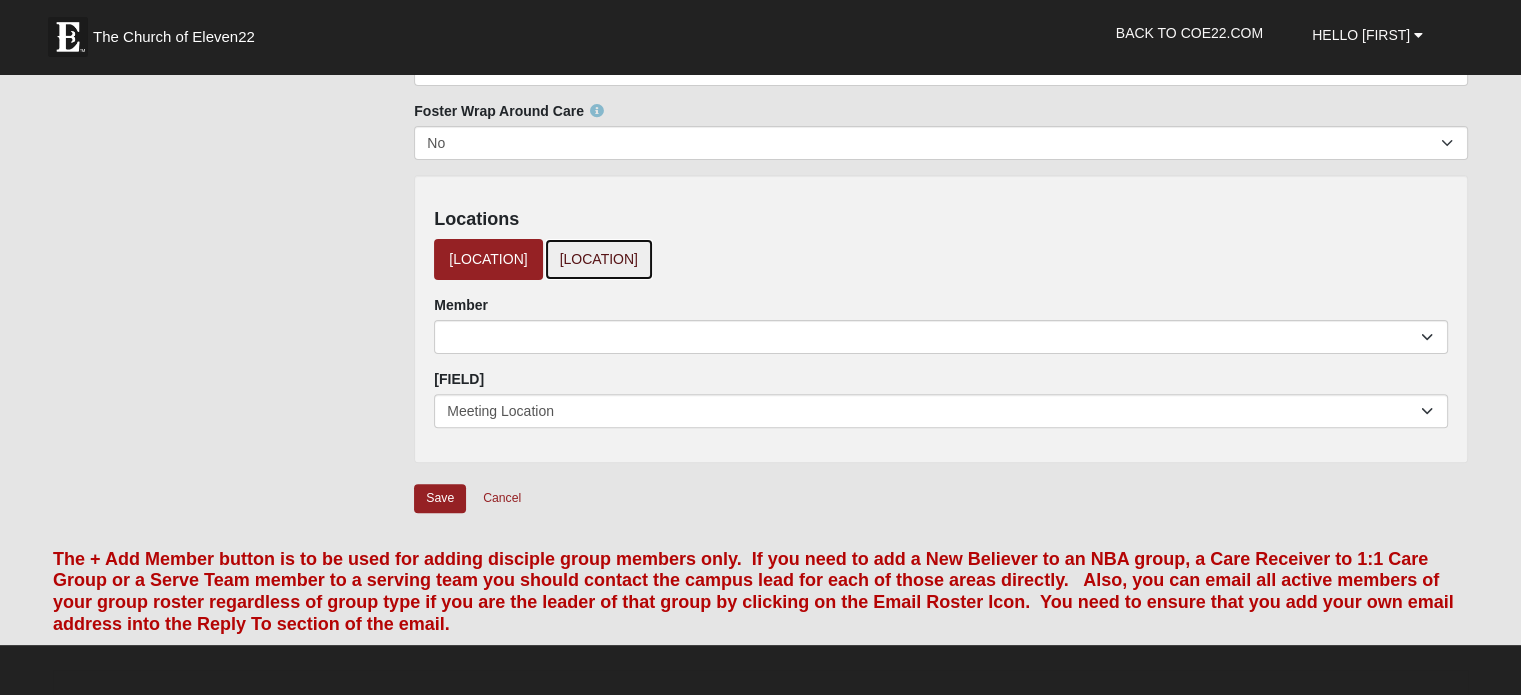 click on "Other Location" at bounding box center [599, 259] 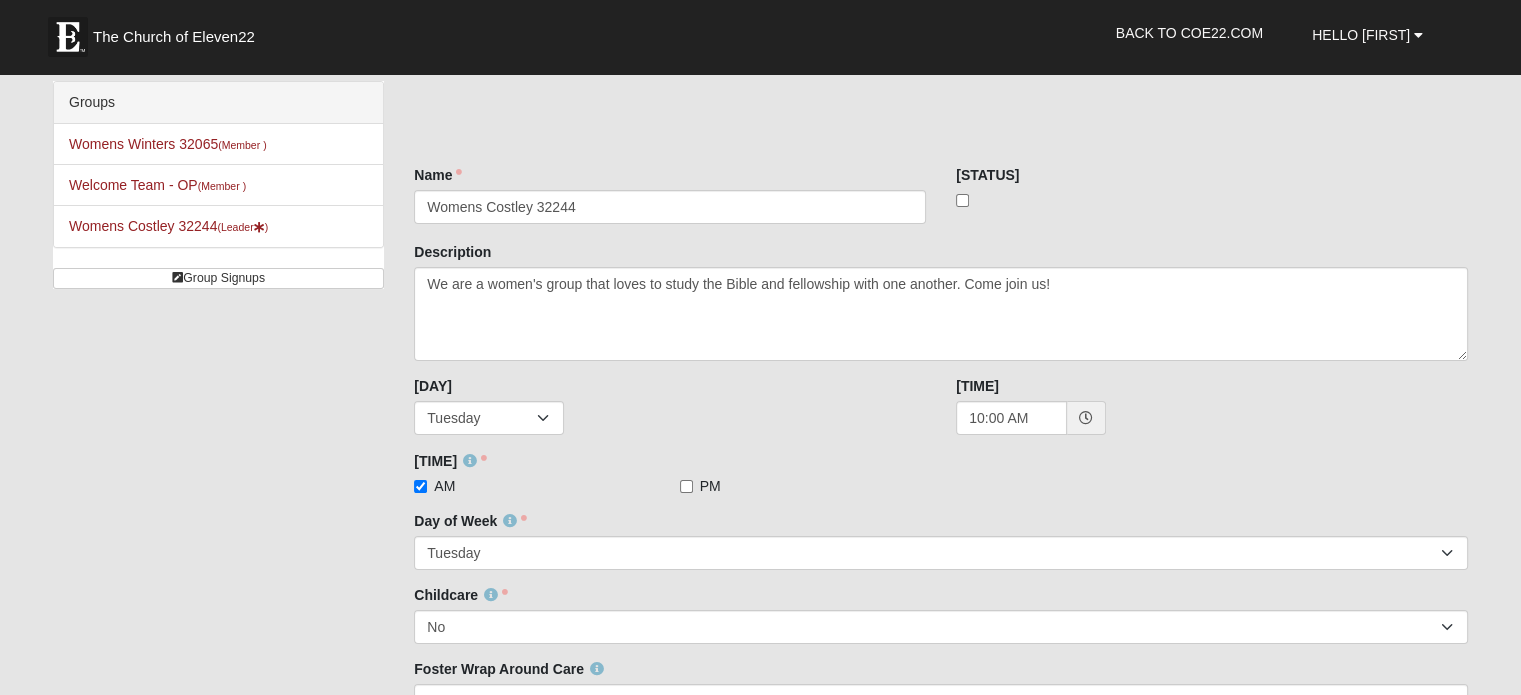 scroll, scrollTop: 0, scrollLeft: 0, axis: both 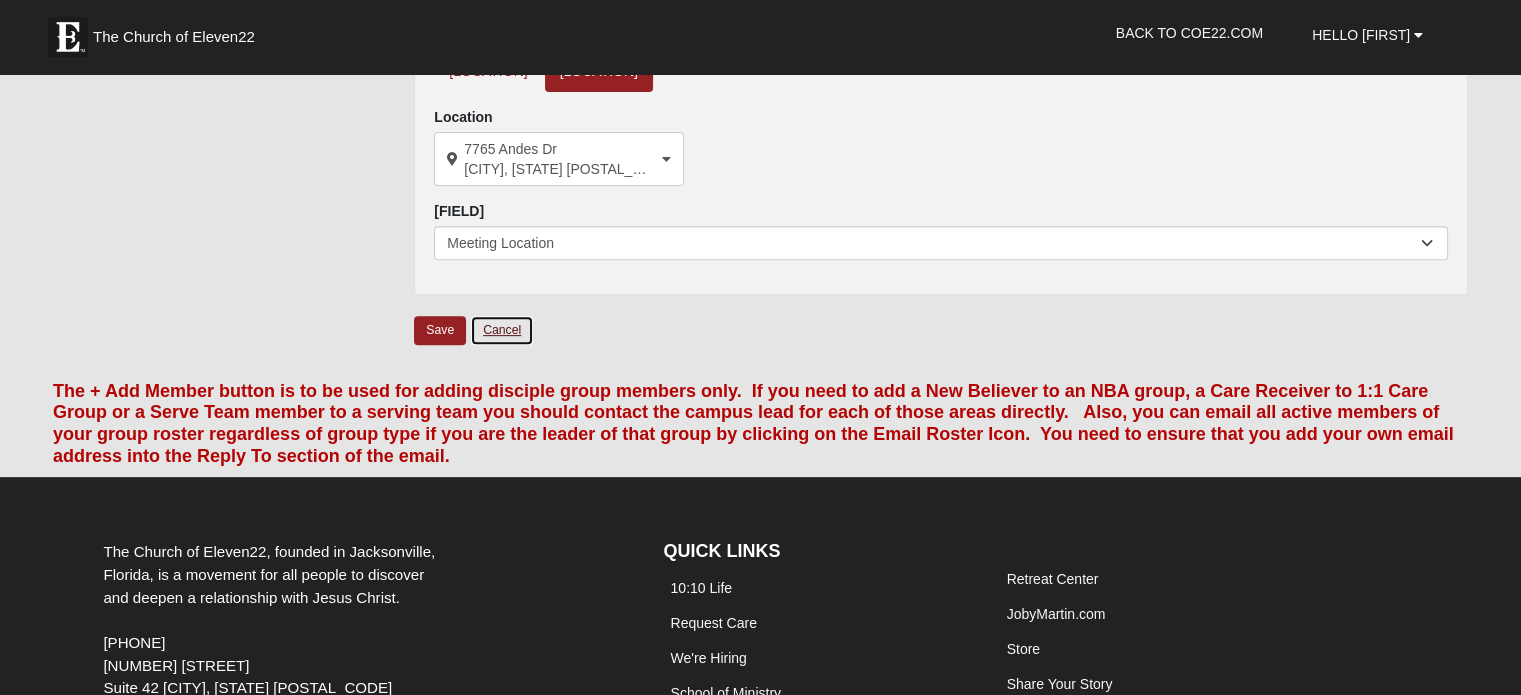 click on "Cancel" at bounding box center [502, 330] 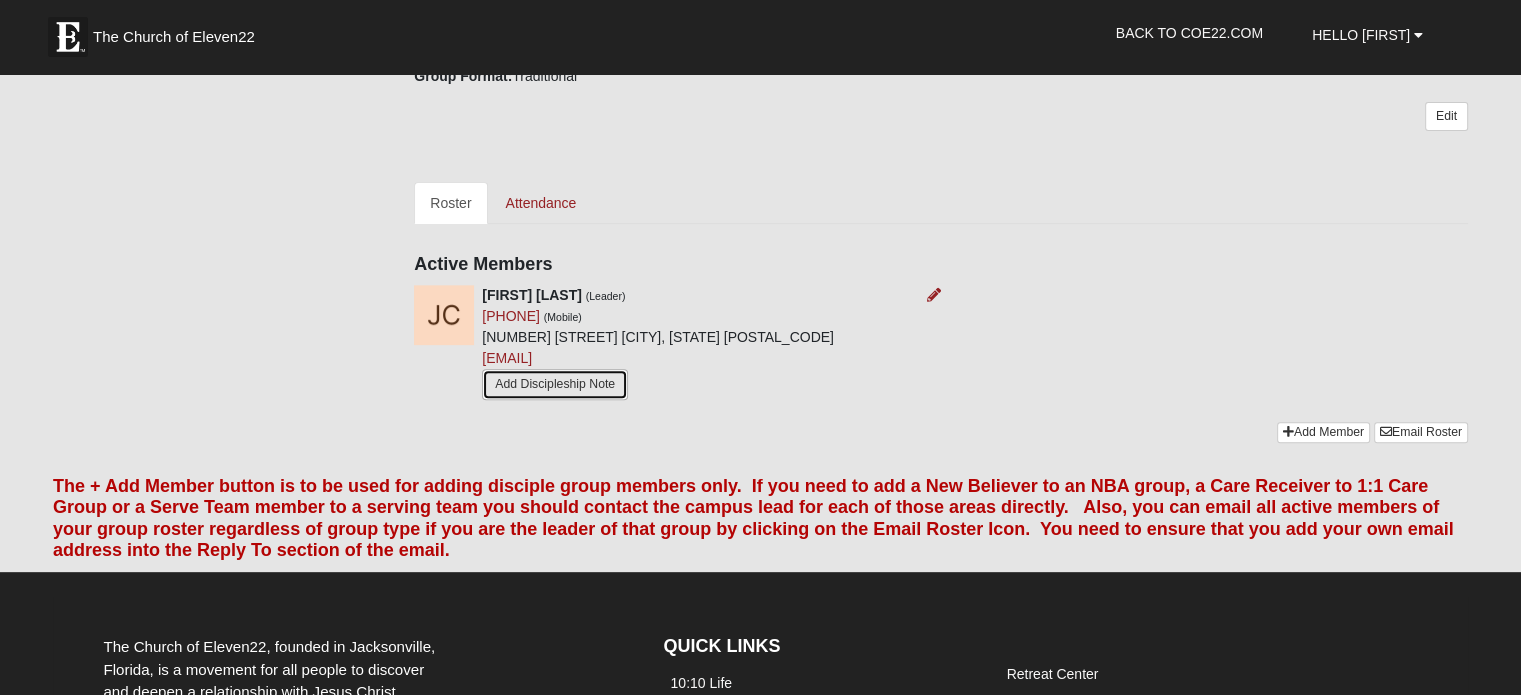 click on "Add Discipleship Note" at bounding box center [555, 384] 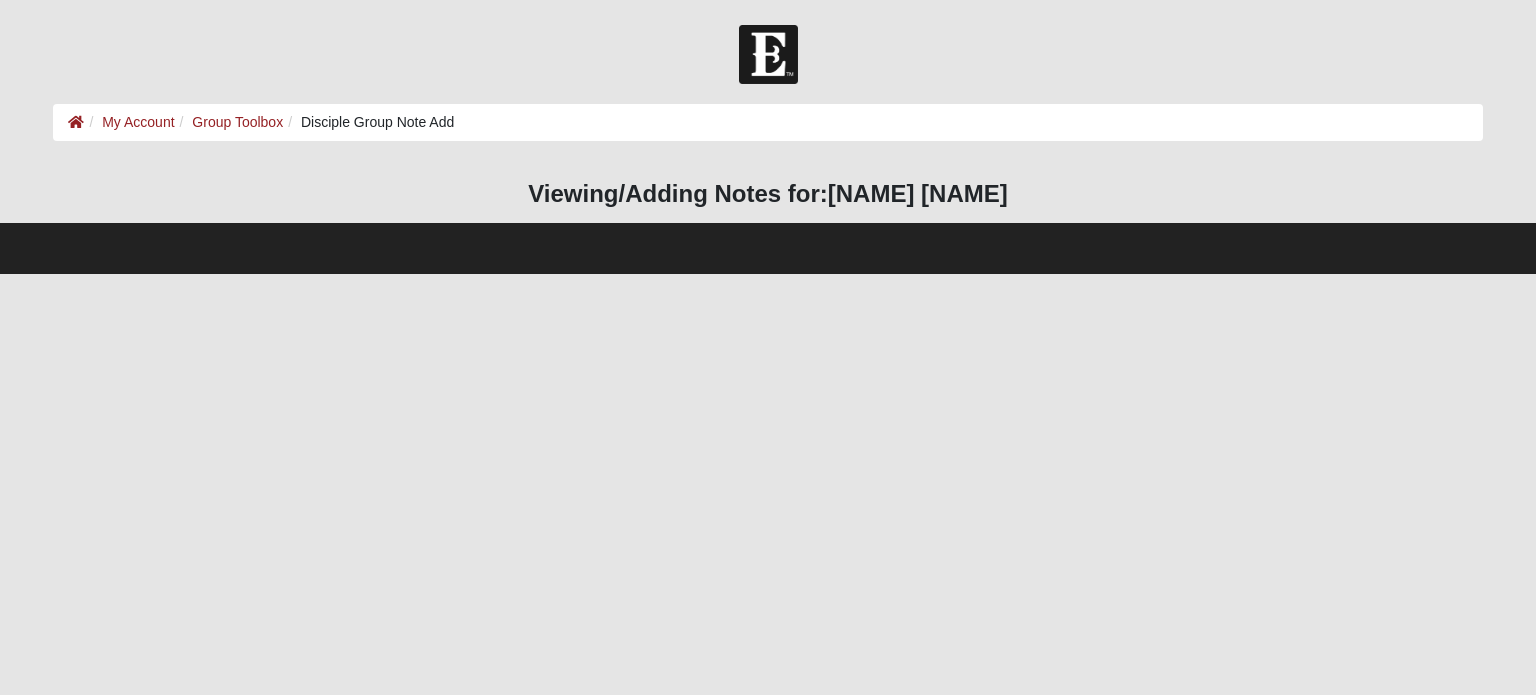 scroll, scrollTop: 0, scrollLeft: 0, axis: both 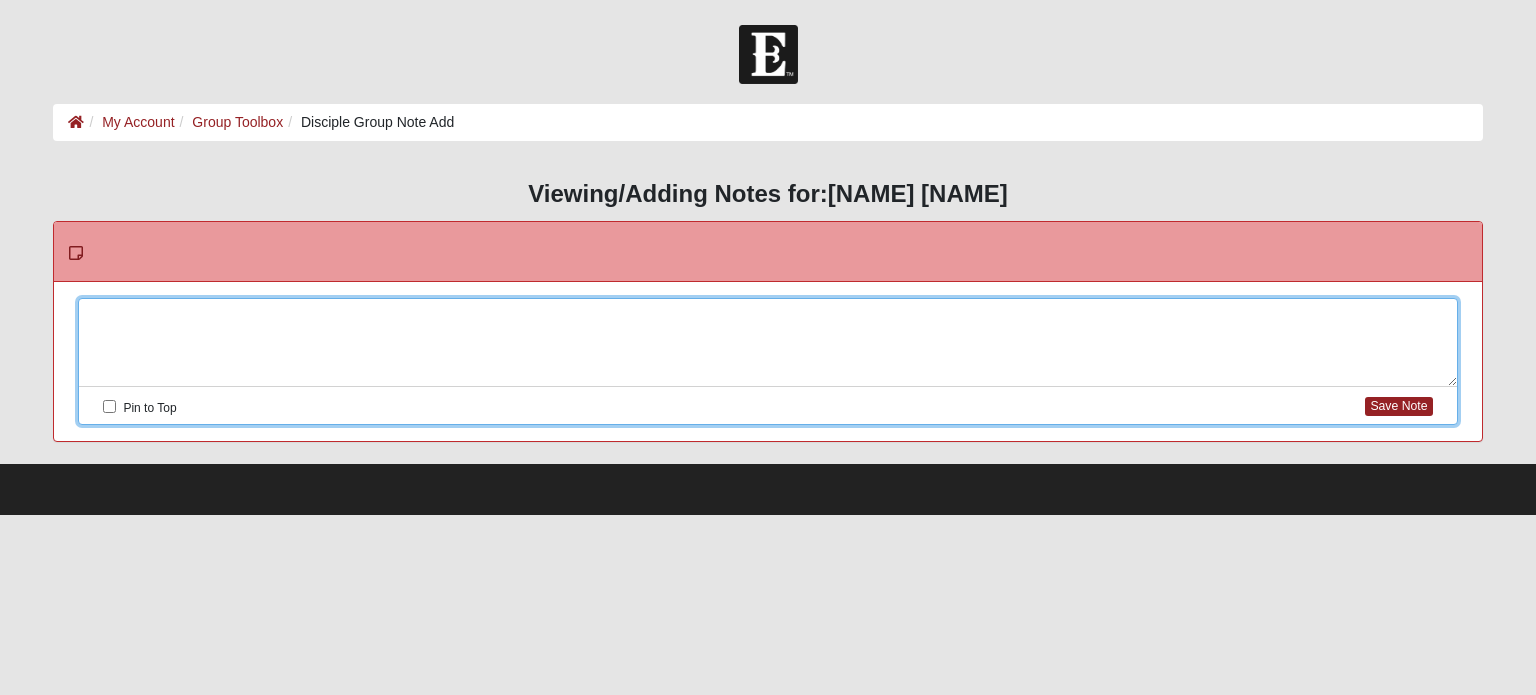 click at bounding box center [767, 343] 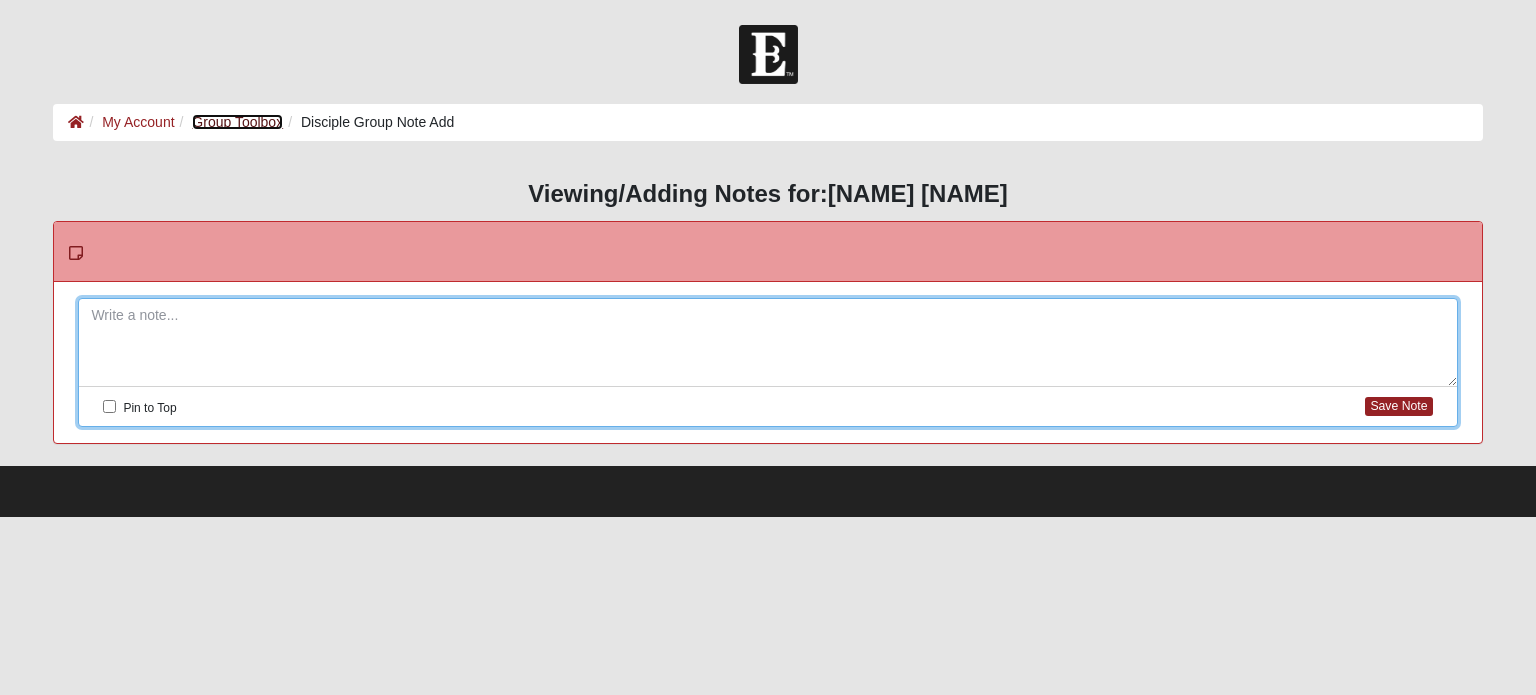 click on "Group Toolbox" at bounding box center [237, 122] 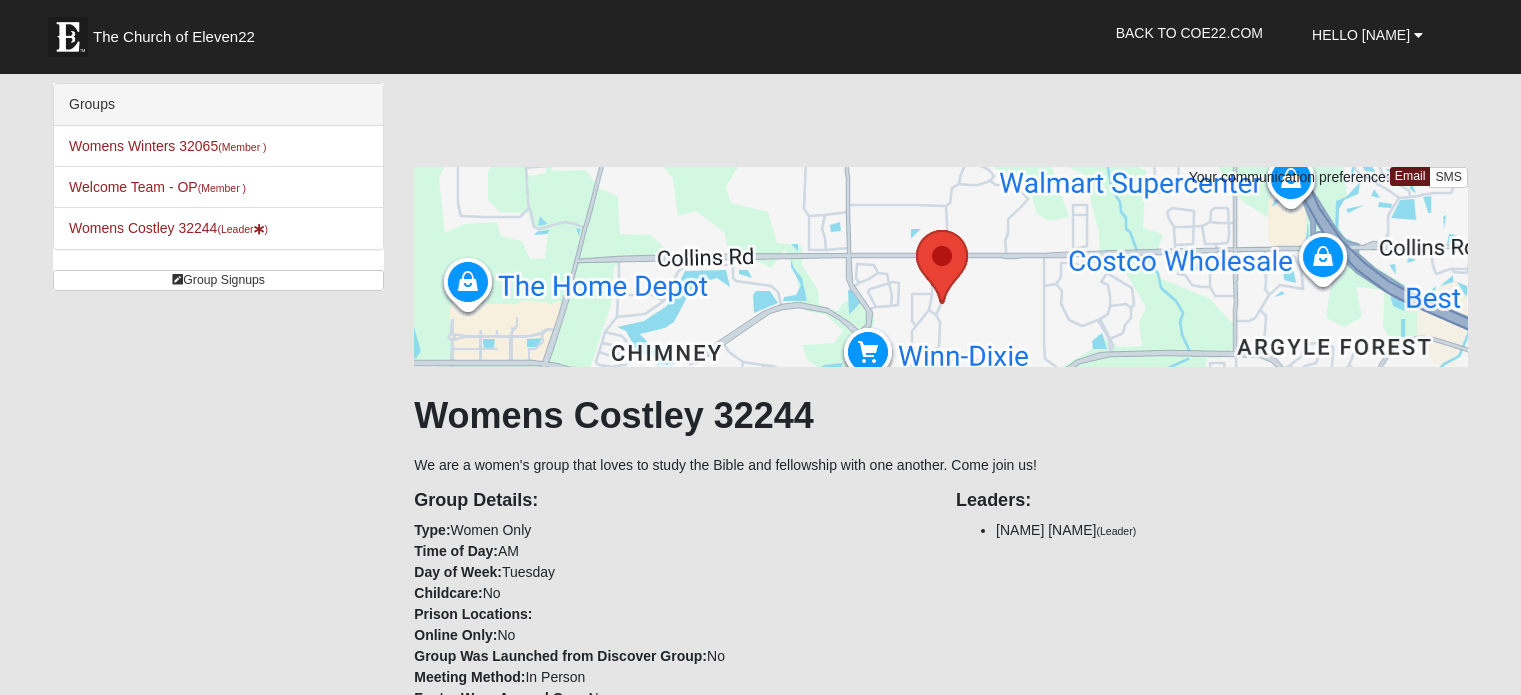 scroll, scrollTop: 0, scrollLeft: 0, axis: both 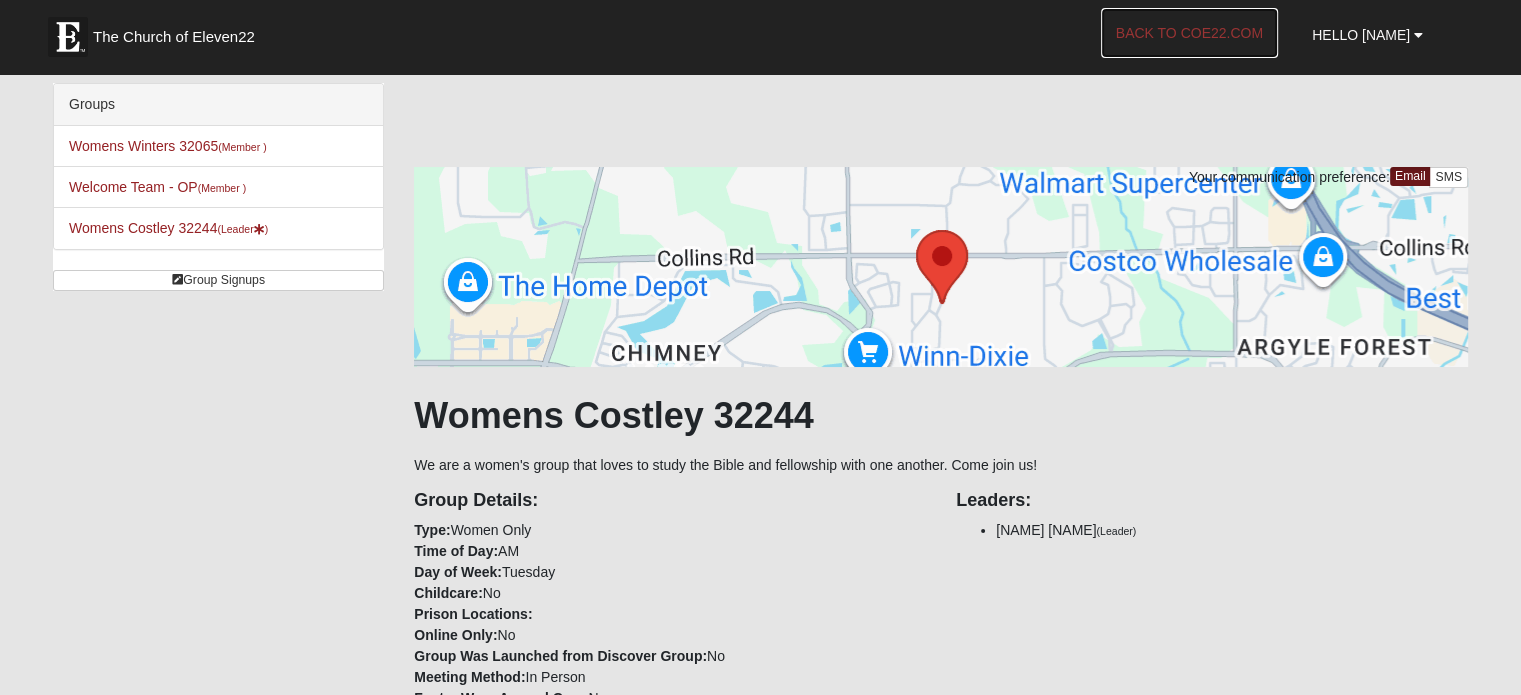 click on "Back to COE22.com" at bounding box center [1189, 33] 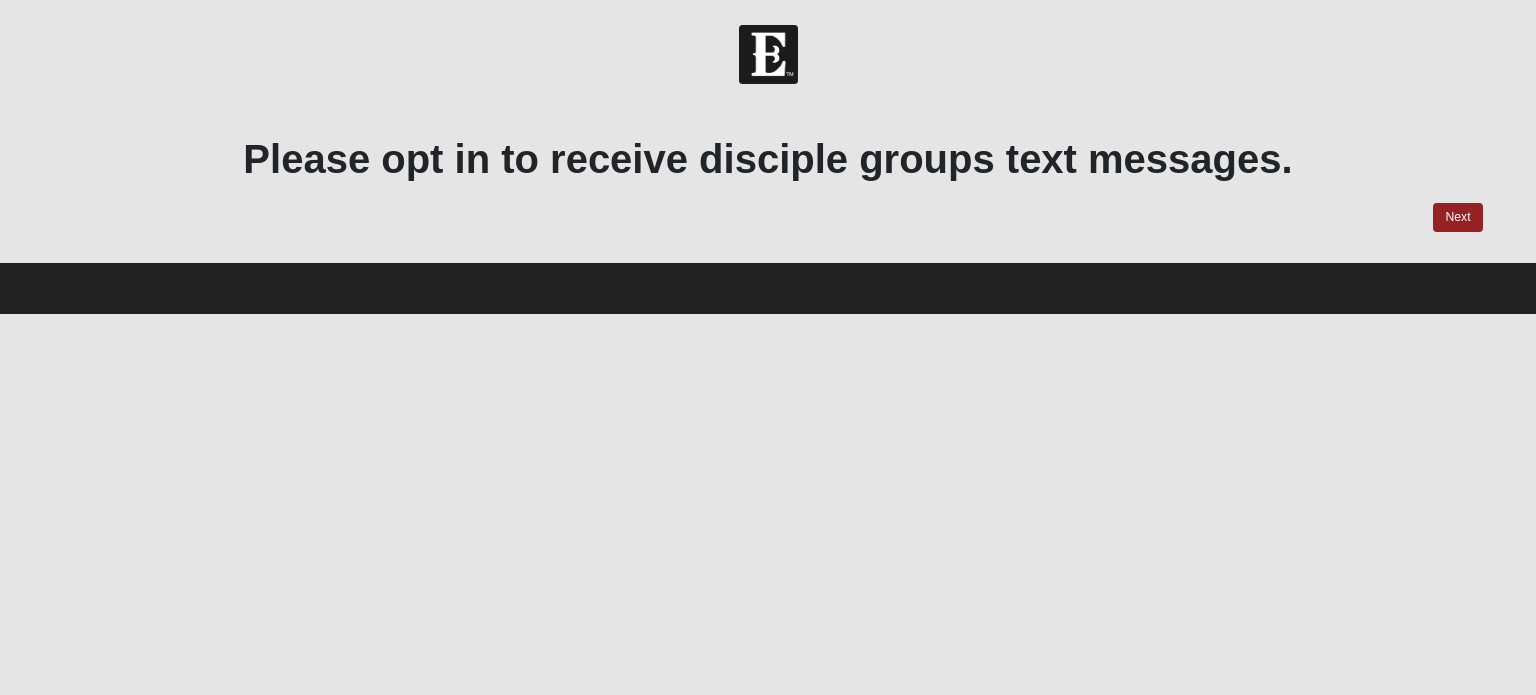scroll, scrollTop: 0, scrollLeft: 0, axis: both 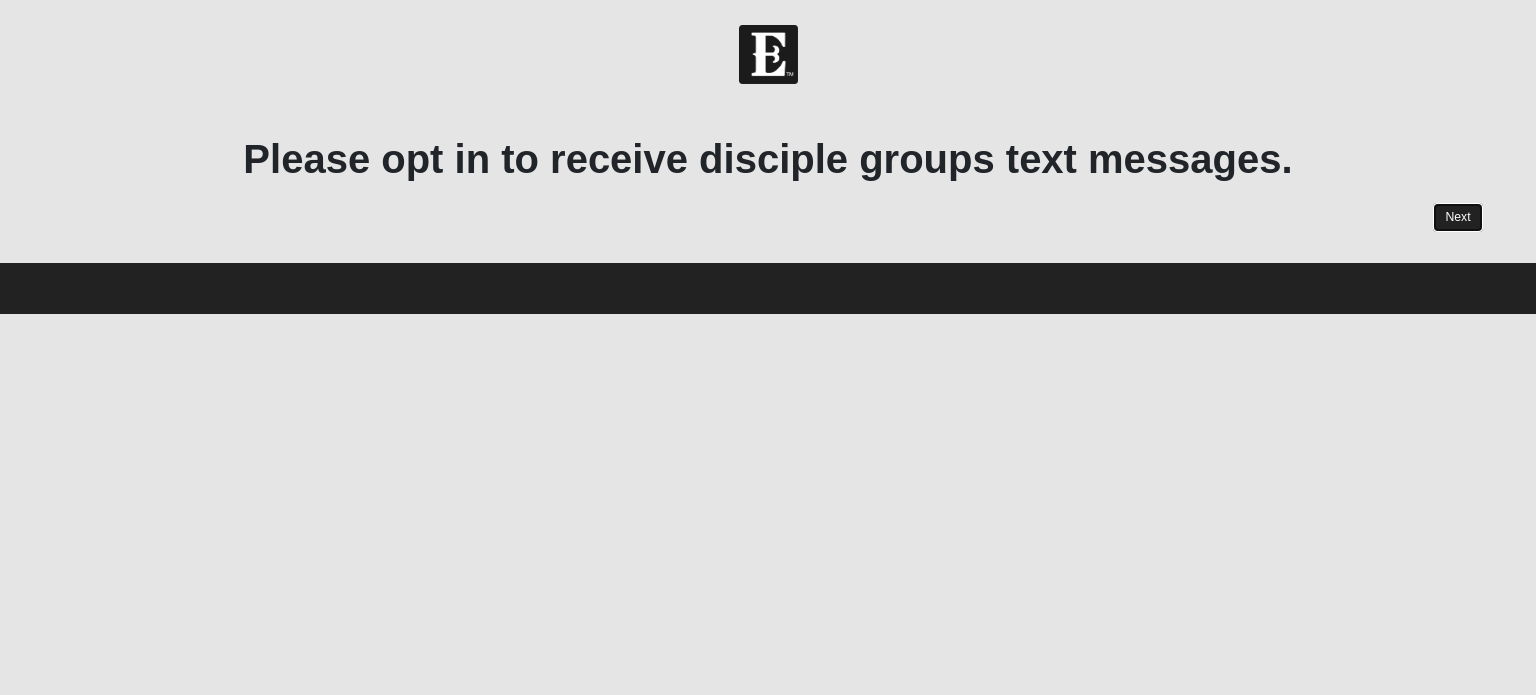 click on "Next" at bounding box center (1457, 217) 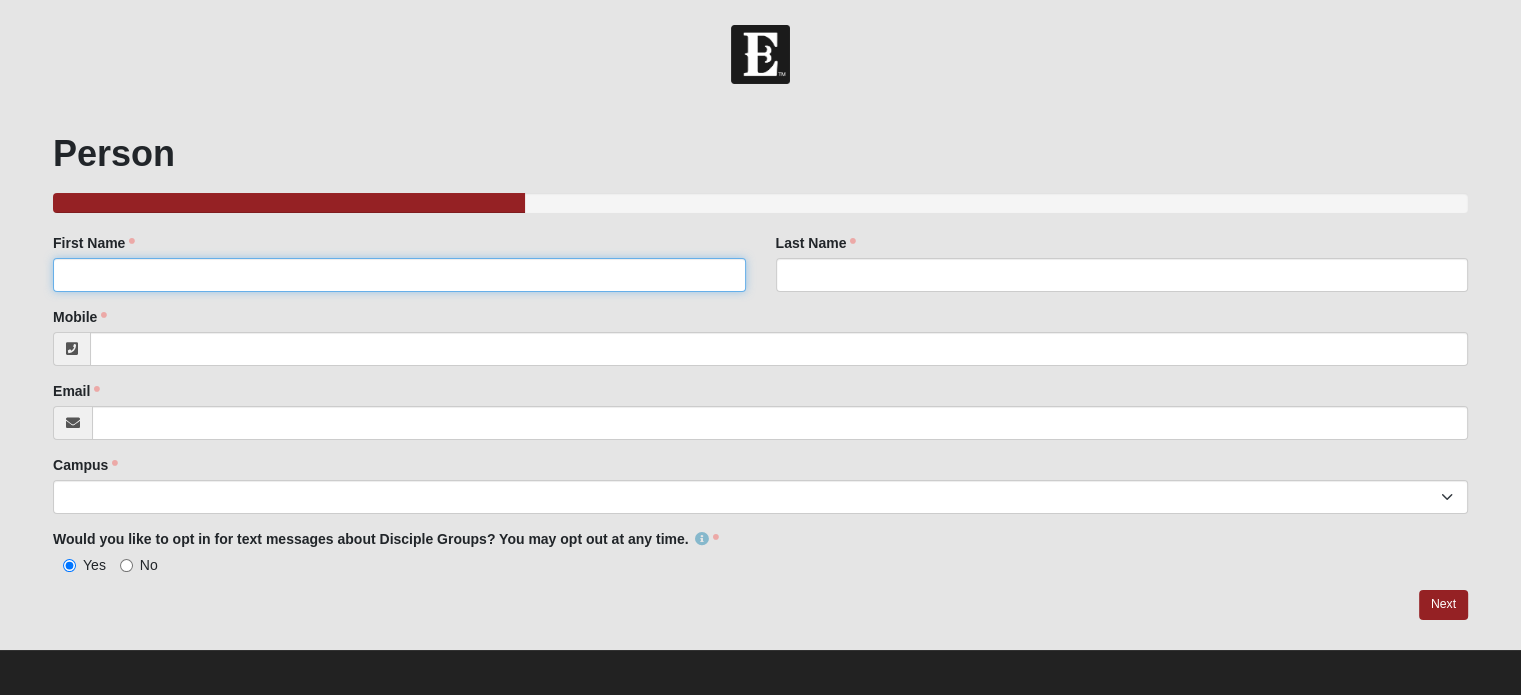 click on "First Name" at bounding box center (399, 275) 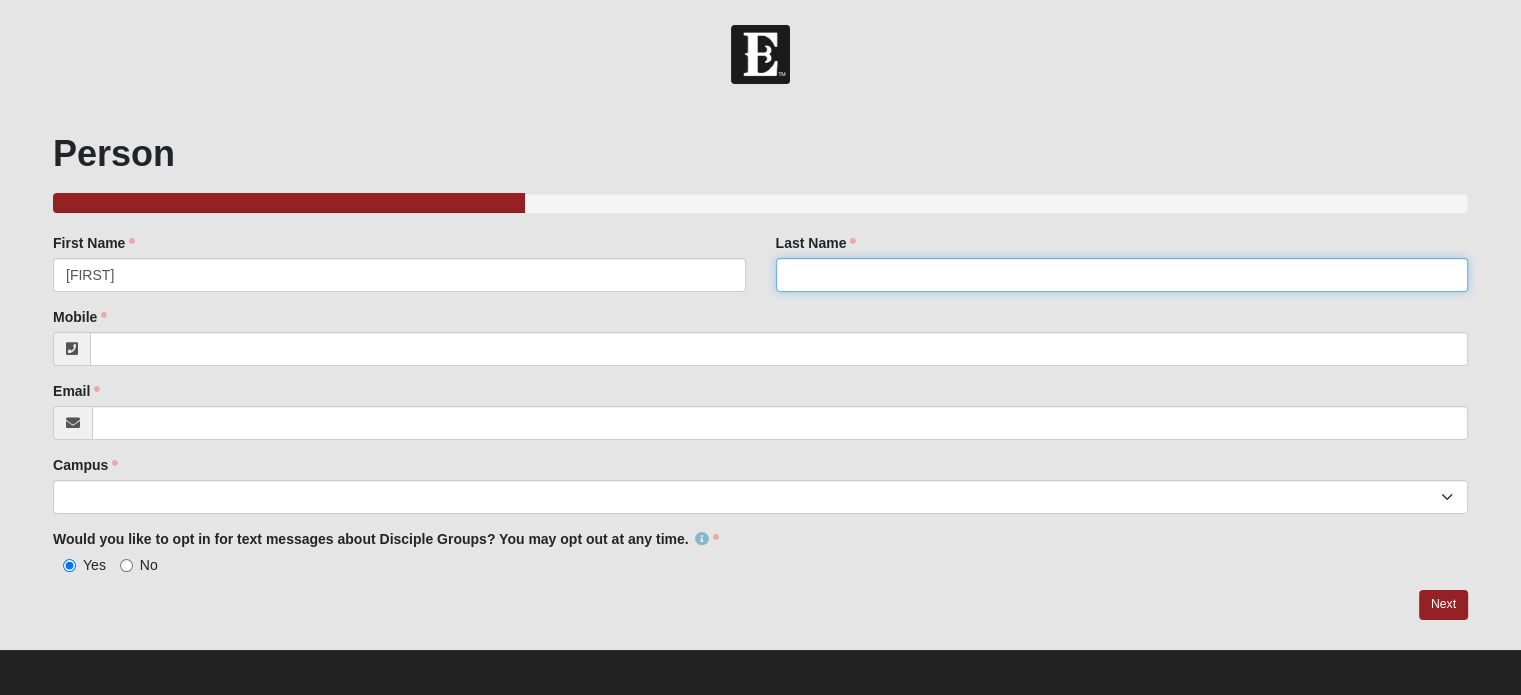 type on "COSTLEY" 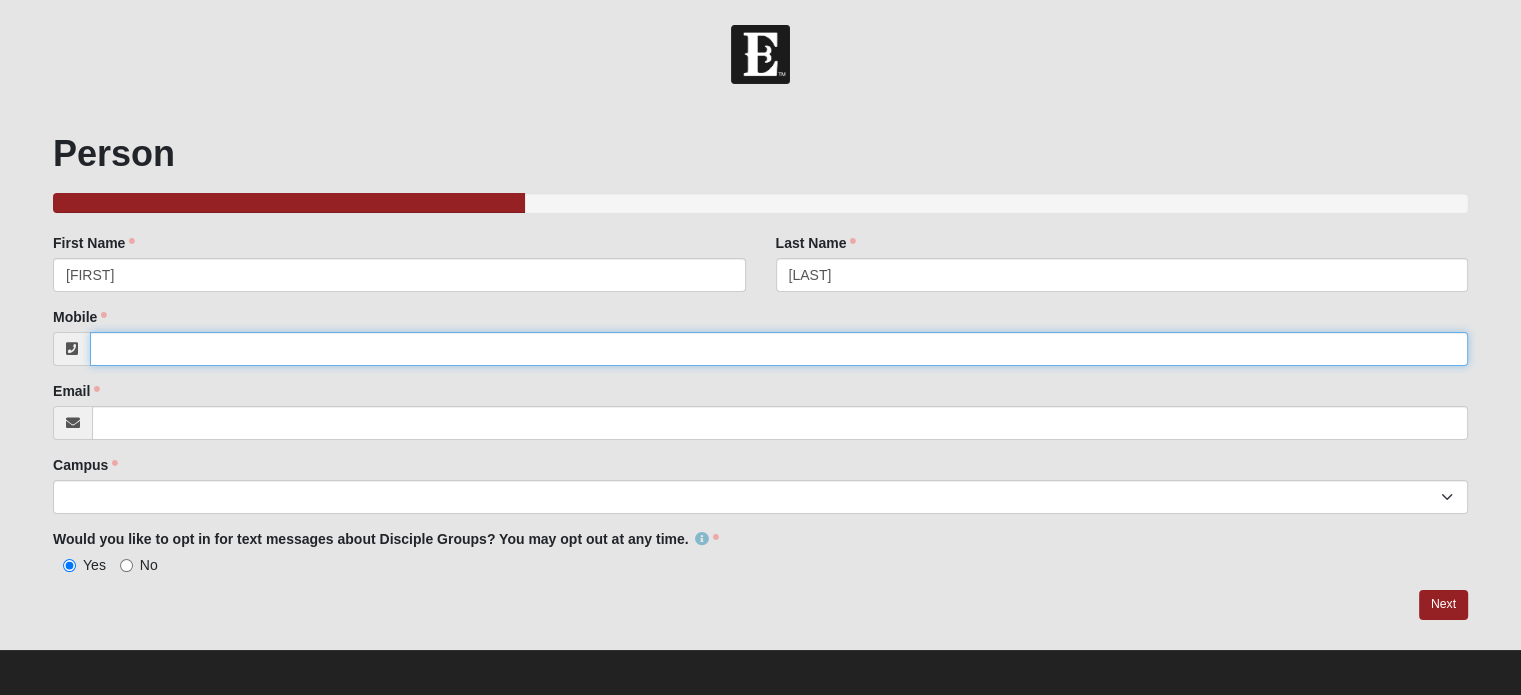 type on "9043862756" 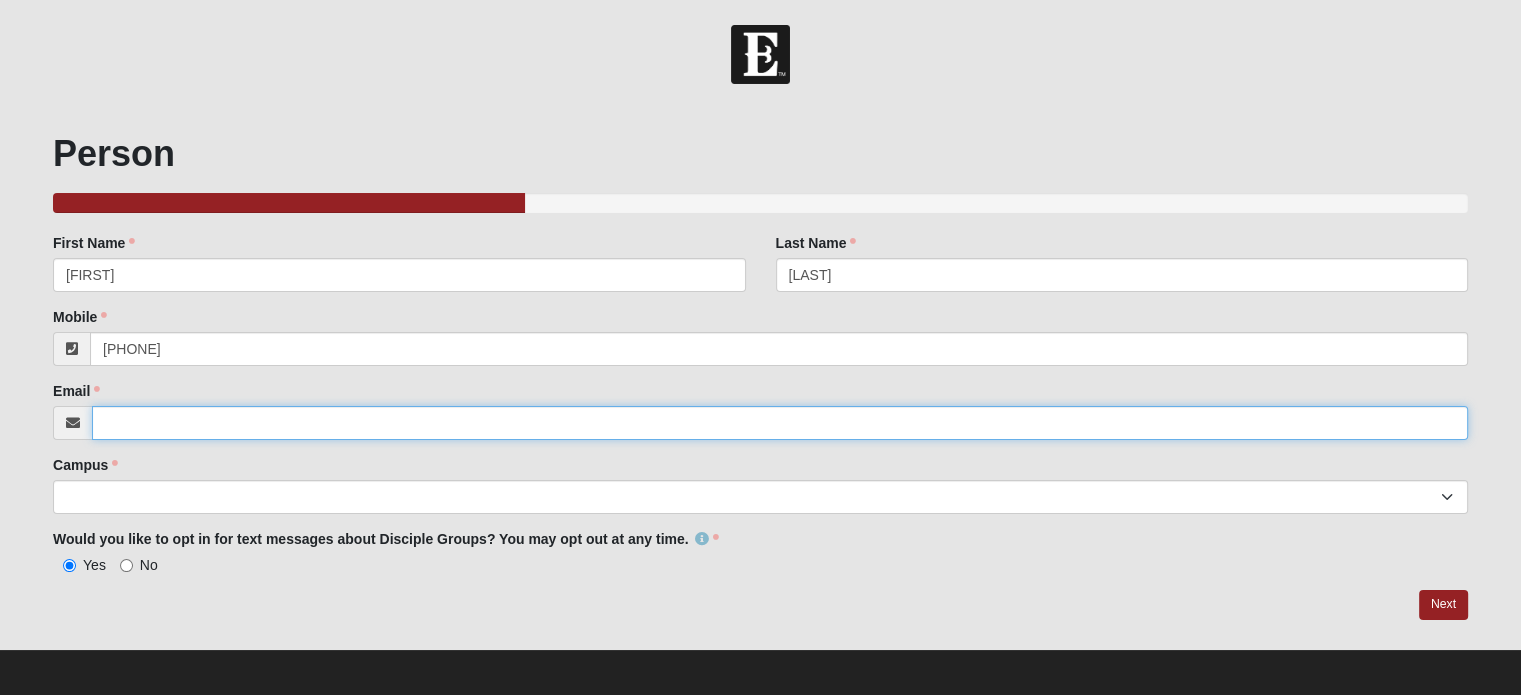 type on "JLCBKP@BELLSOUTH.NET" 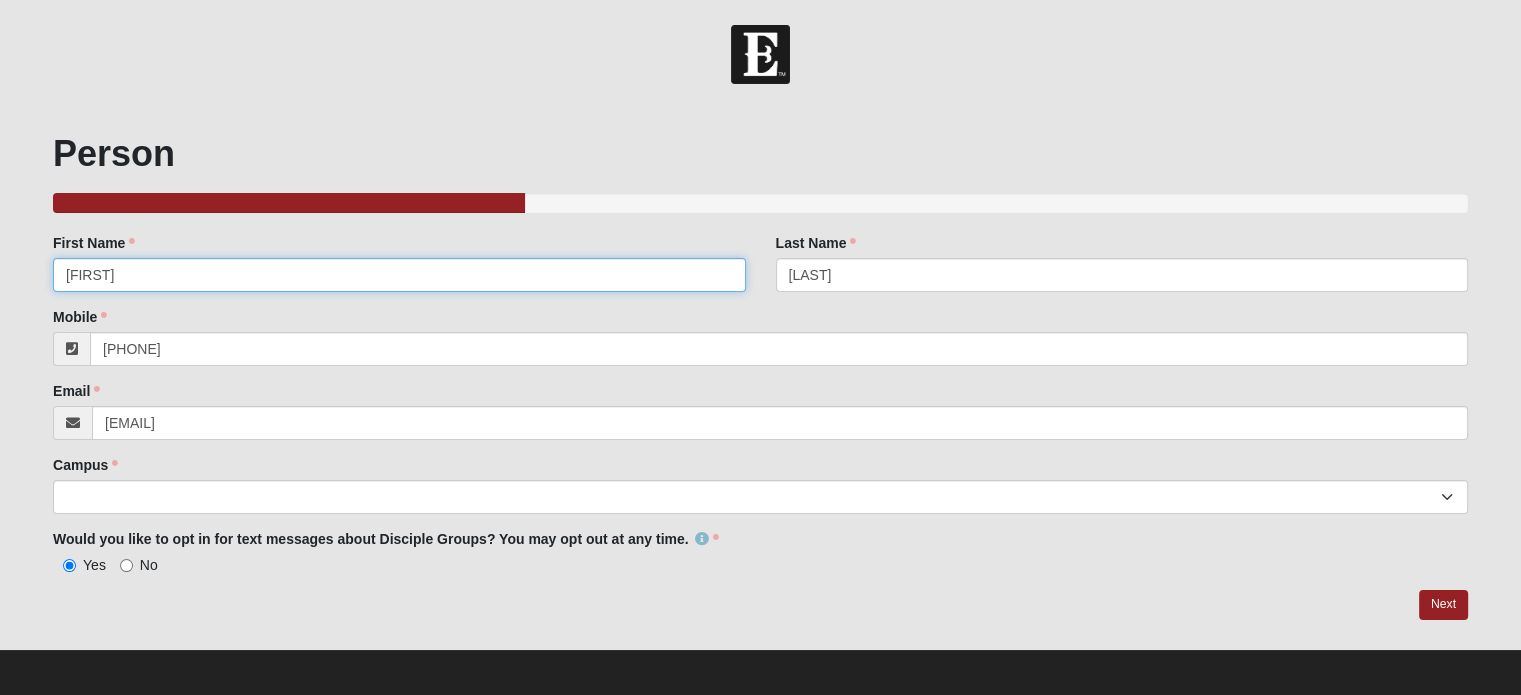 type on "(904) 386-2756" 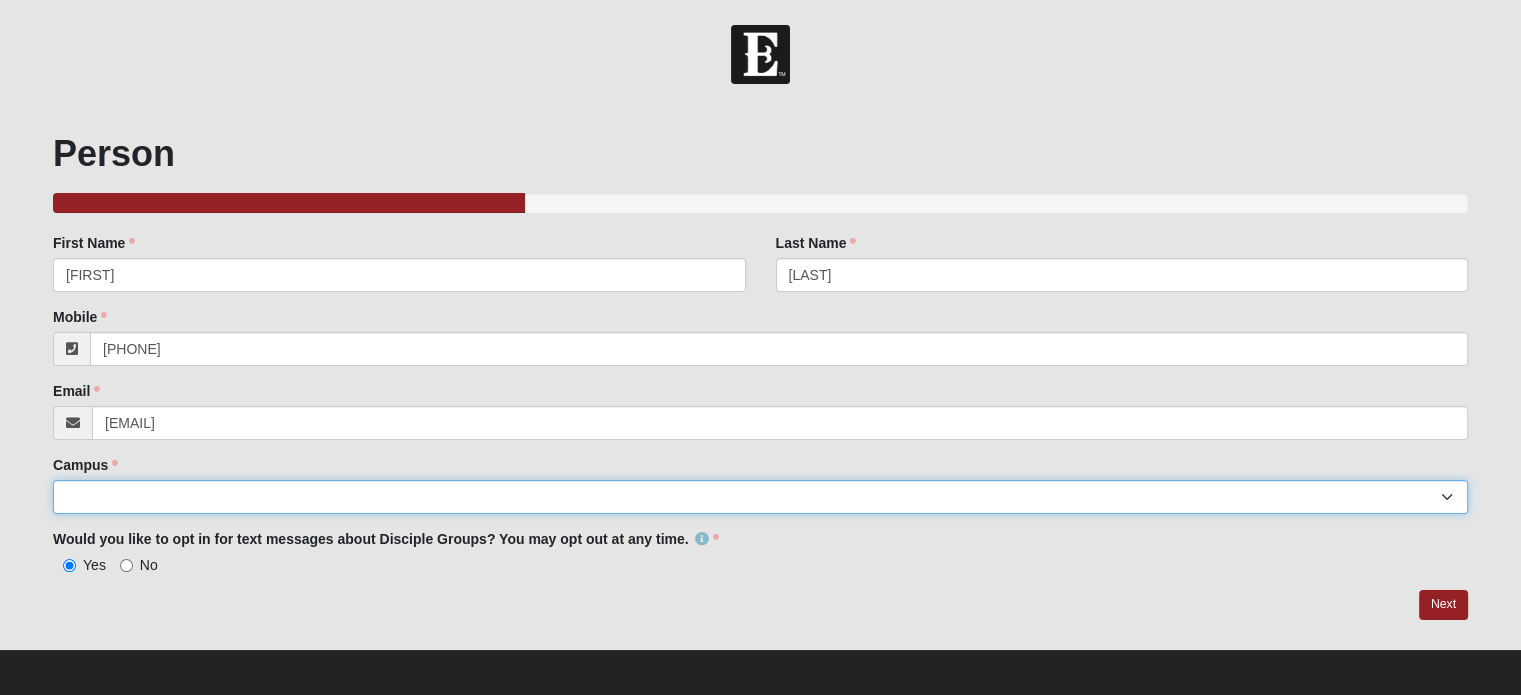 click on "Arlington
Baymeadows
Eleven22 Online
Fleming Island
Jesup
Mandarin
North Jax
Orange Park
Outpost
Palatka (Coming Soon)
Ponte Vedra
San Pablo
St. Johns
St. Augustine (Coming Soon)
Wildlight
NONE" at bounding box center (760, 497) 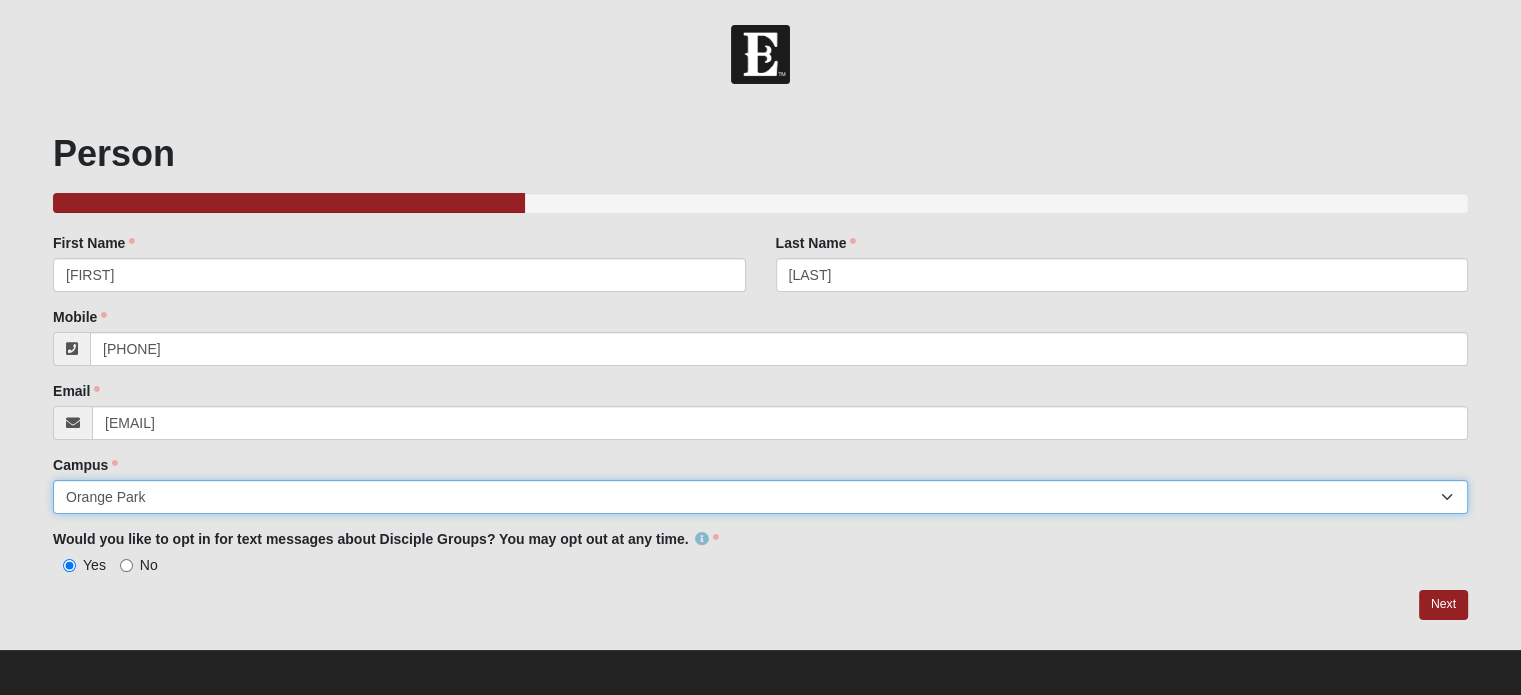 click on "Arlington
Baymeadows
Eleven22 Online
Fleming Island
Jesup
Mandarin
North Jax
Orange Park
Outpost
Palatka (Coming Soon)
Ponte Vedra
San Pablo
St. Johns
St. Augustine (Coming Soon)
Wildlight
NONE" at bounding box center [760, 497] 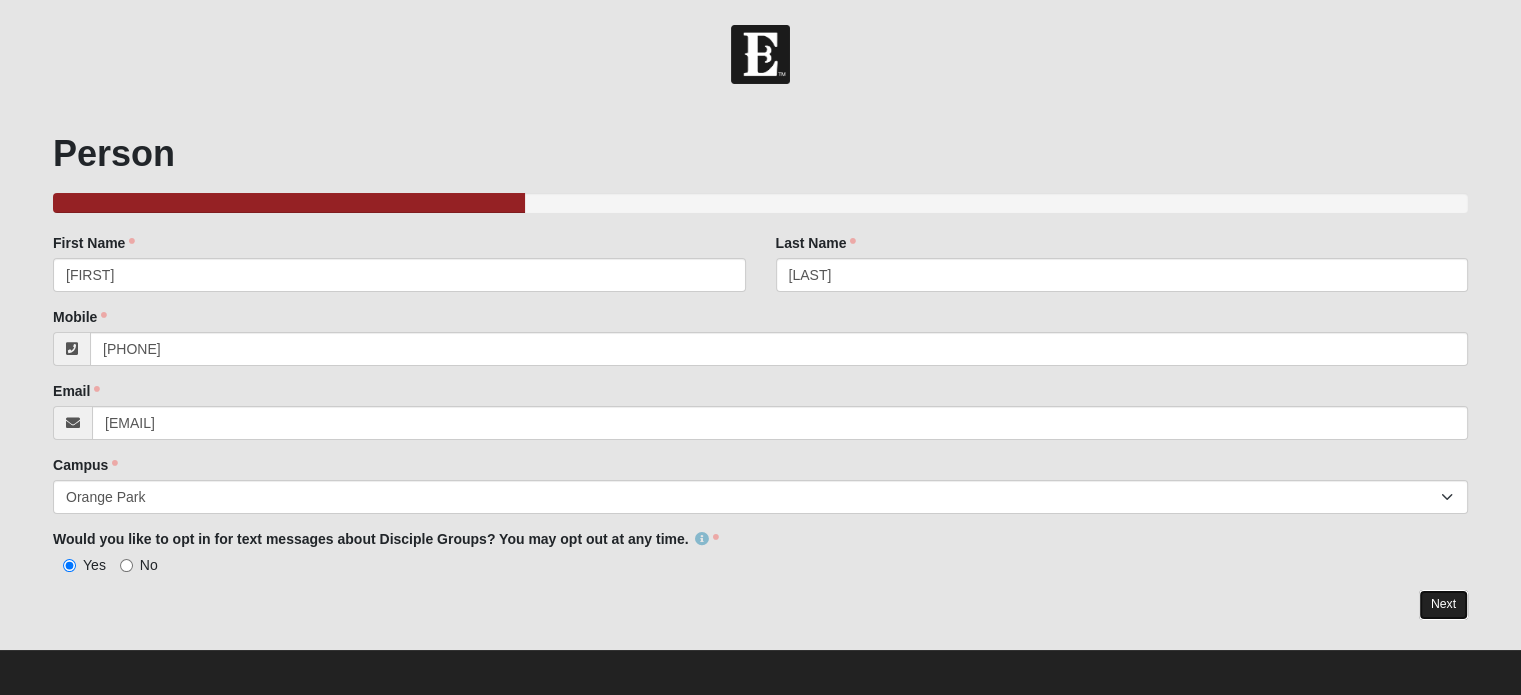 click on "Next" at bounding box center (1443, 604) 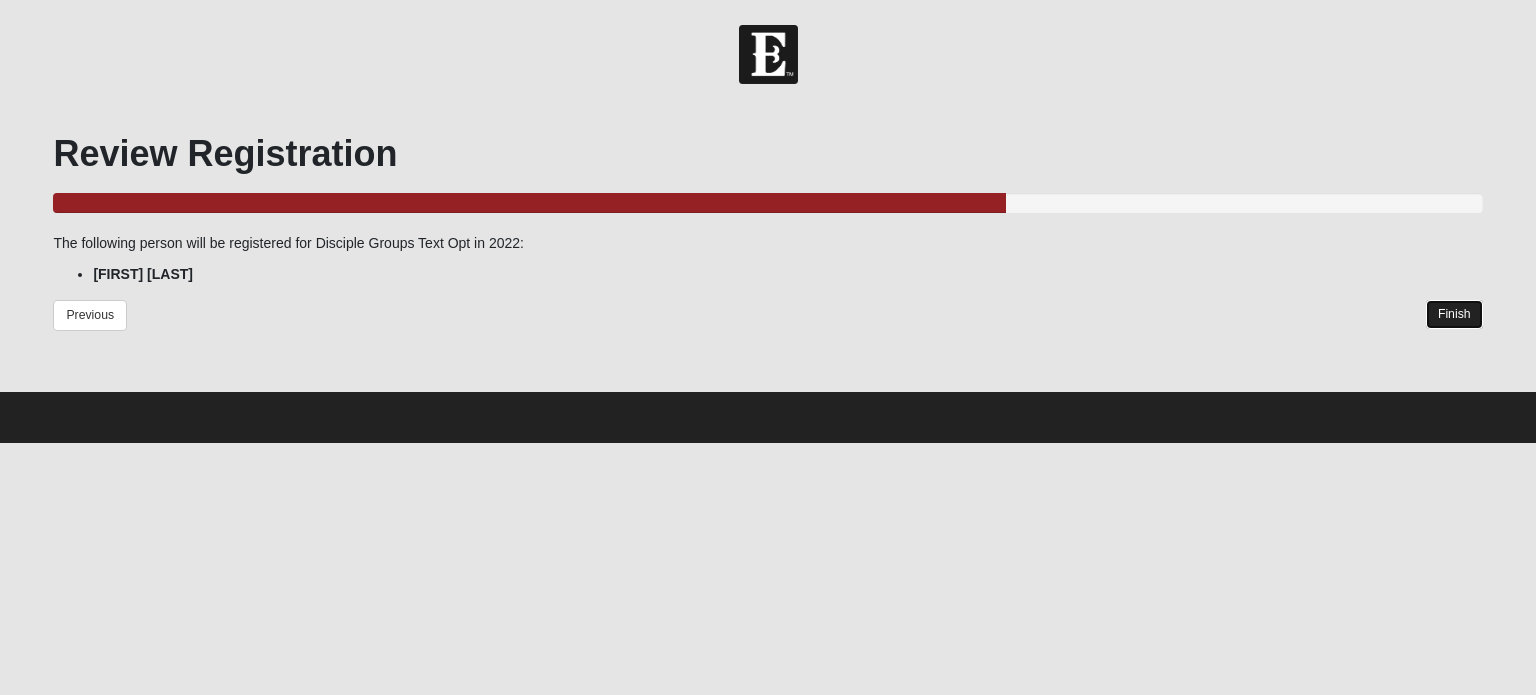click on "Finish" at bounding box center [1454, 314] 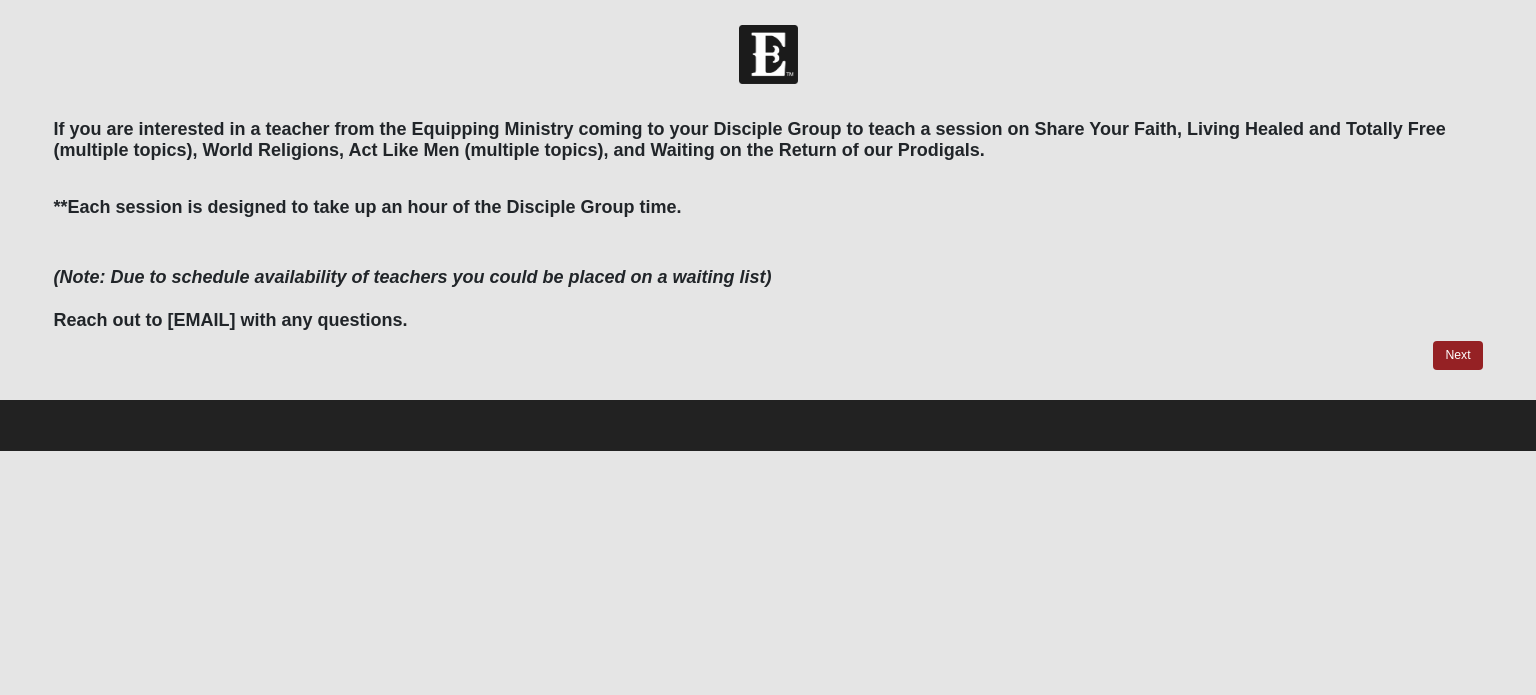scroll, scrollTop: 0, scrollLeft: 0, axis: both 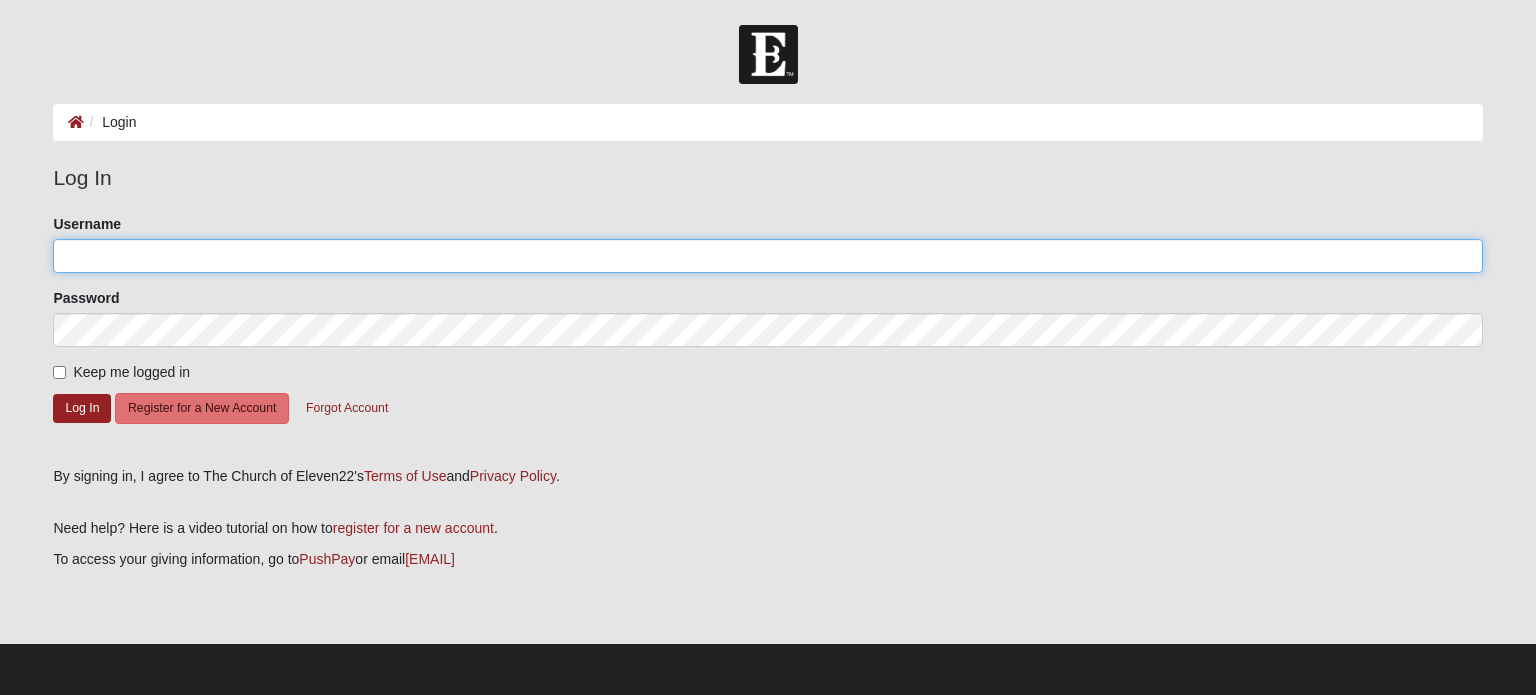 type on "JCostley60" 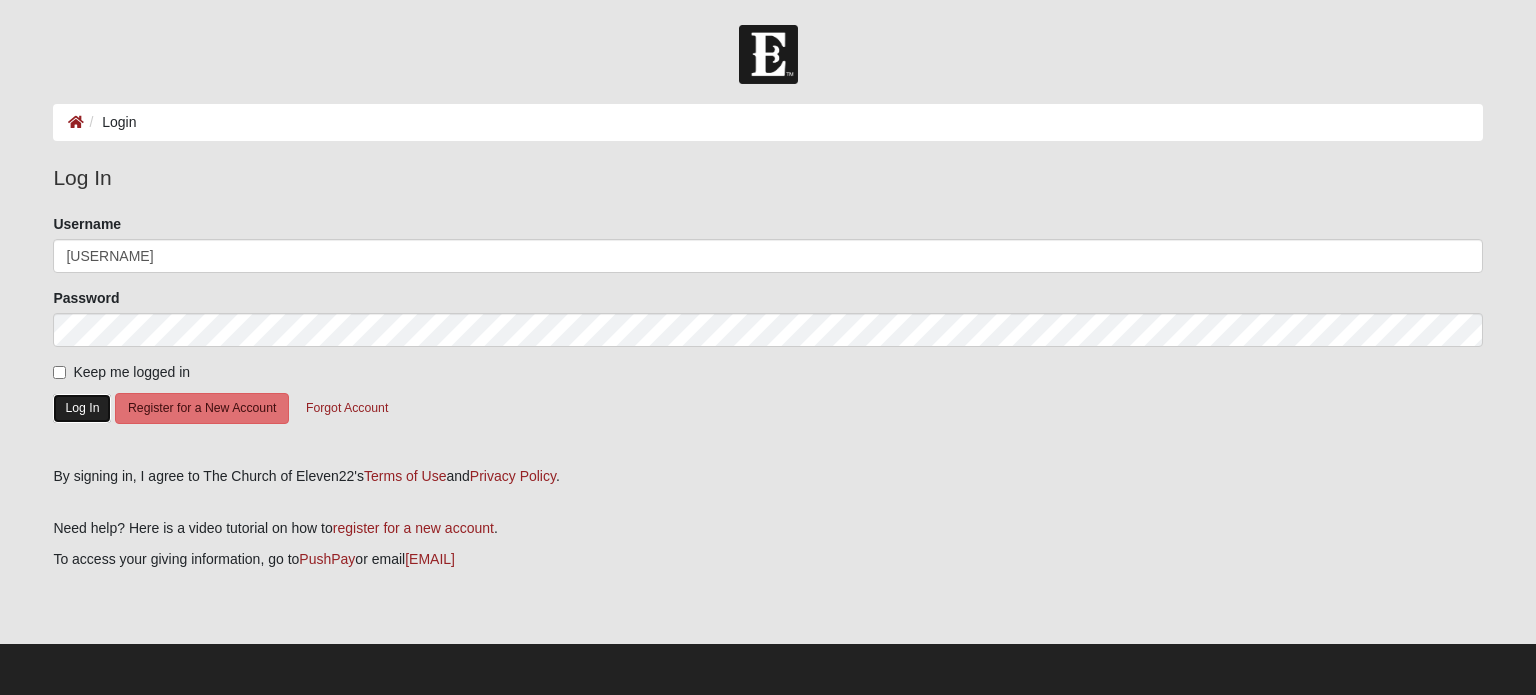 click on "Log In" 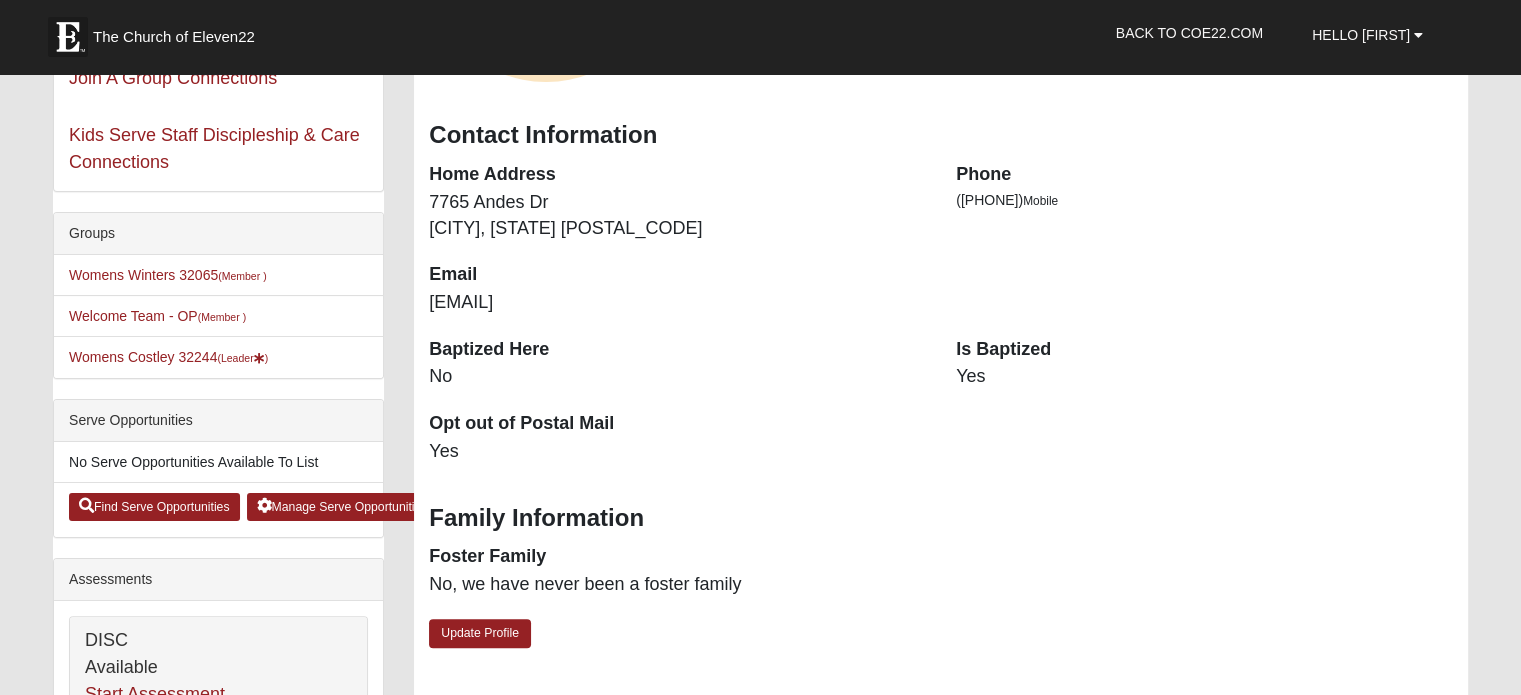 scroll, scrollTop: 400, scrollLeft: 0, axis: vertical 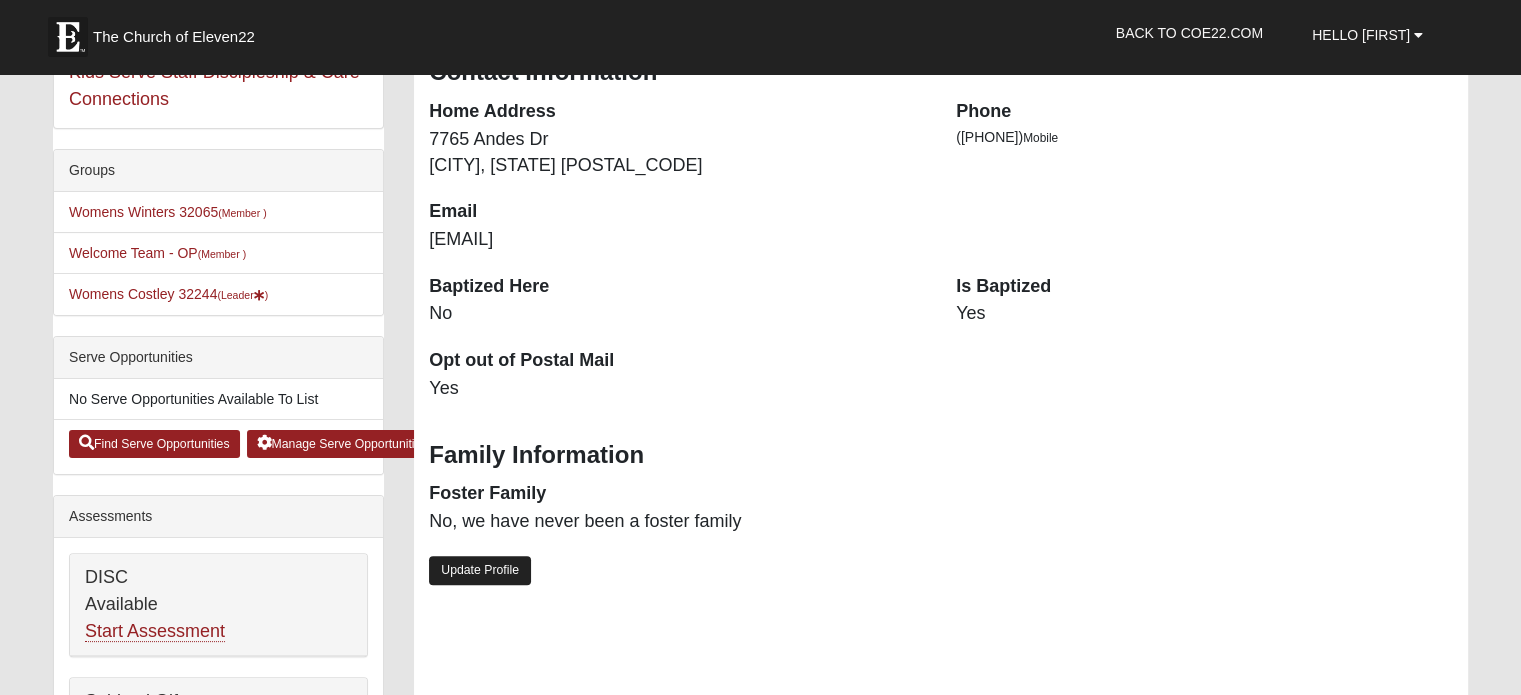 click on "Update Profile" at bounding box center (480, 570) 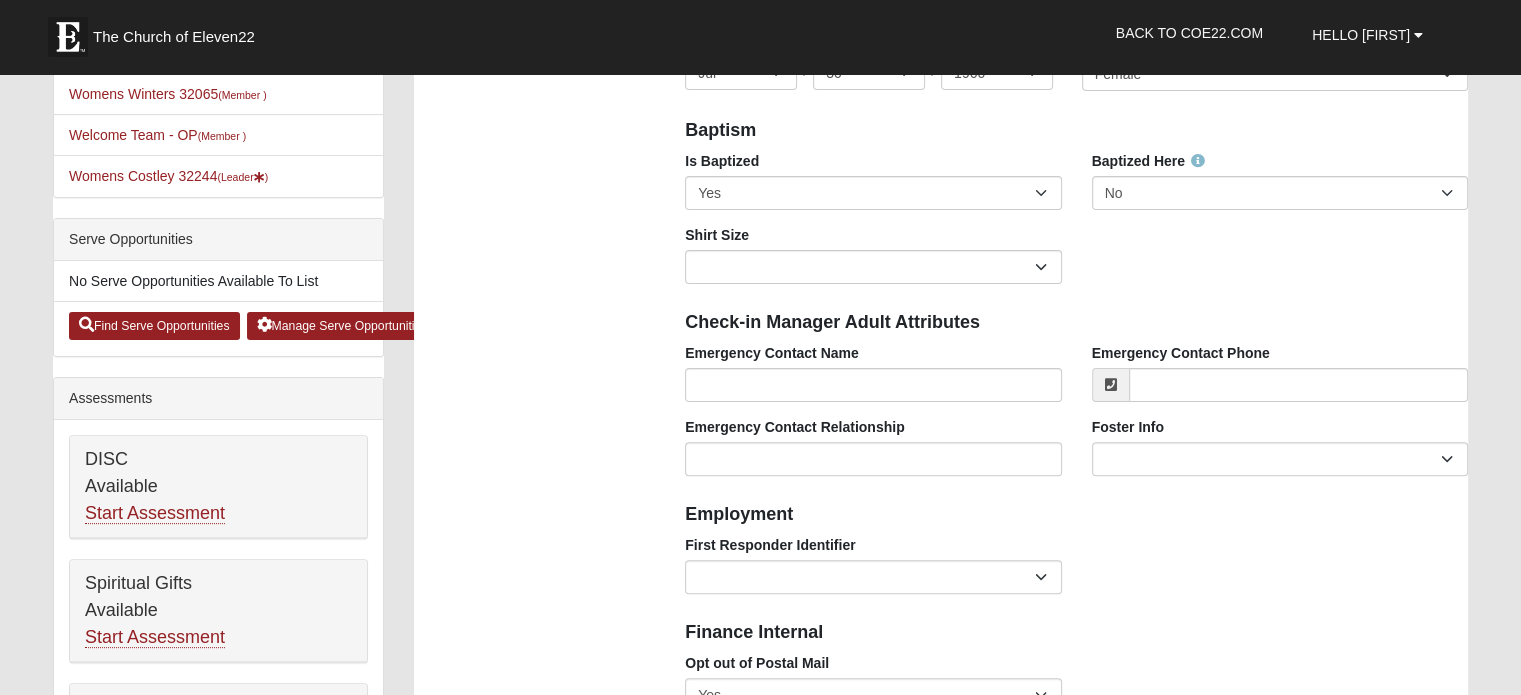 scroll, scrollTop: 520, scrollLeft: 0, axis: vertical 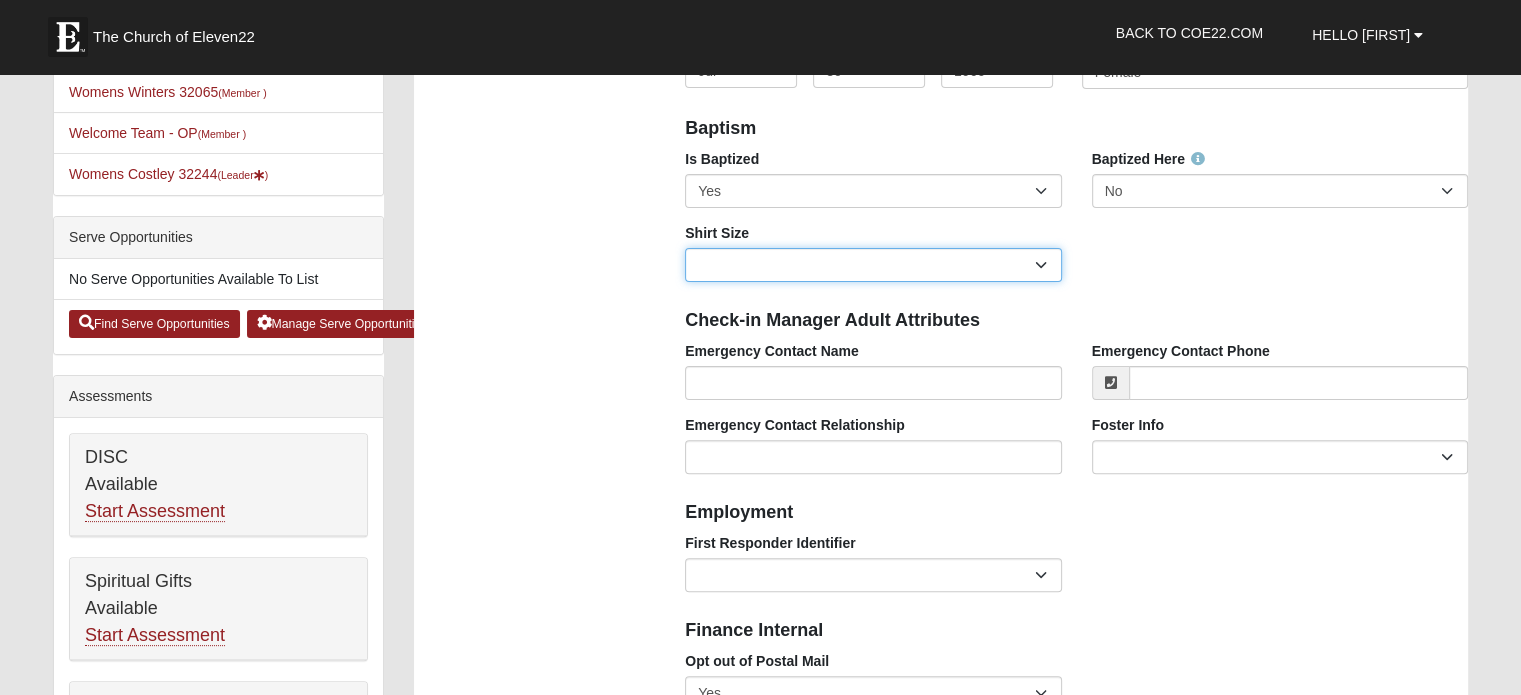 click on "Adult Small
Adult Medium
Adult Large
Adult XL
Adult XXL
Adult 3XL
Adult 4XL
Youth Small
Youth Medium
Youth Large" at bounding box center (873, 265) 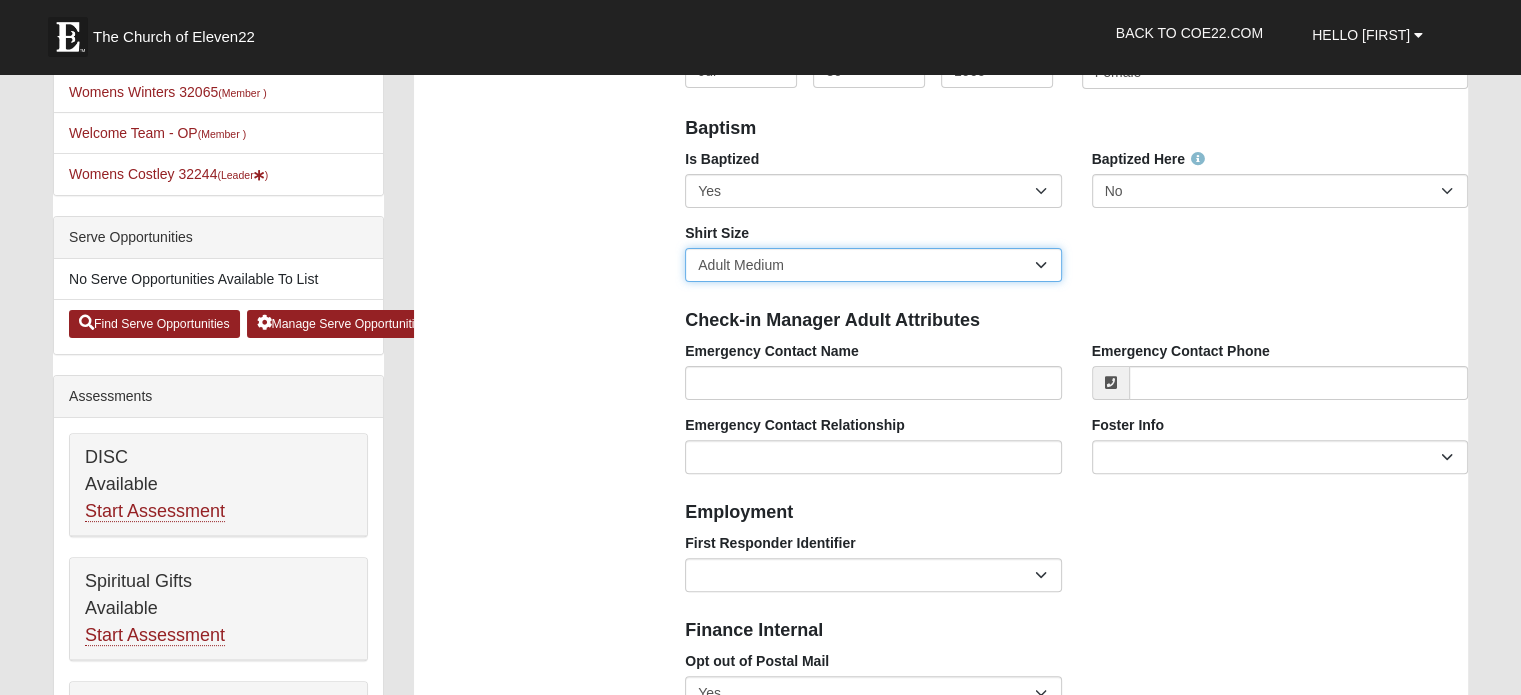 click on "Adult Small
Adult Medium
Adult Large
Adult XL
Adult XXL
Adult 3XL
Adult 4XL
Youth Small
Youth Medium
Youth Large" at bounding box center [873, 265] 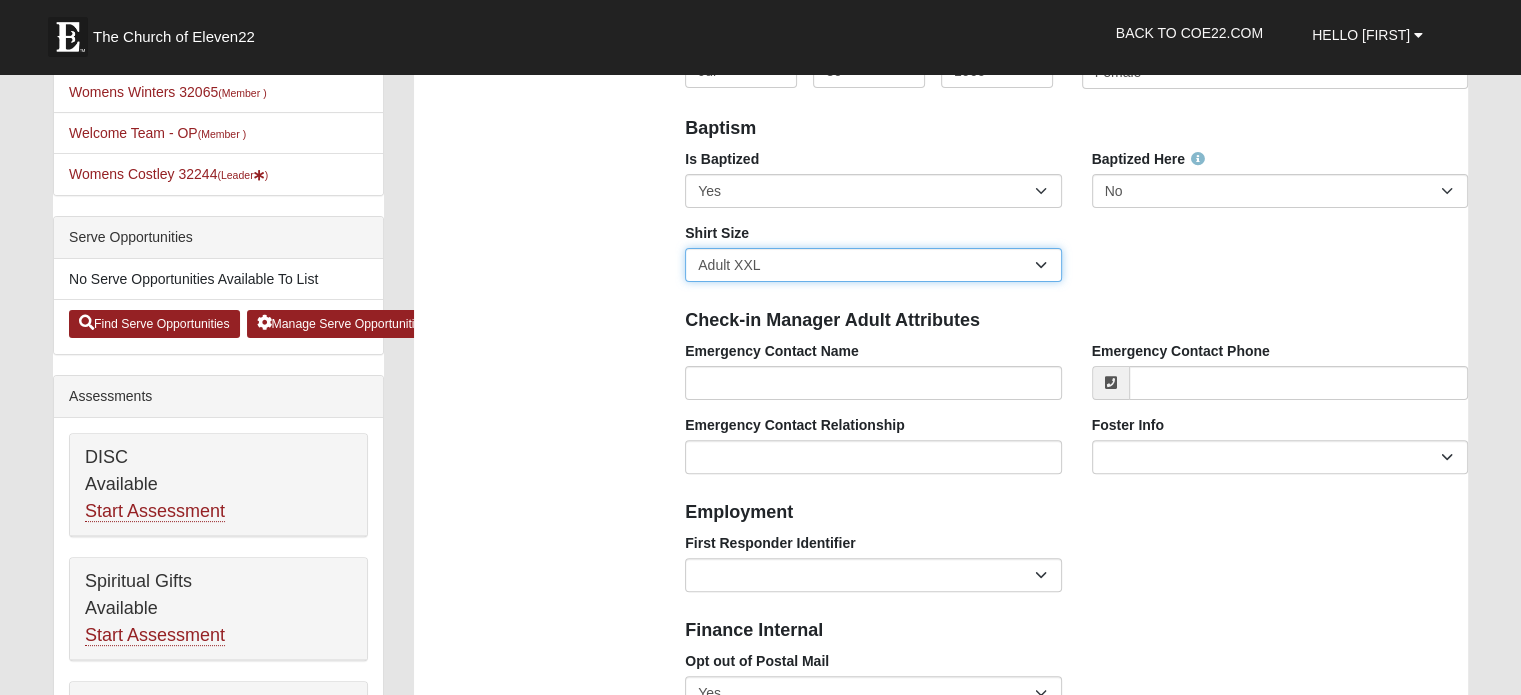 click on "Adult Small
Adult Medium
Adult Large
Adult XL
Adult XXL
Adult 3XL
Adult 4XL
Youth Small
Youth Medium
Youth Large" at bounding box center [873, 265] 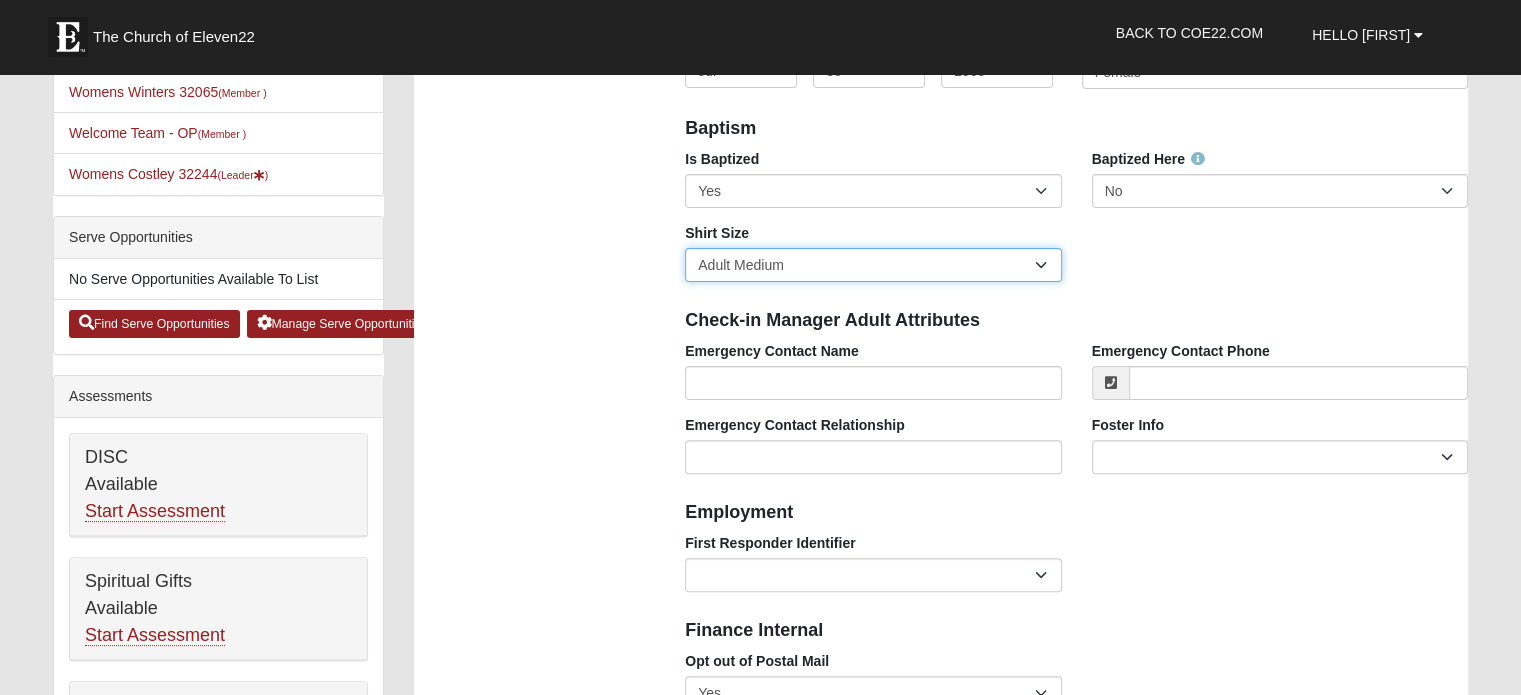 click on "Adult Small
Adult Medium
Adult Large
Adult XL
Adult XXL
Adult 3XL
Adult 4XL
Youth Small
Youth Medium
Youth Large" at bounding box center (873, 265) 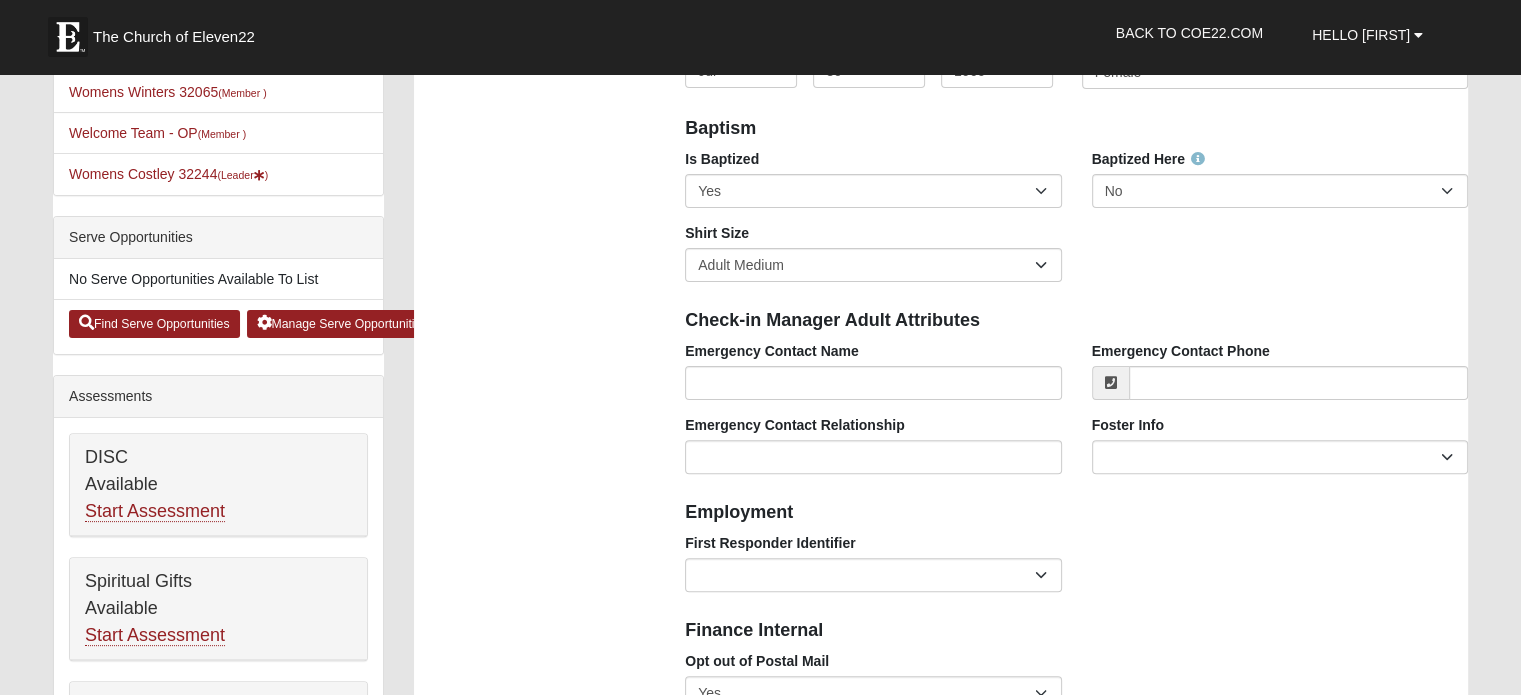 click on "Is Baptized
No
Yes
Baptized Here
No
Yes
Shirt Size
Adult Small
Adult Medium
Adult Large
Adult XL
Adult XXL
Adult 3XL
Adult 4XL
Youth Small
Youth Medium
Youth Large" at bounding box center (1076, 223) 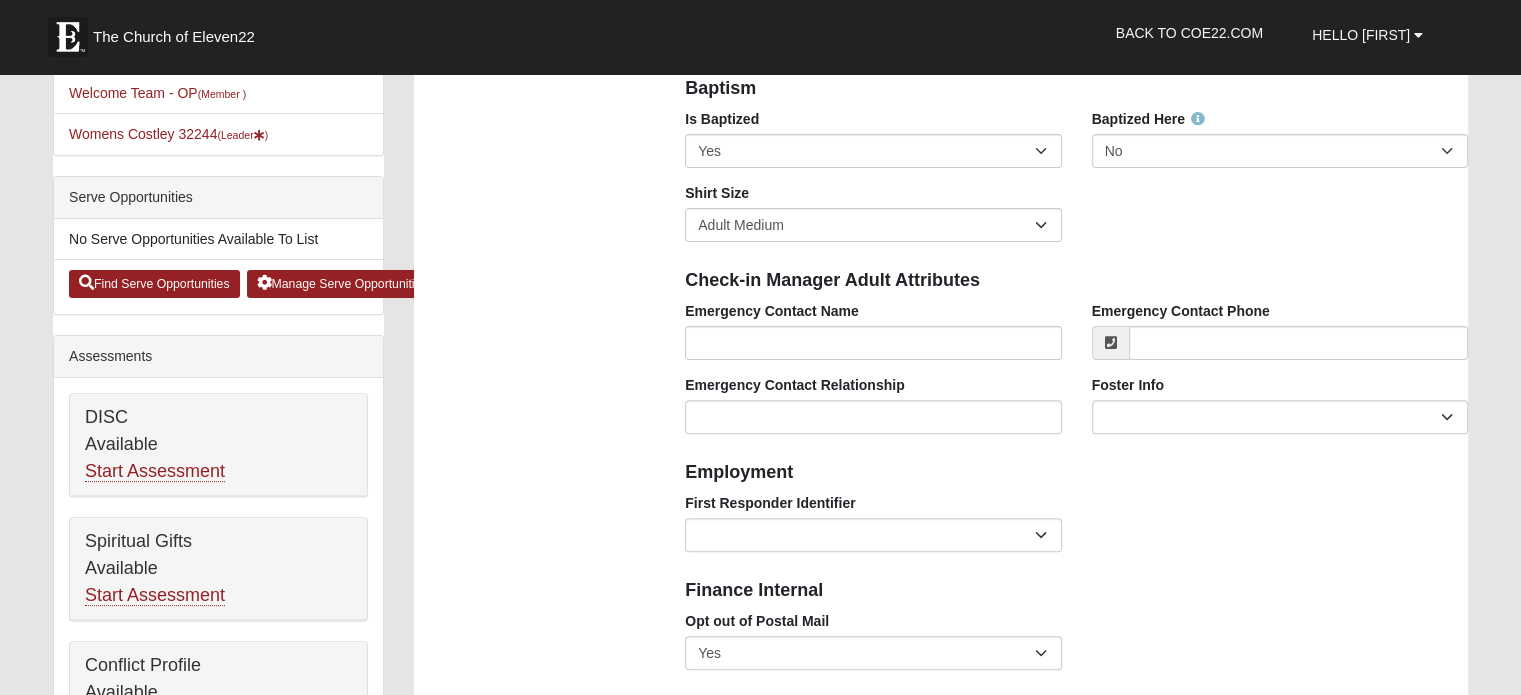 scroll, scrollTop: 600, scrollLeft: 0, axis: vertical 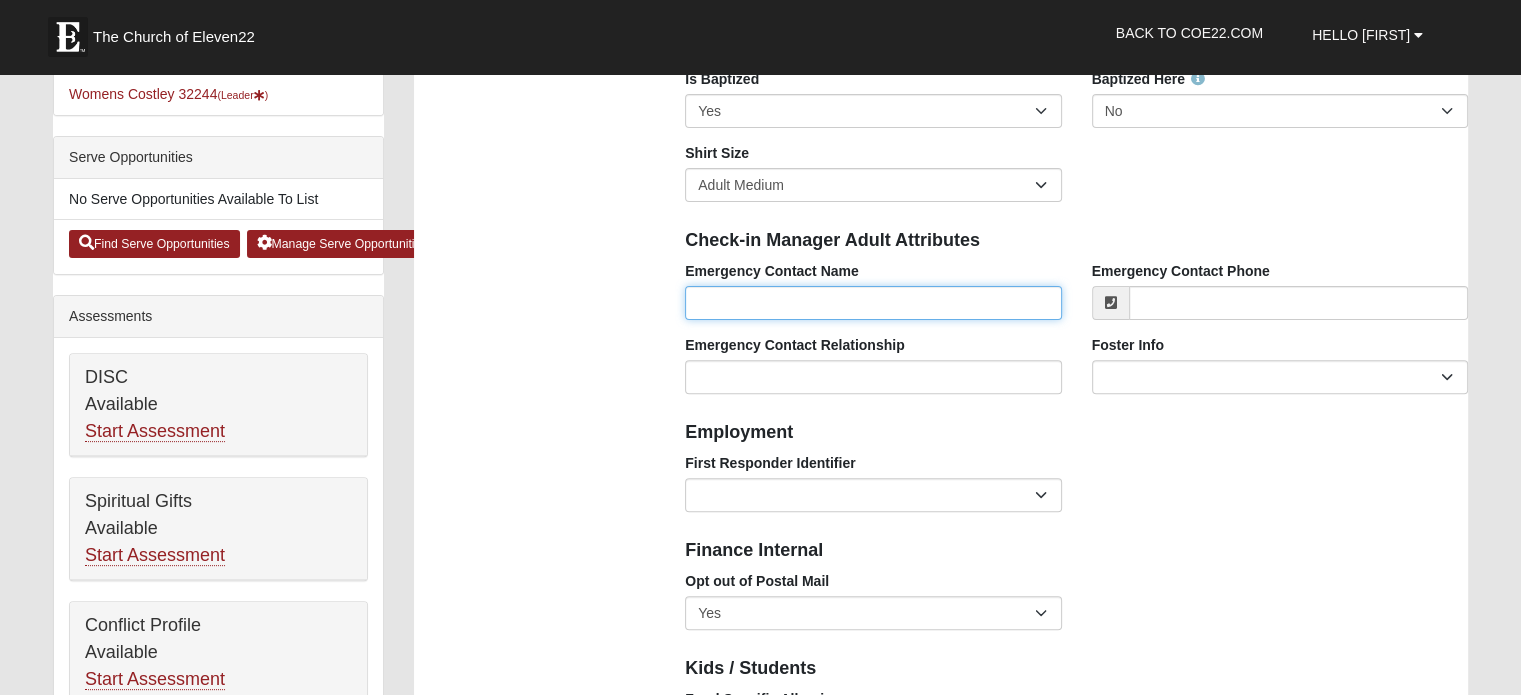 click on "Emergency Contact Name" at bounding box center [873, 303] 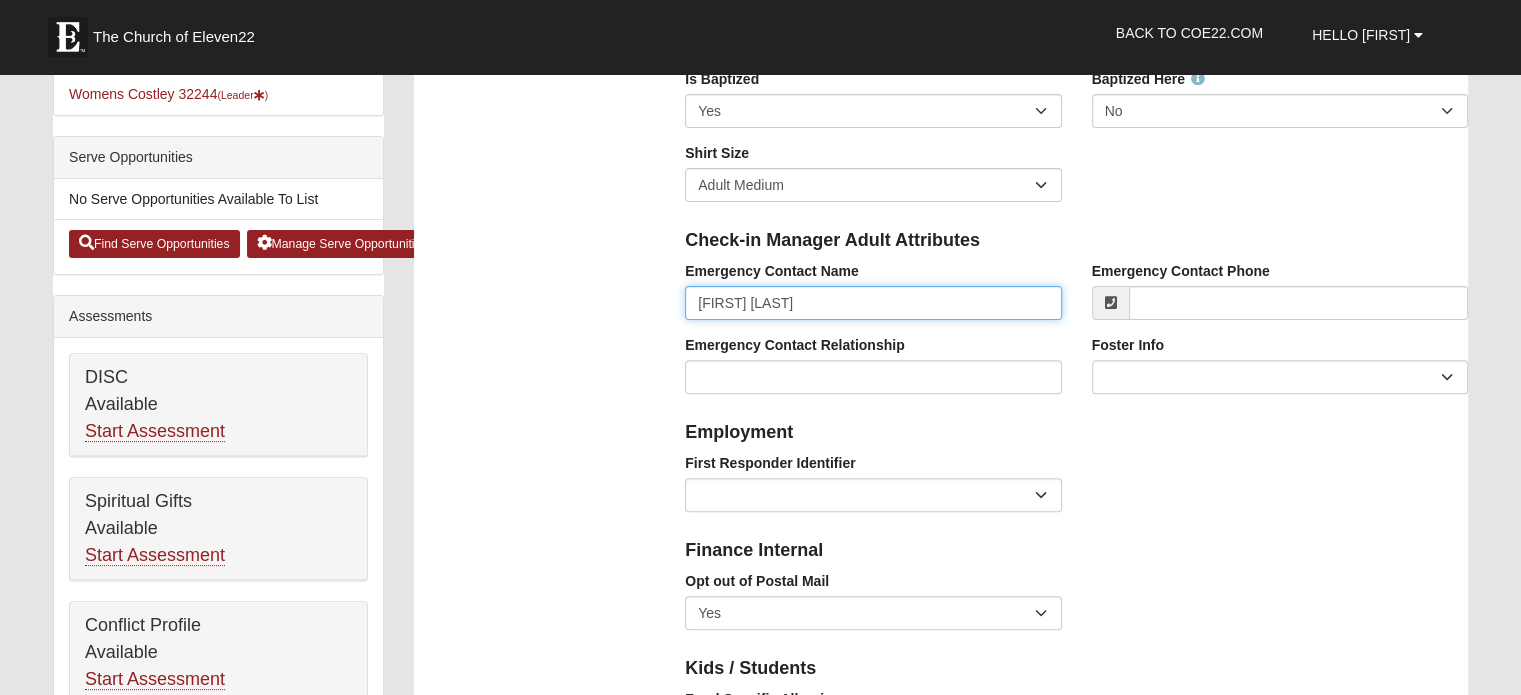 type on "[FIRST] [LAST]" 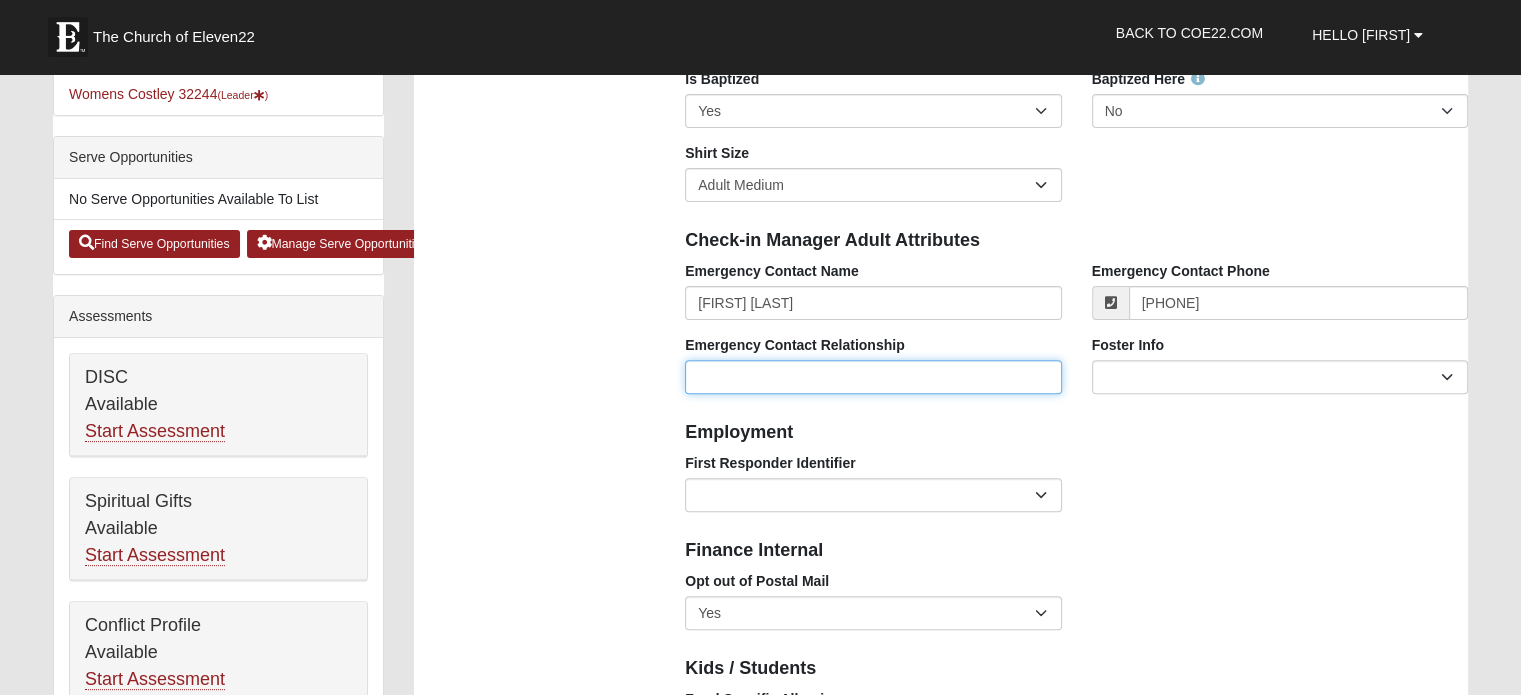 type on "([PHONE])" 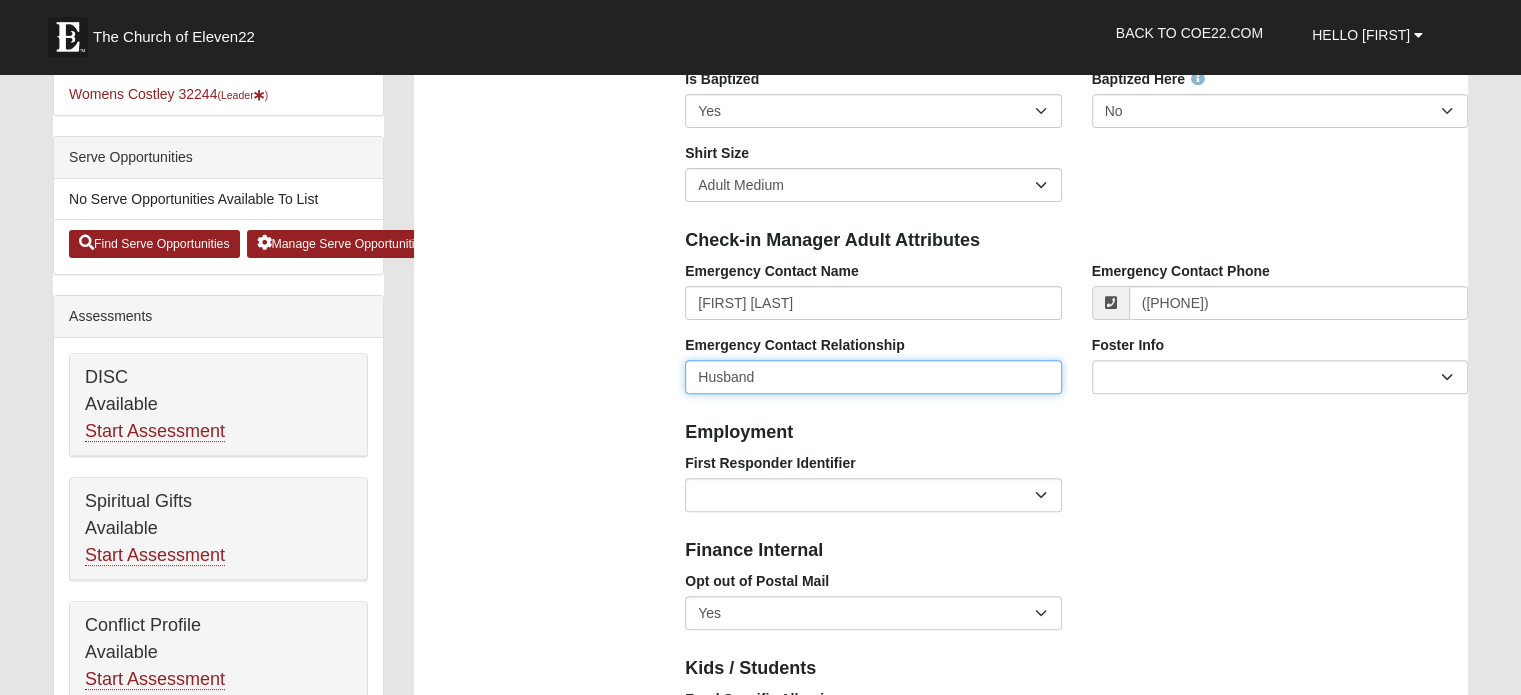type on "Husband" 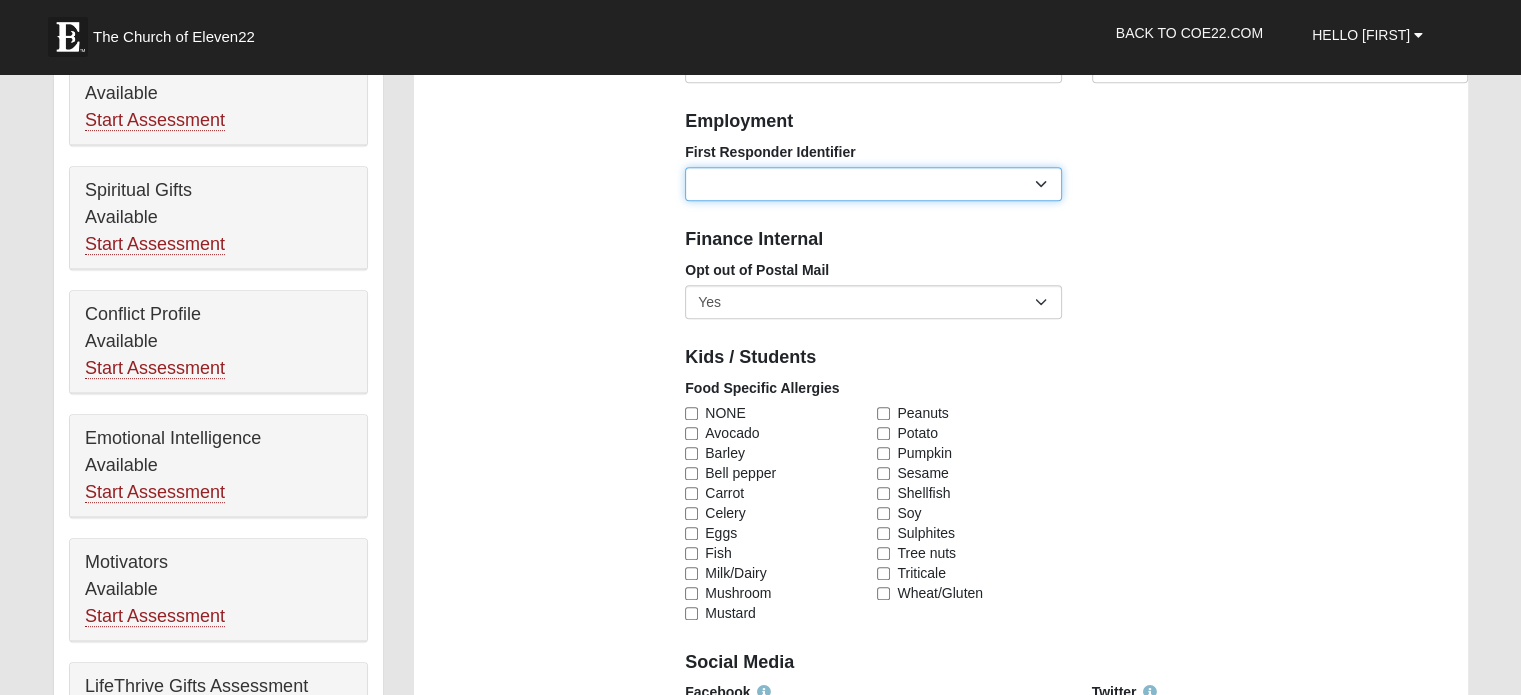 scroll, scrollTop: 968, scrollLeft: 0, axis: vertical 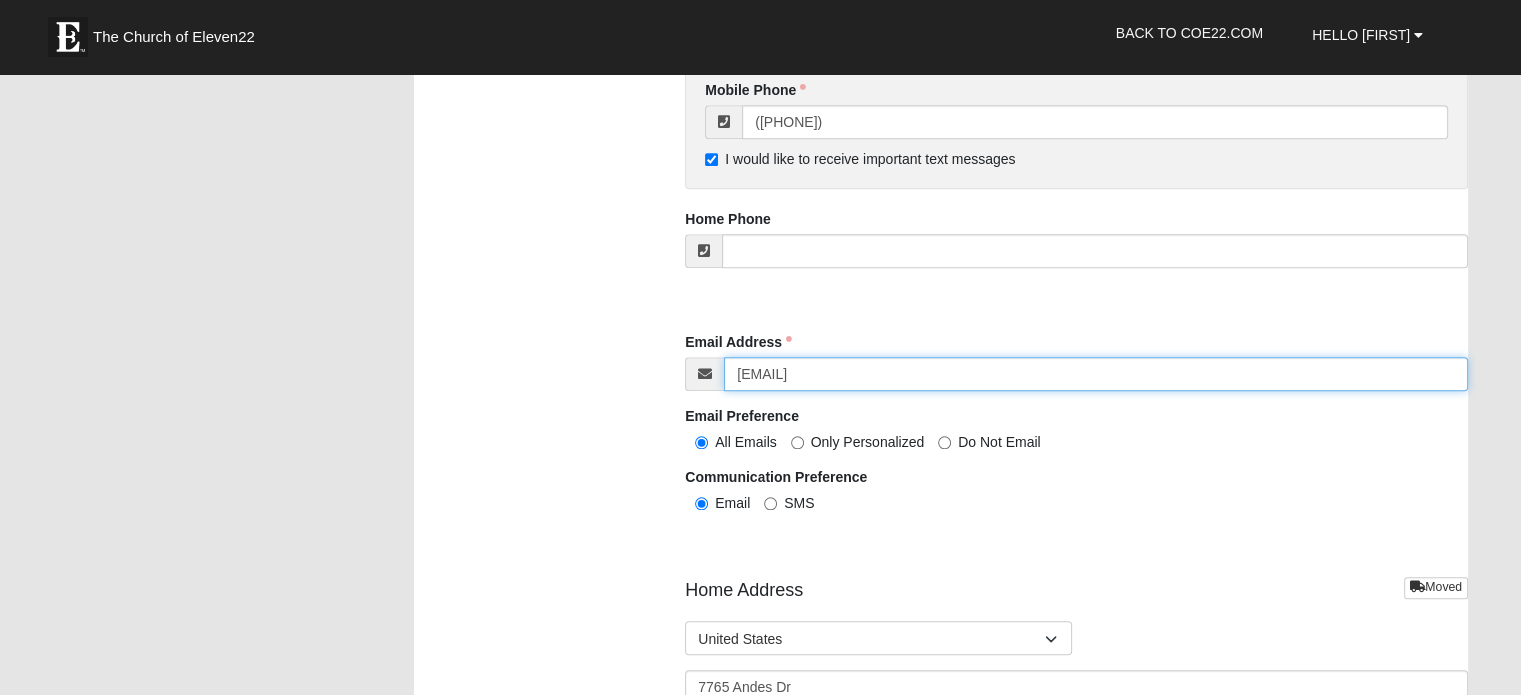 click on "JLCBKP@BELLSOUTH.NET" at bounding box center (1096, 374) 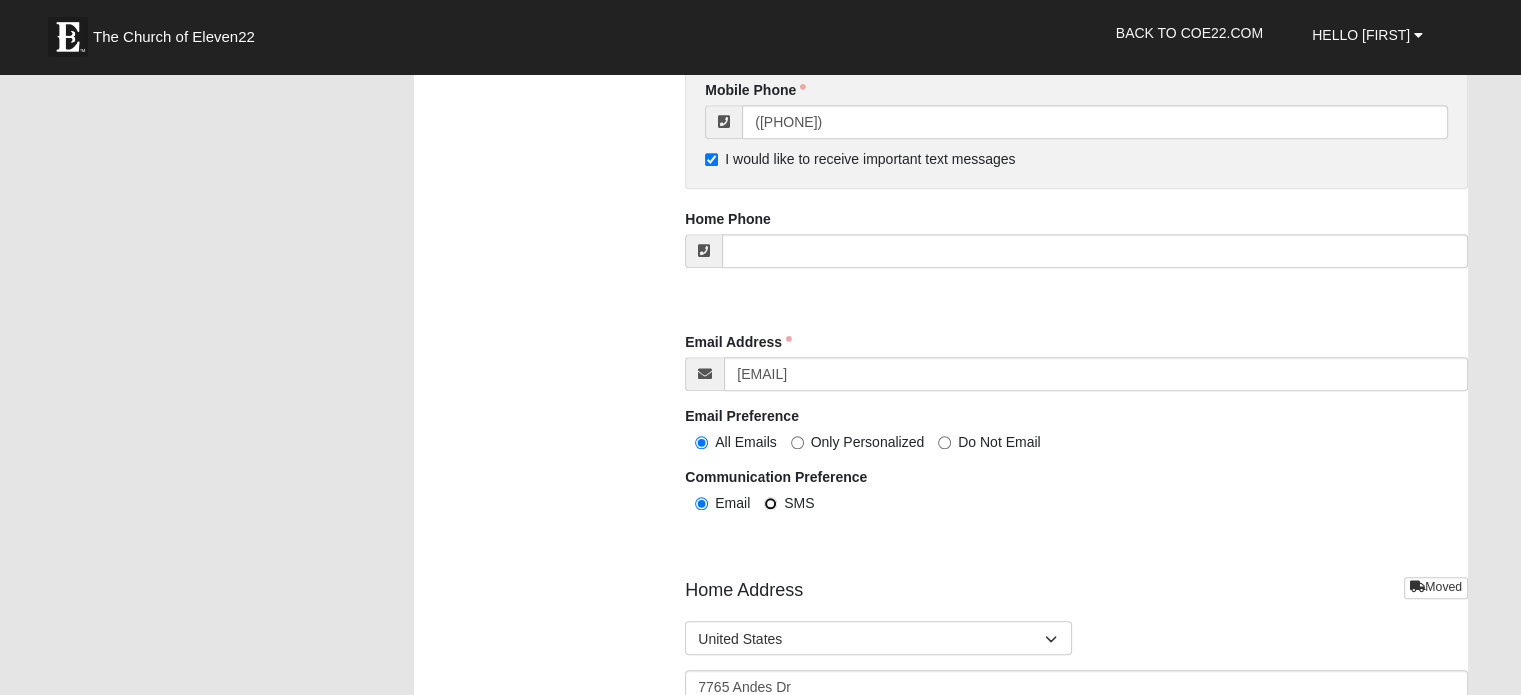 click on "SMS" at bounding box center [770, 503] 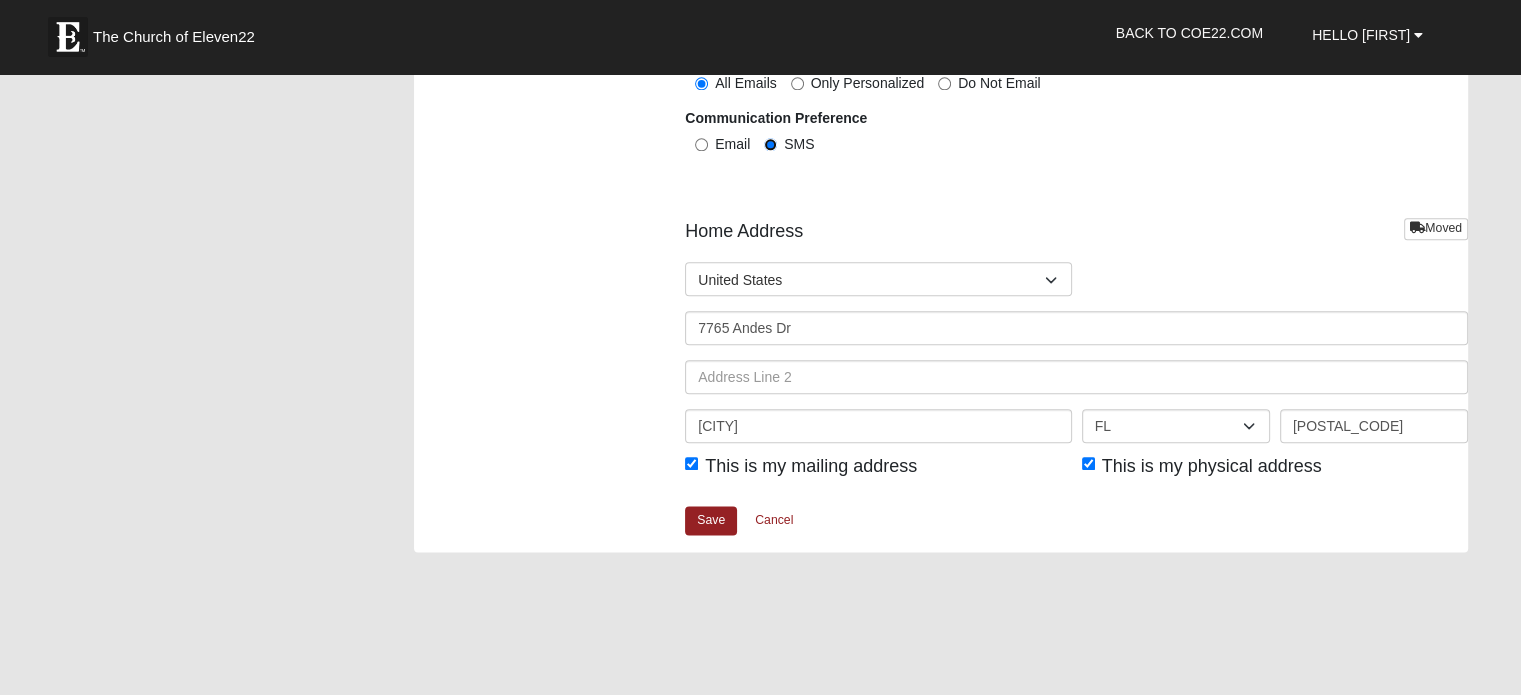 scroll, scrollTop: 2408, scrollLeft: 0, axis: vertical 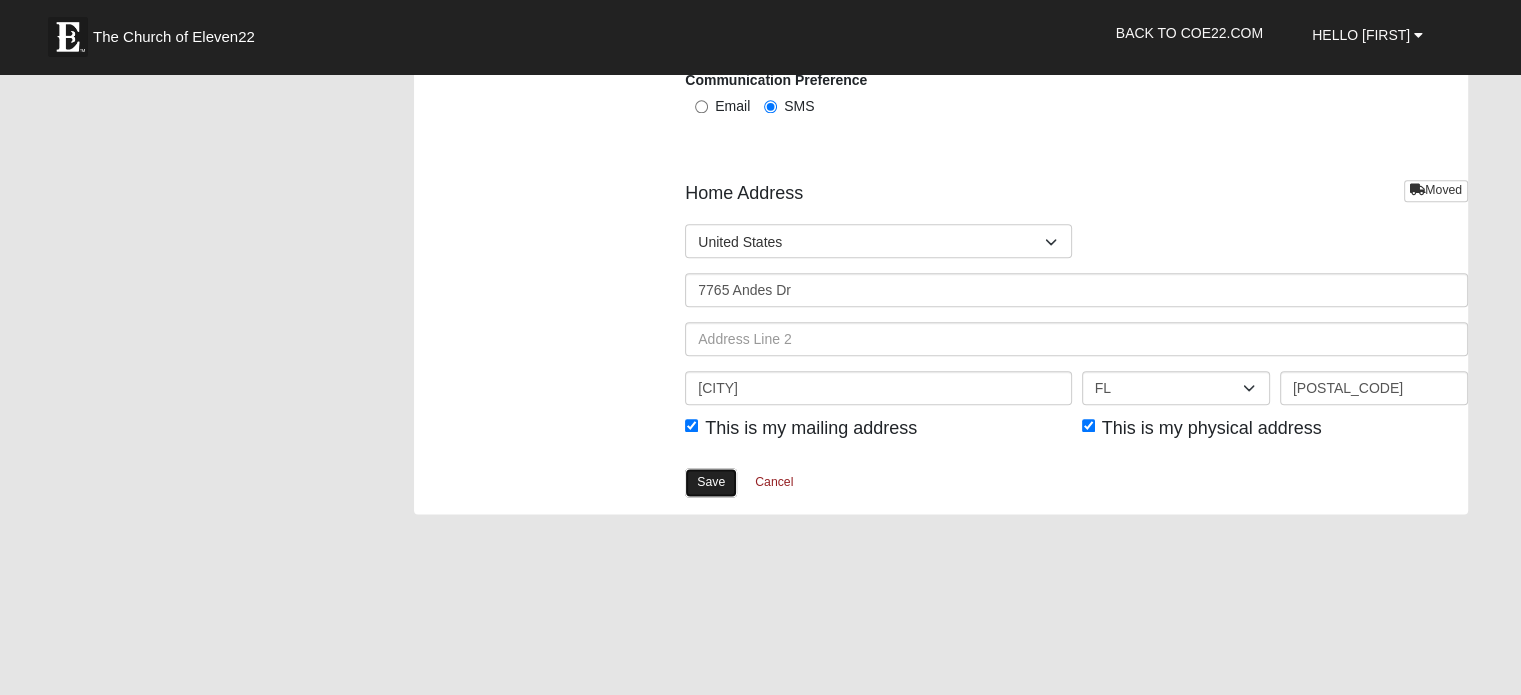 click on "Save" at bounding box center (711, 482) 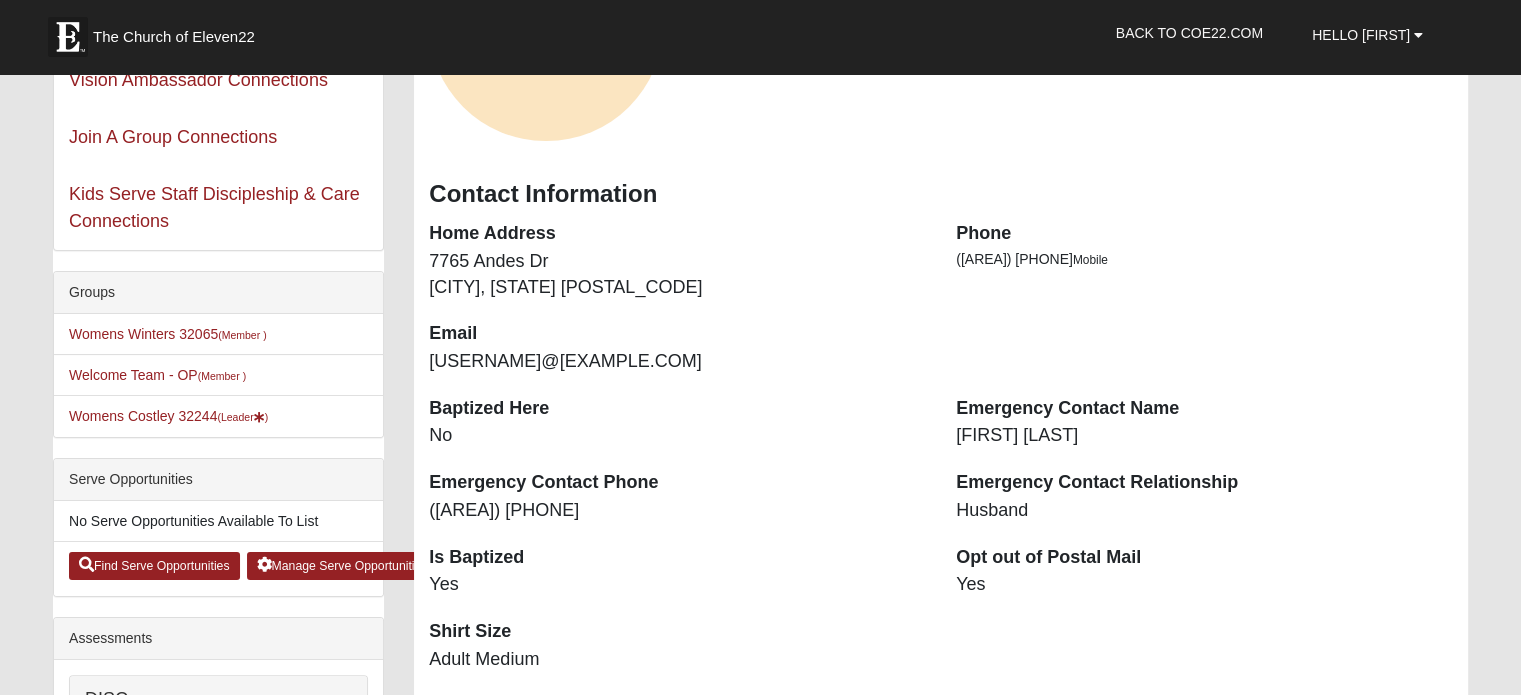 scroll, scrollTop: 280, scrollLeft: 0, axis: vertical 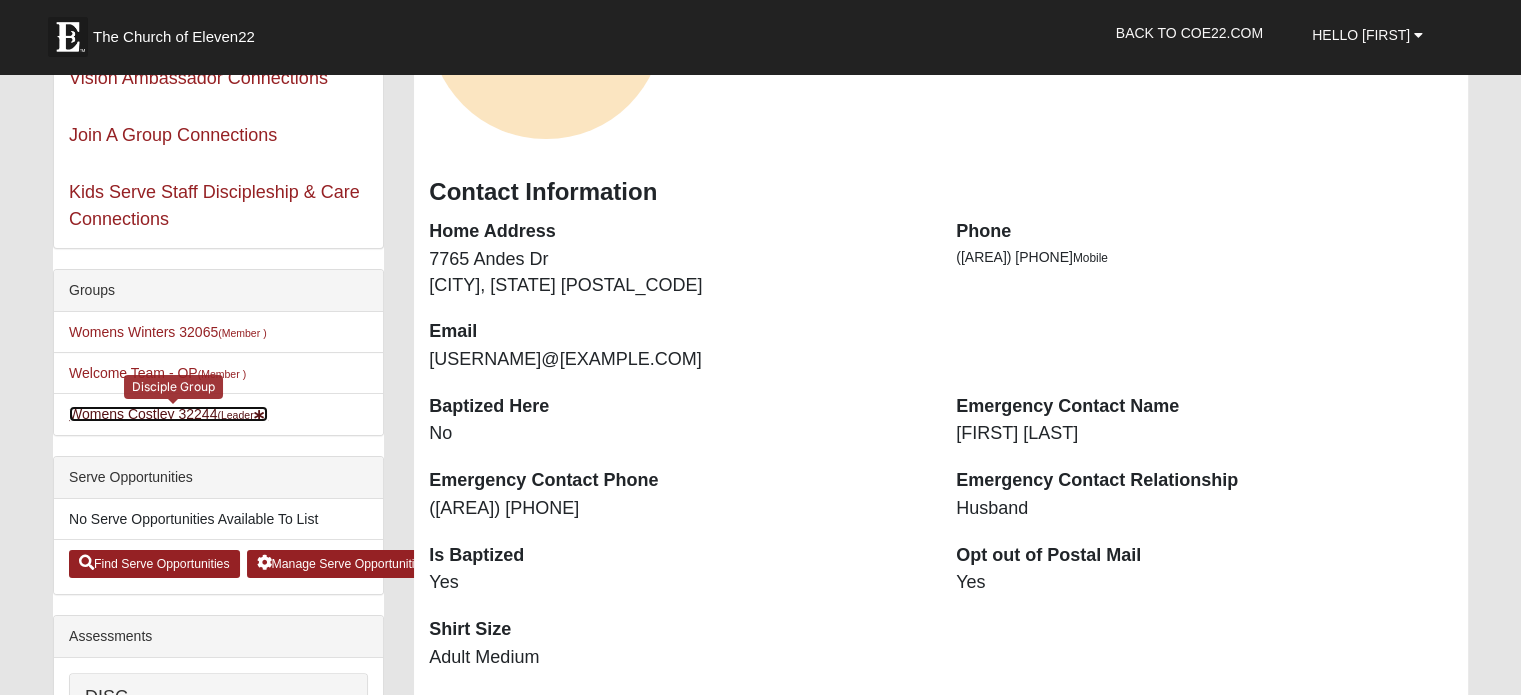 click on "Womens Costley 32244  (Leader
)" at bounding box center [168, 414] 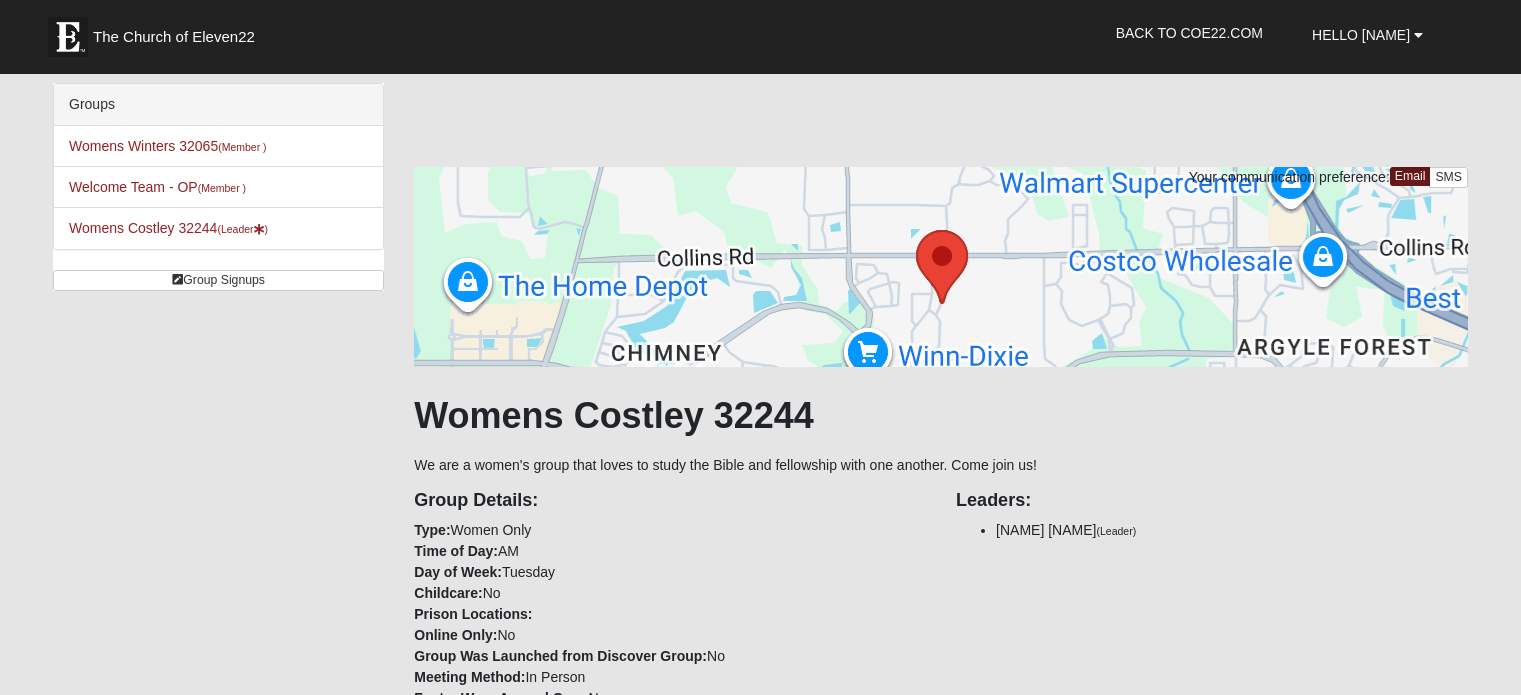 scroll, scrollTop: 0, scrollLeft: 0, axis: both 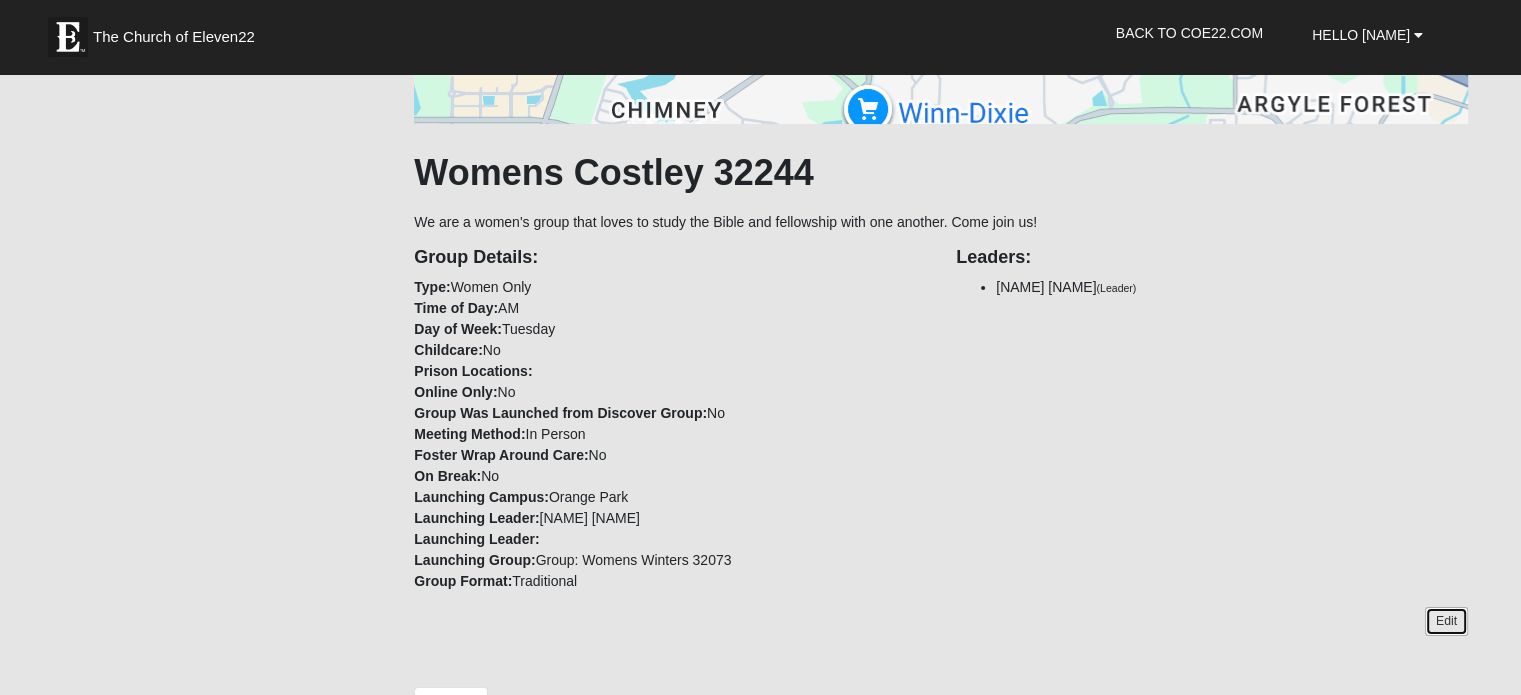 click on "Edit" at bounding box center (1446, 621) 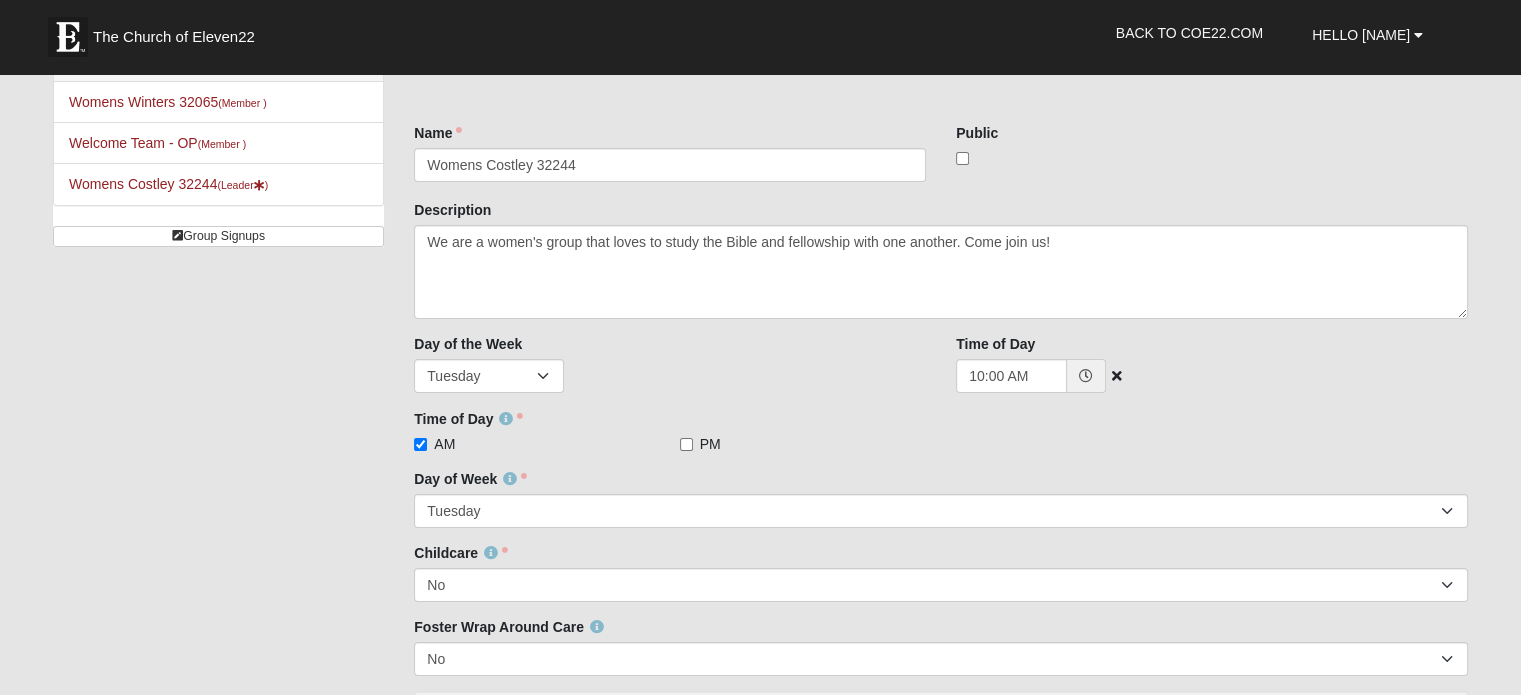 scroll, scrollTop: 43, scrollLeft: 0, axis: vertical 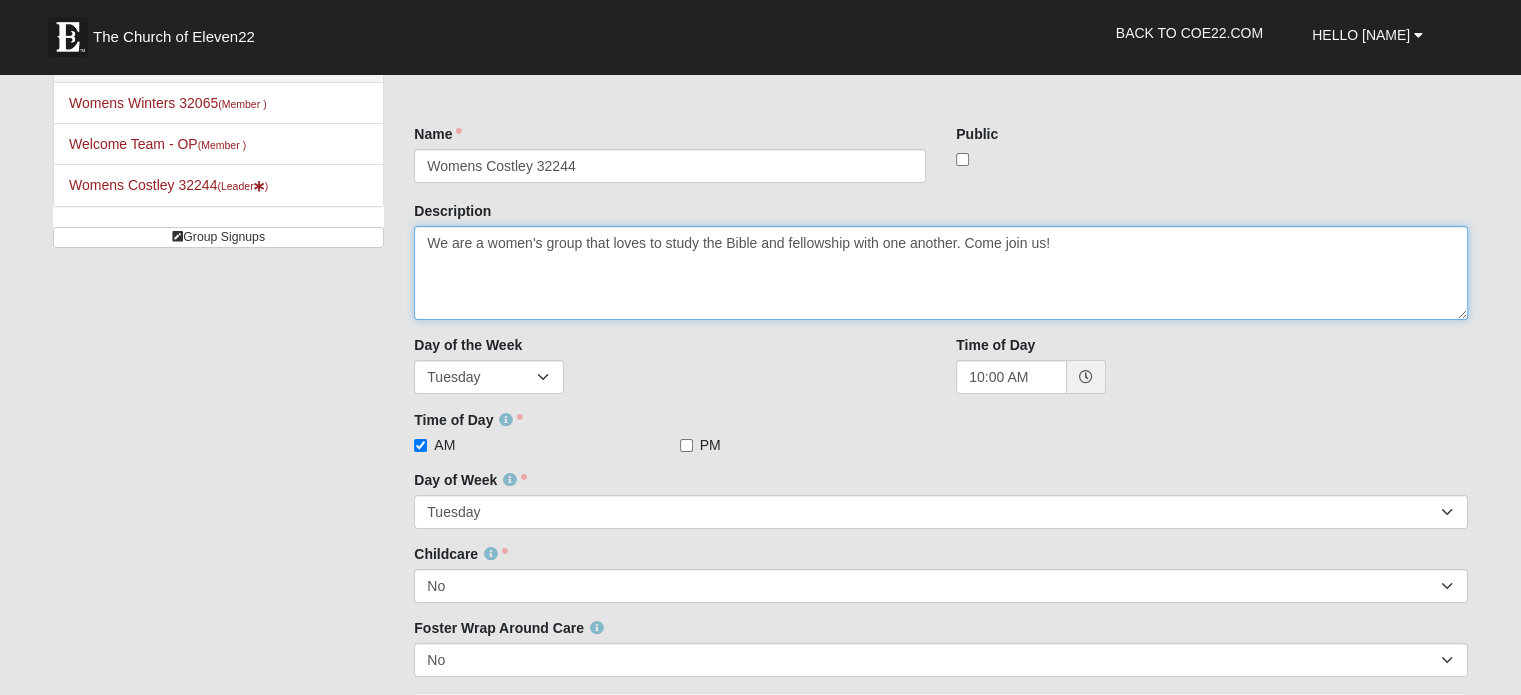 click on "We are a women's group that loves to study the Bible and fellowship with one another. Come join us!" at bounding box center [941, 273] 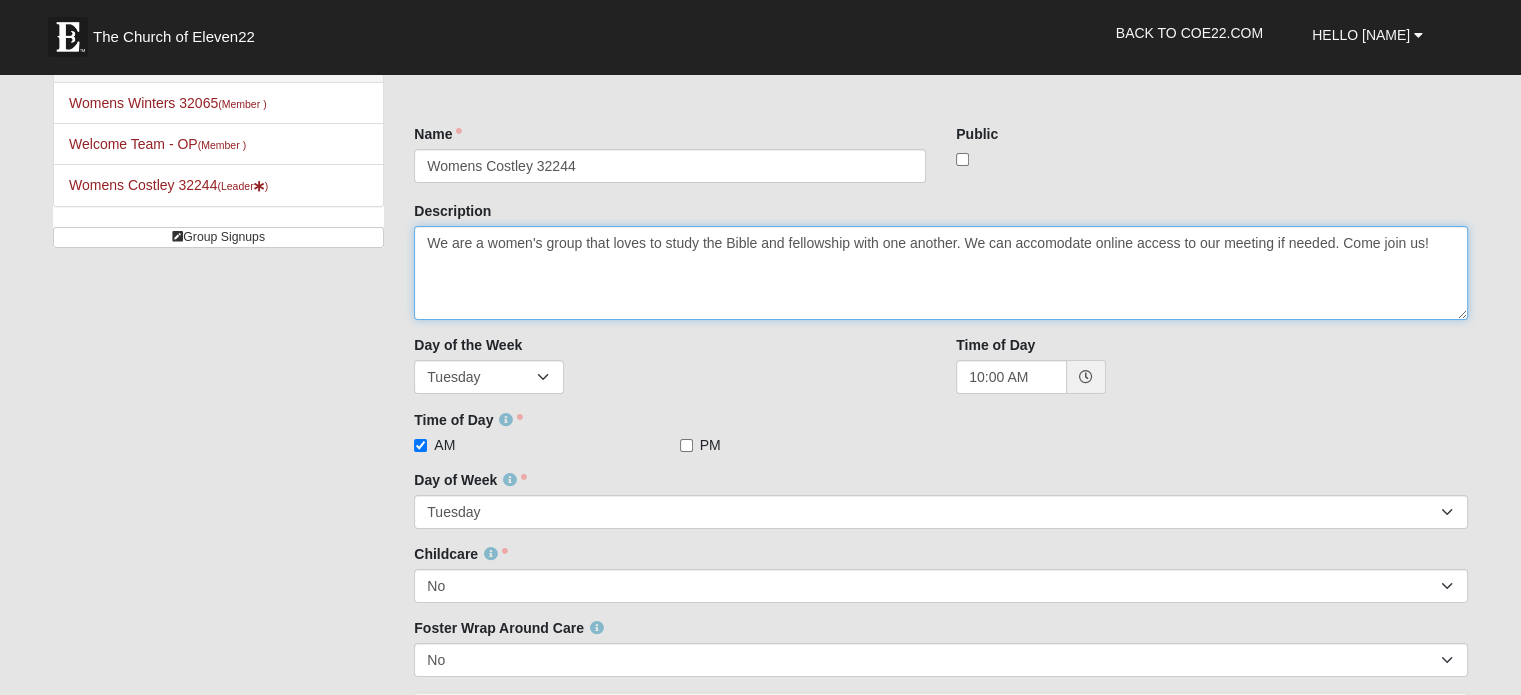 drag, startPoint x: 424, startPoint y: 241, endPoint x: 1445, endPoint y: 269, distance: 1021.38385 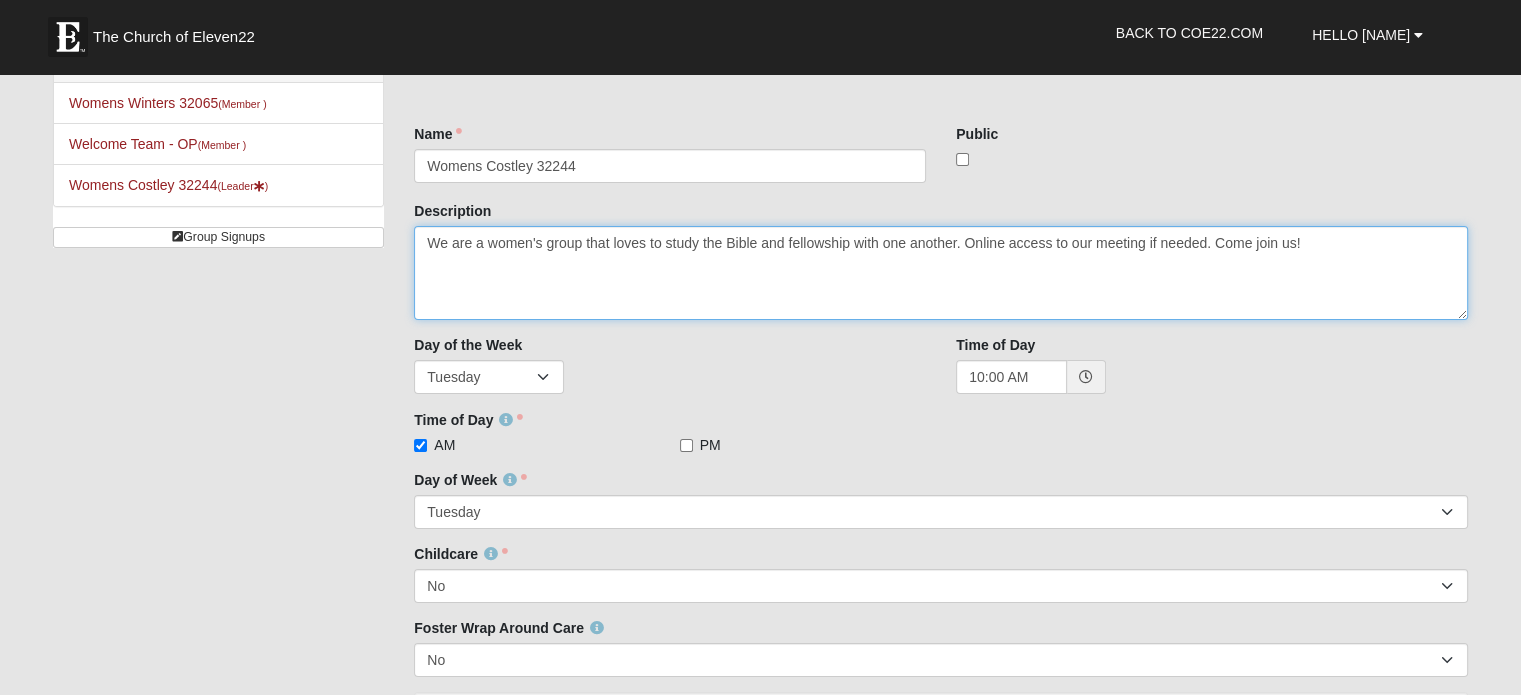 click on "We are a women's group that loves to study the Bible and fellowship with one another. Come join us!" at bounding box center (941, 273) 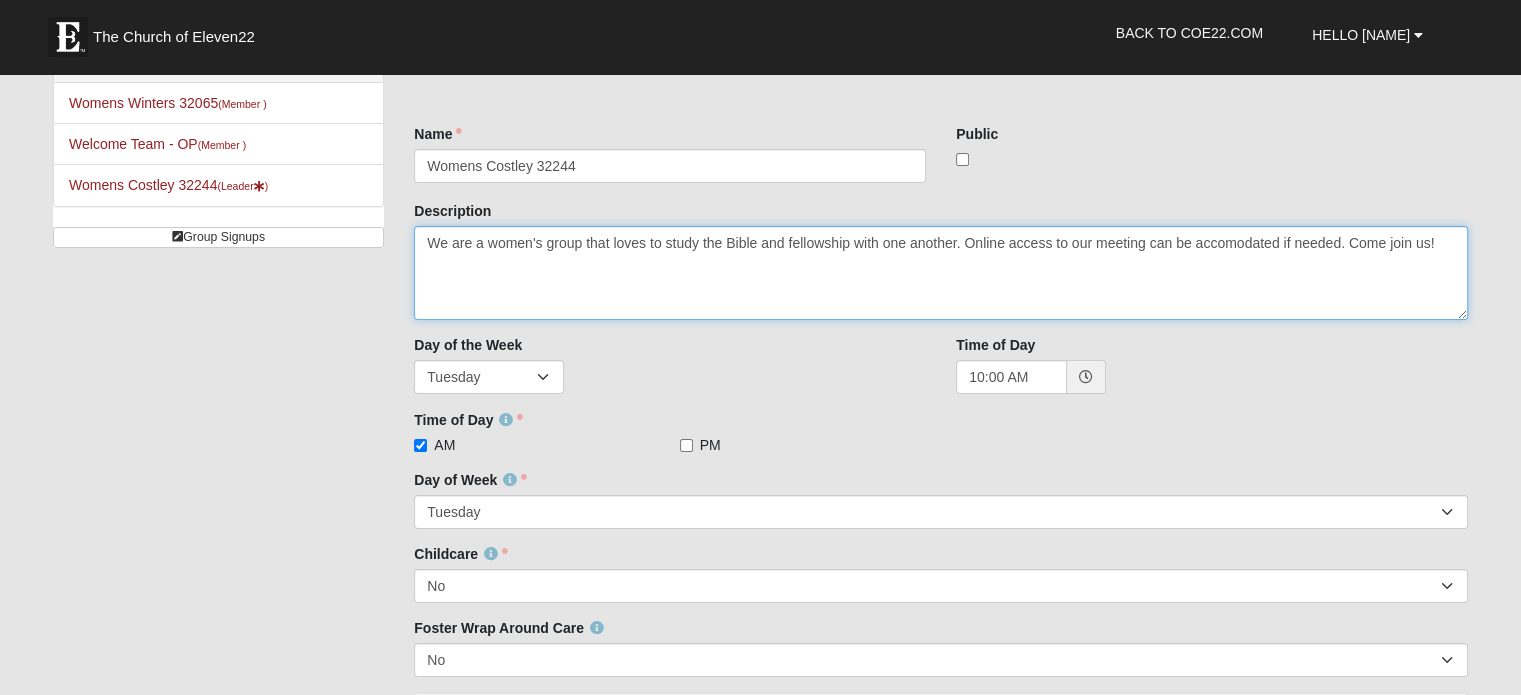 click on "We are a women's group that loves to study the Bible and fellowship with one another. Come join us!" at bounding box center [941, 273] 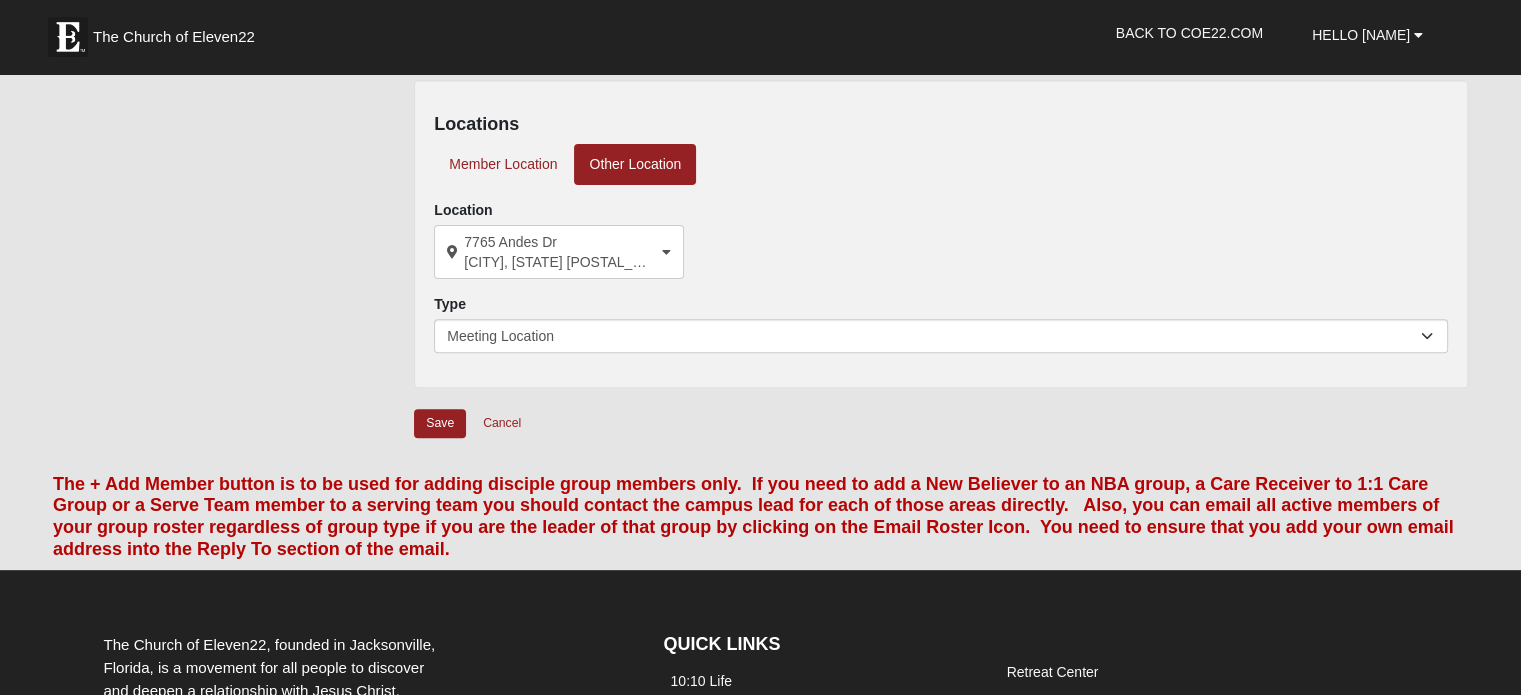 scroll, scrollTop: 679, scrollLeft: 0, axis: vertical 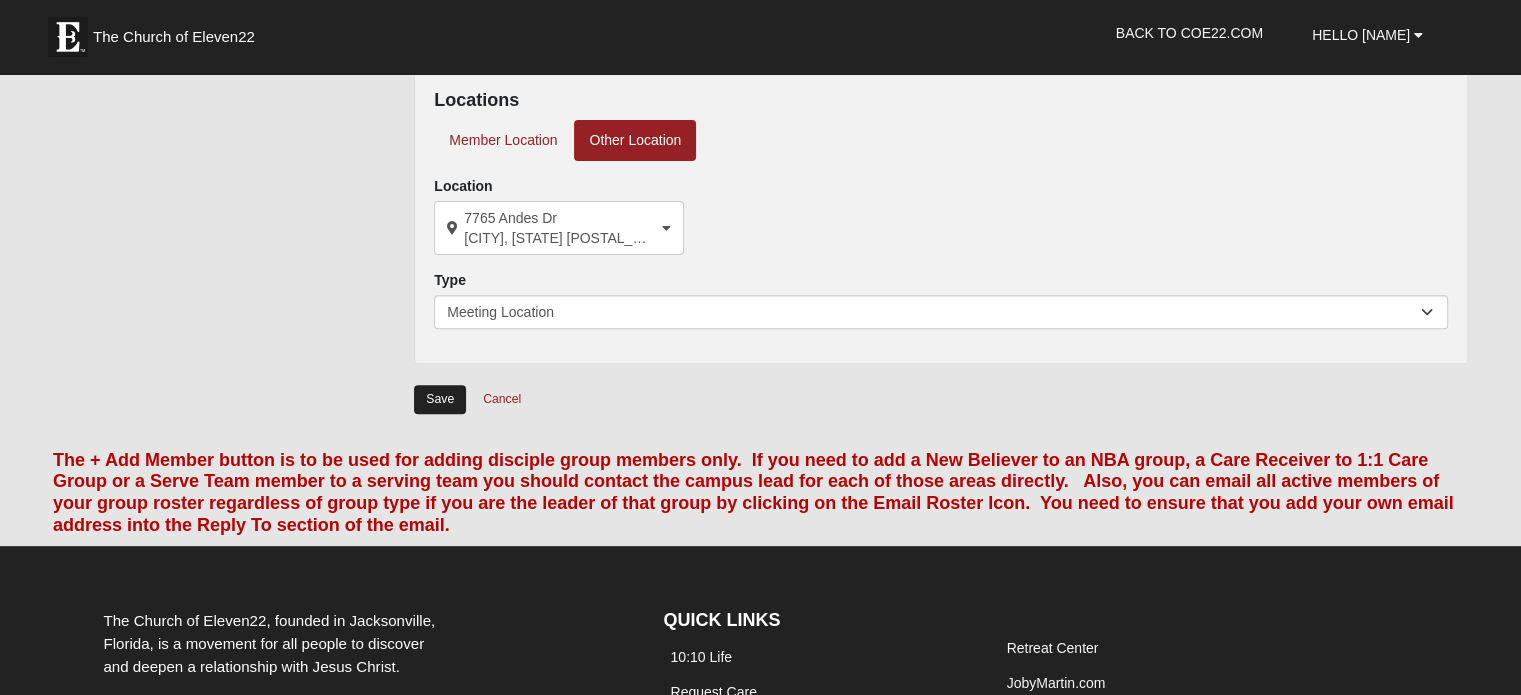 type on "We are a women's group that loves to study the Bible and fellowship with one another. We can provide online access if needed. Come join us!" 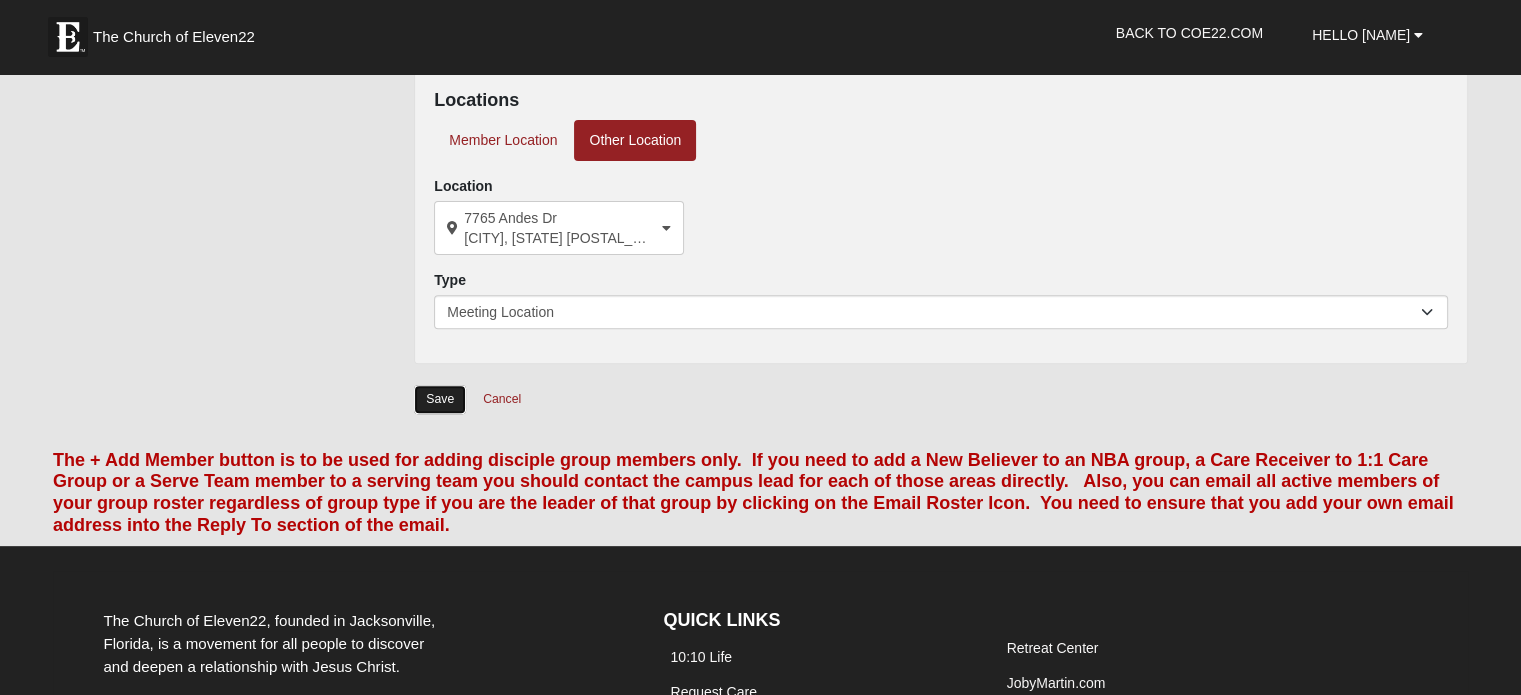 click on "Save" at bounding box center [440, 399] 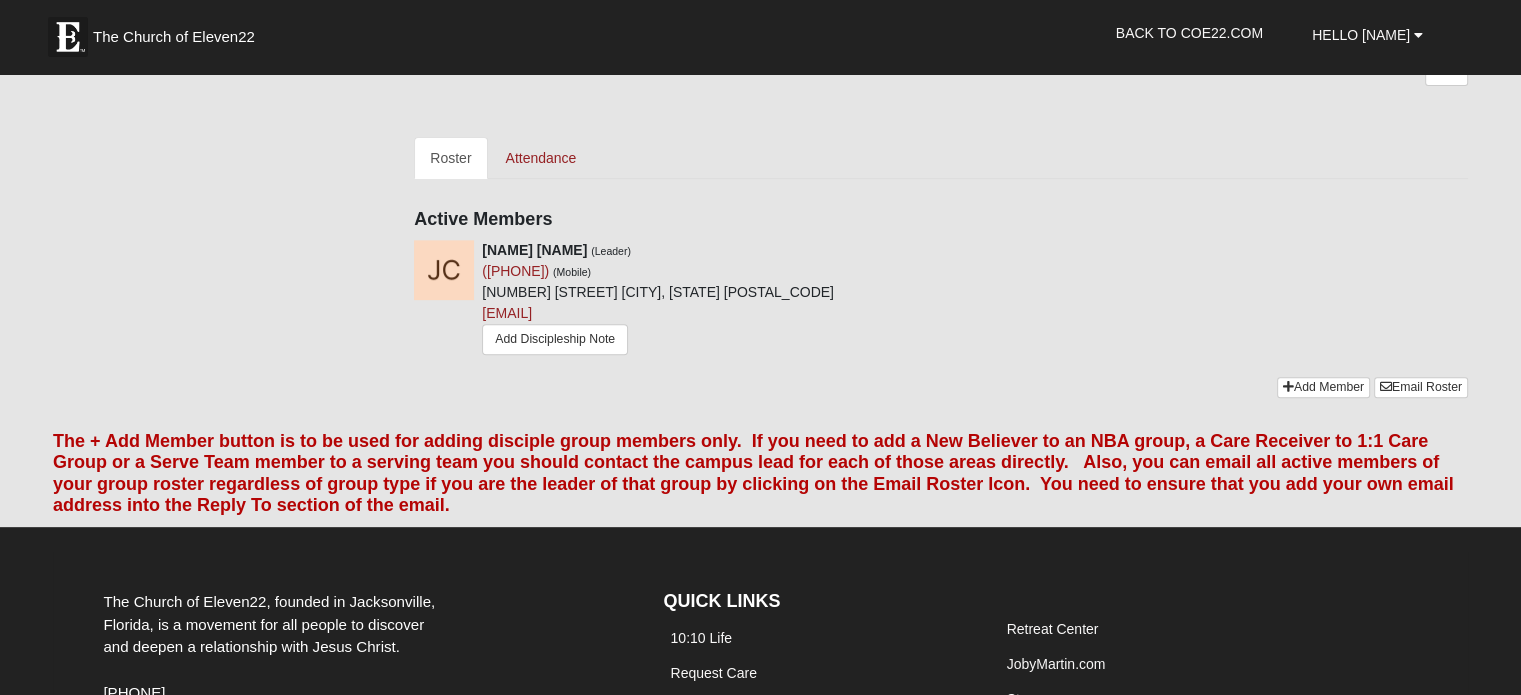 scroll, scrollTop: 799, scrollLeft: 0, axis: vertical 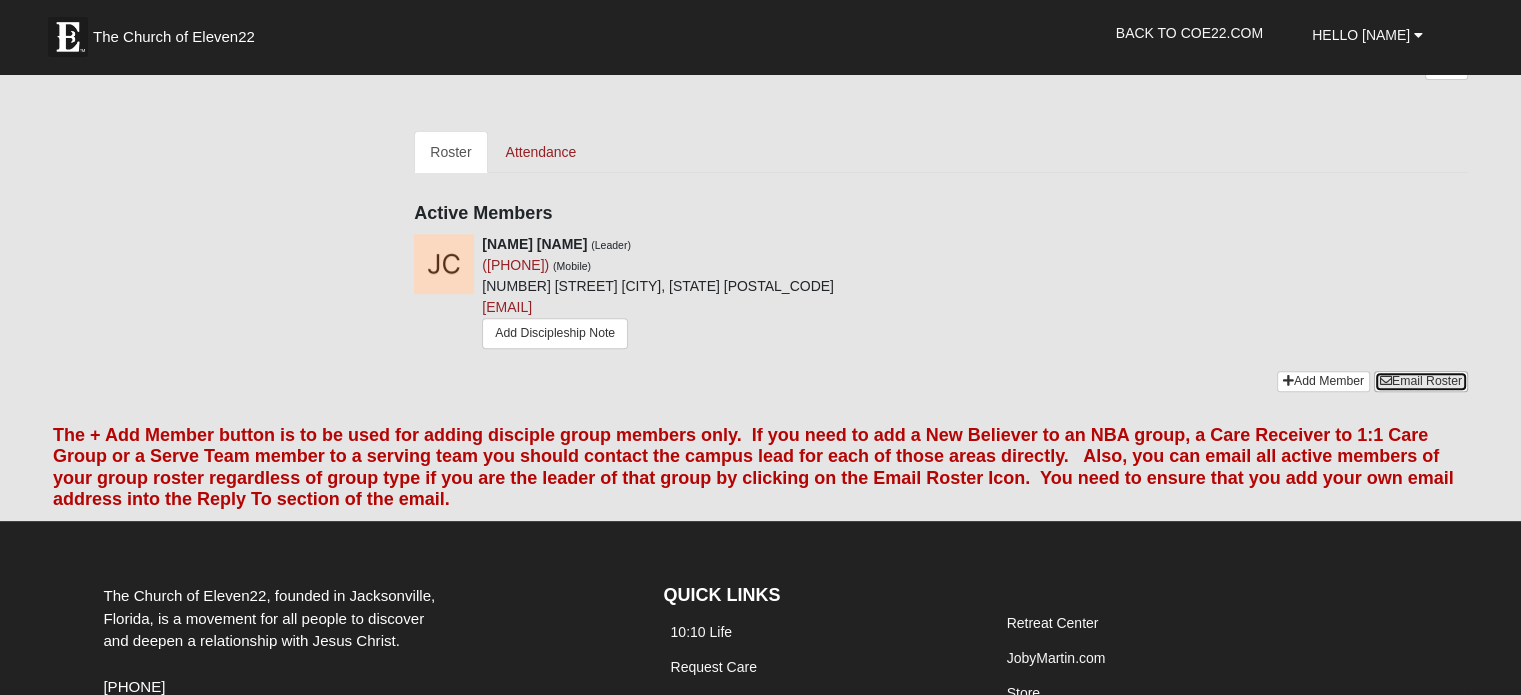 click on "Email Roster" at bounding box center [1421, 381] 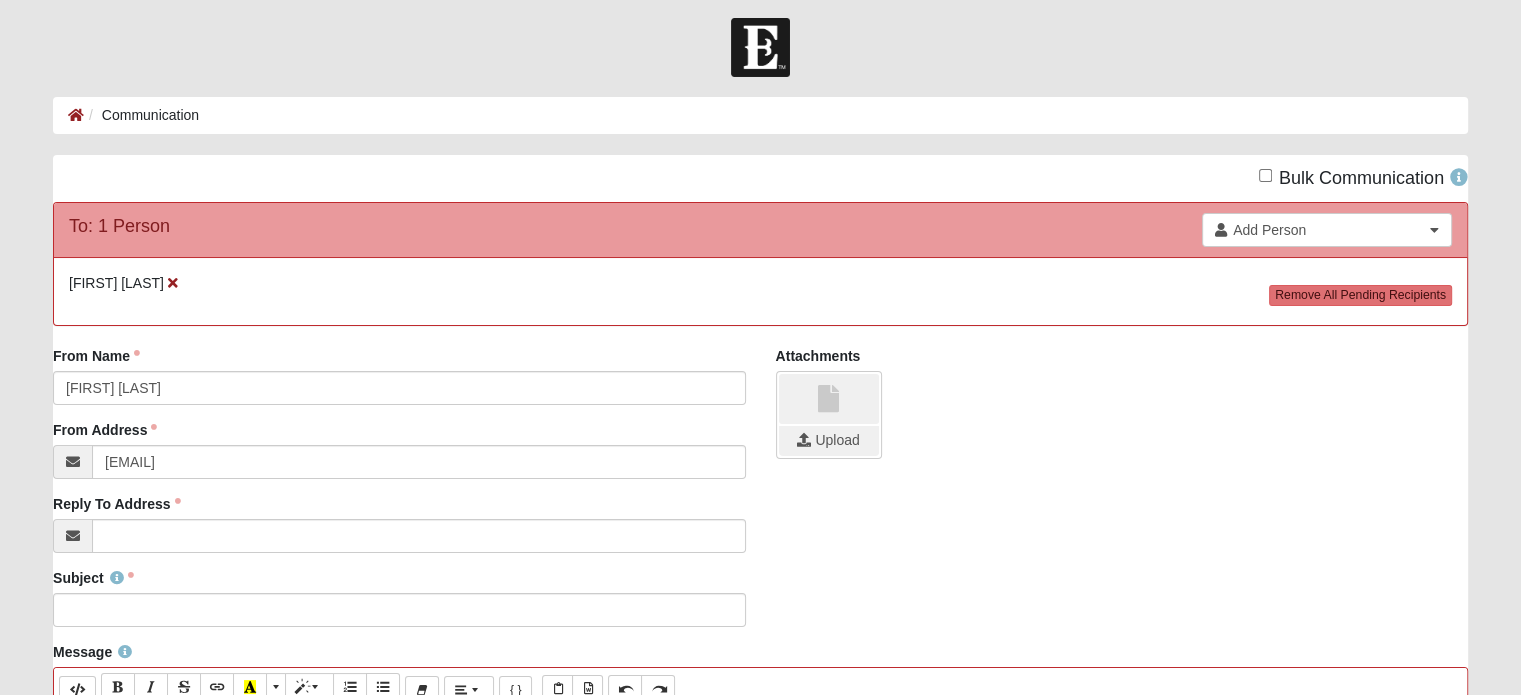 scroll, scrollTop: 0, scrollLeft: 0, axis: both 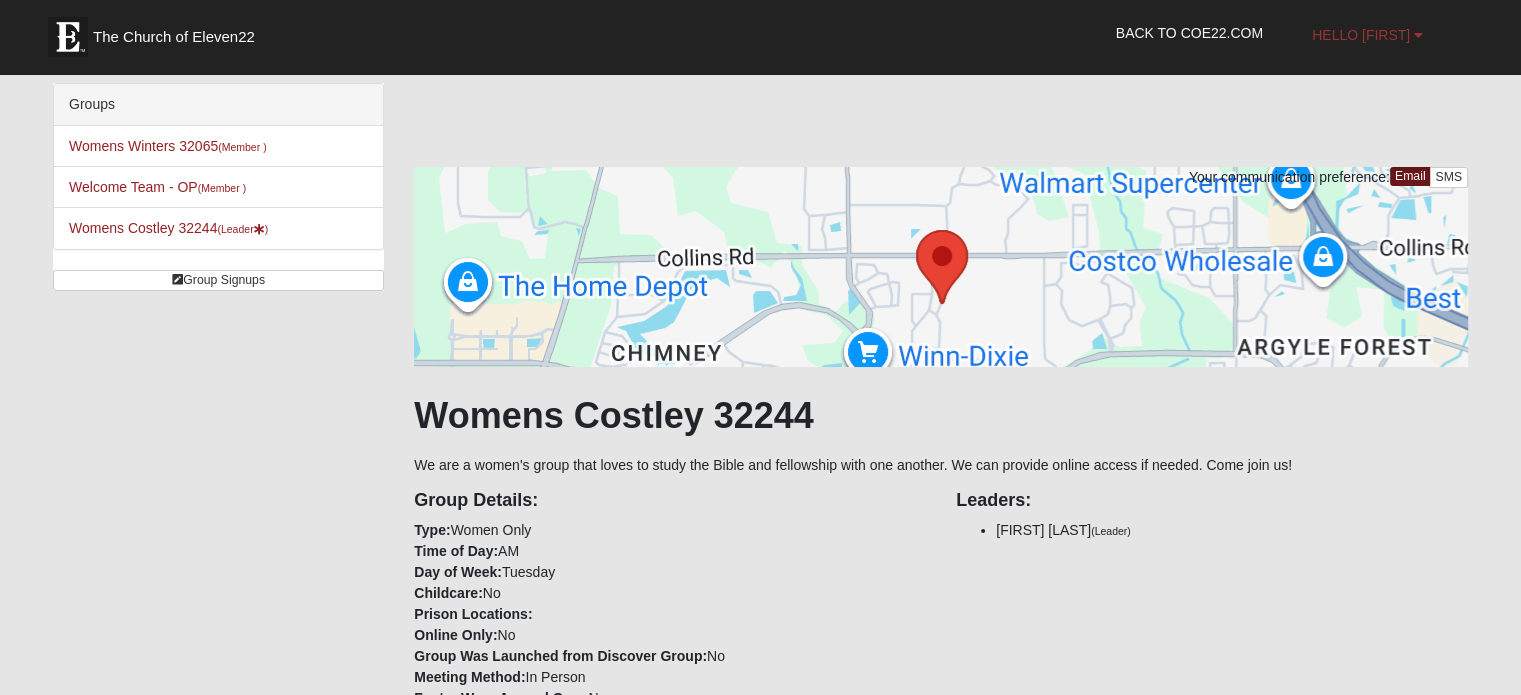 click on "Hello [FIRST]" at bounding box center (1361, 35) 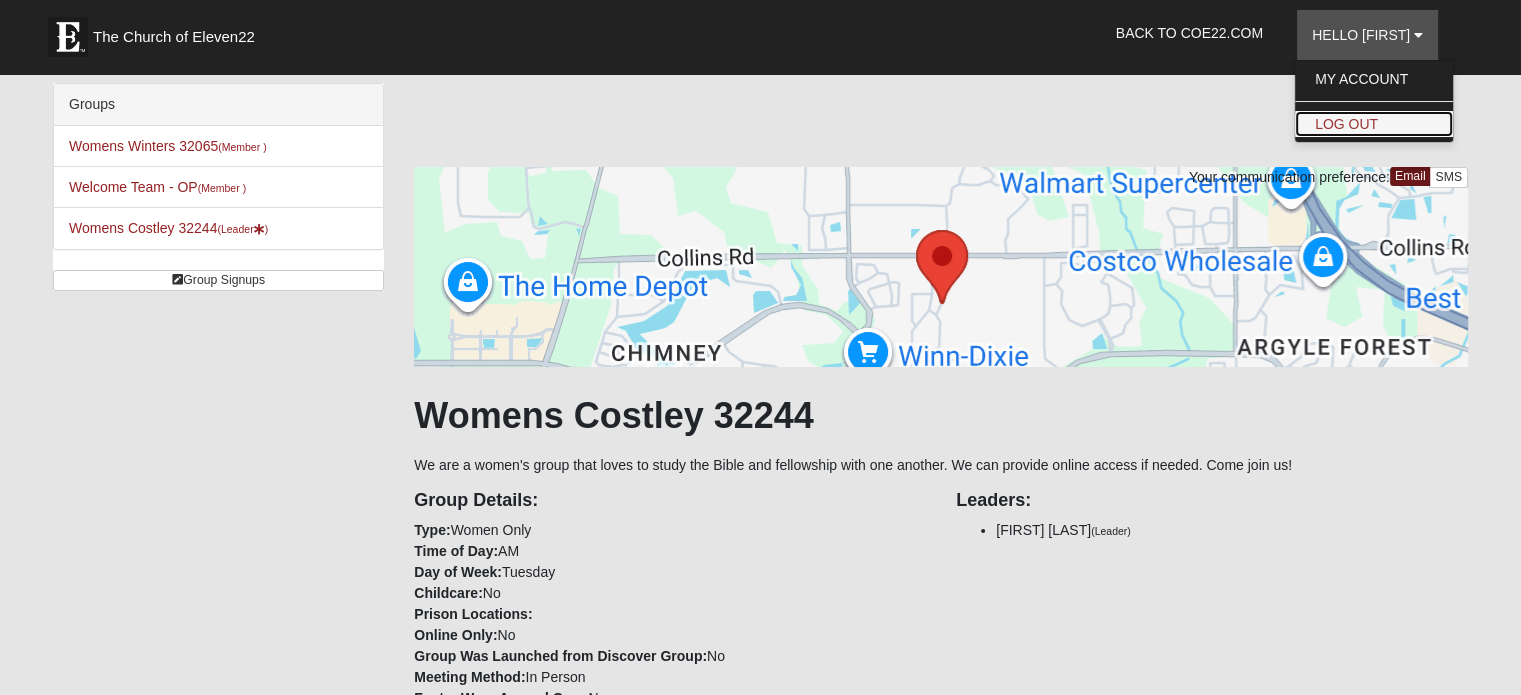 click on "Log Out" at bounding box center [1374, 124] 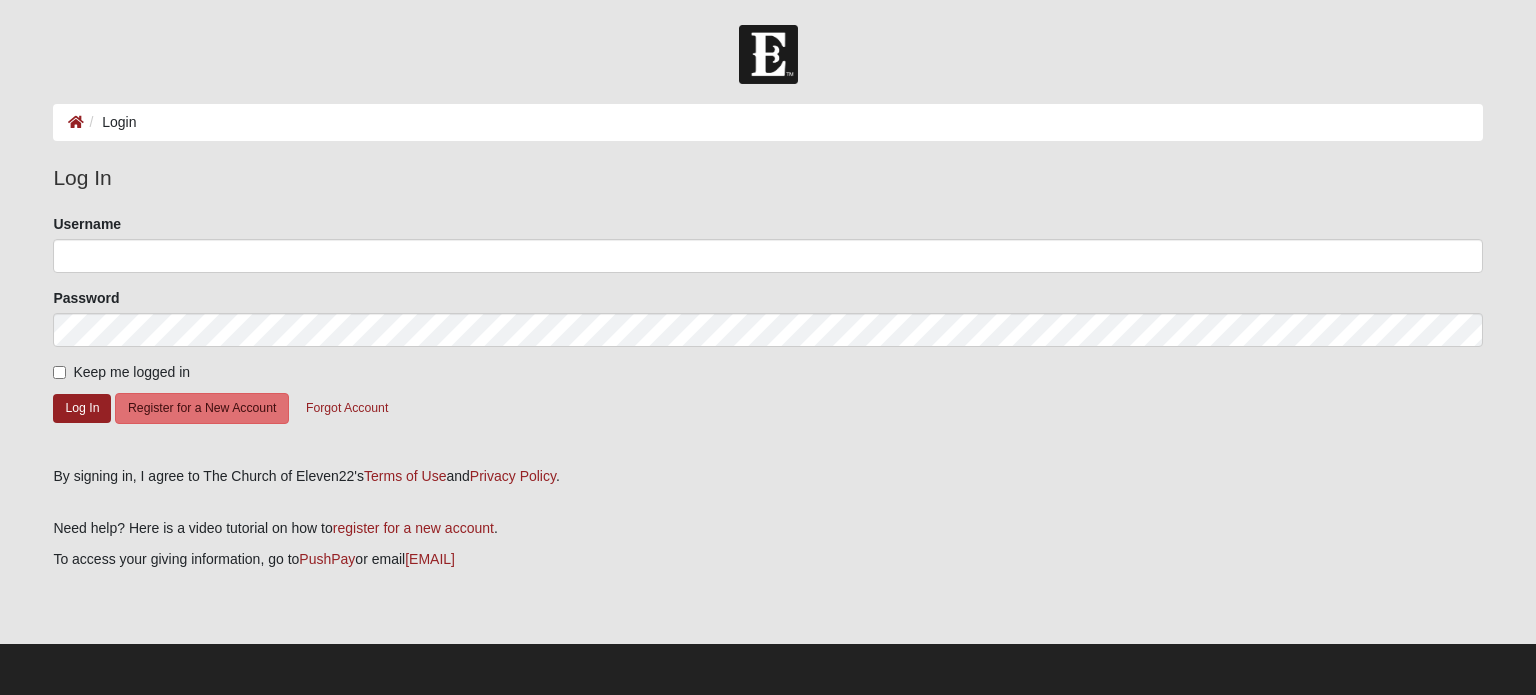 scroll, scrollTop: 0, scrollLeft: 0, axis: both 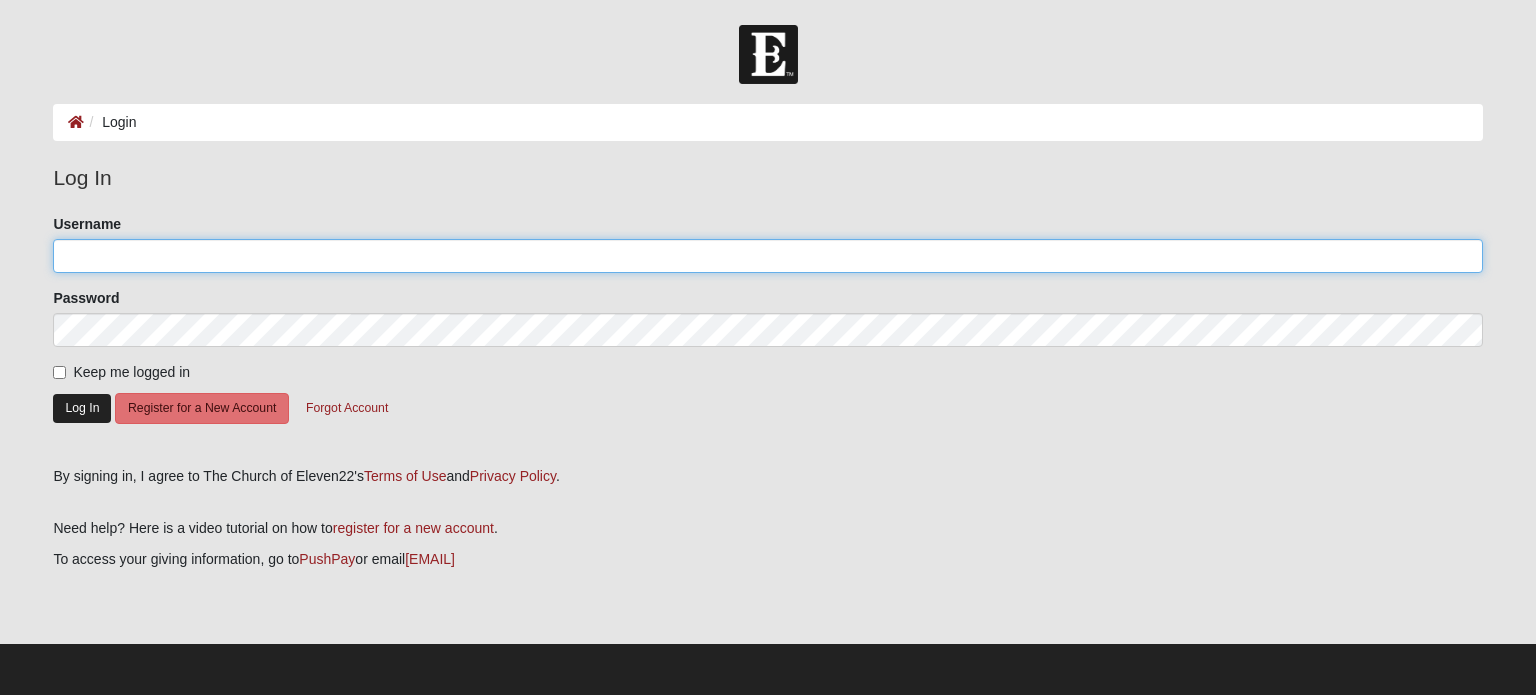 type on "[USERNAME]" 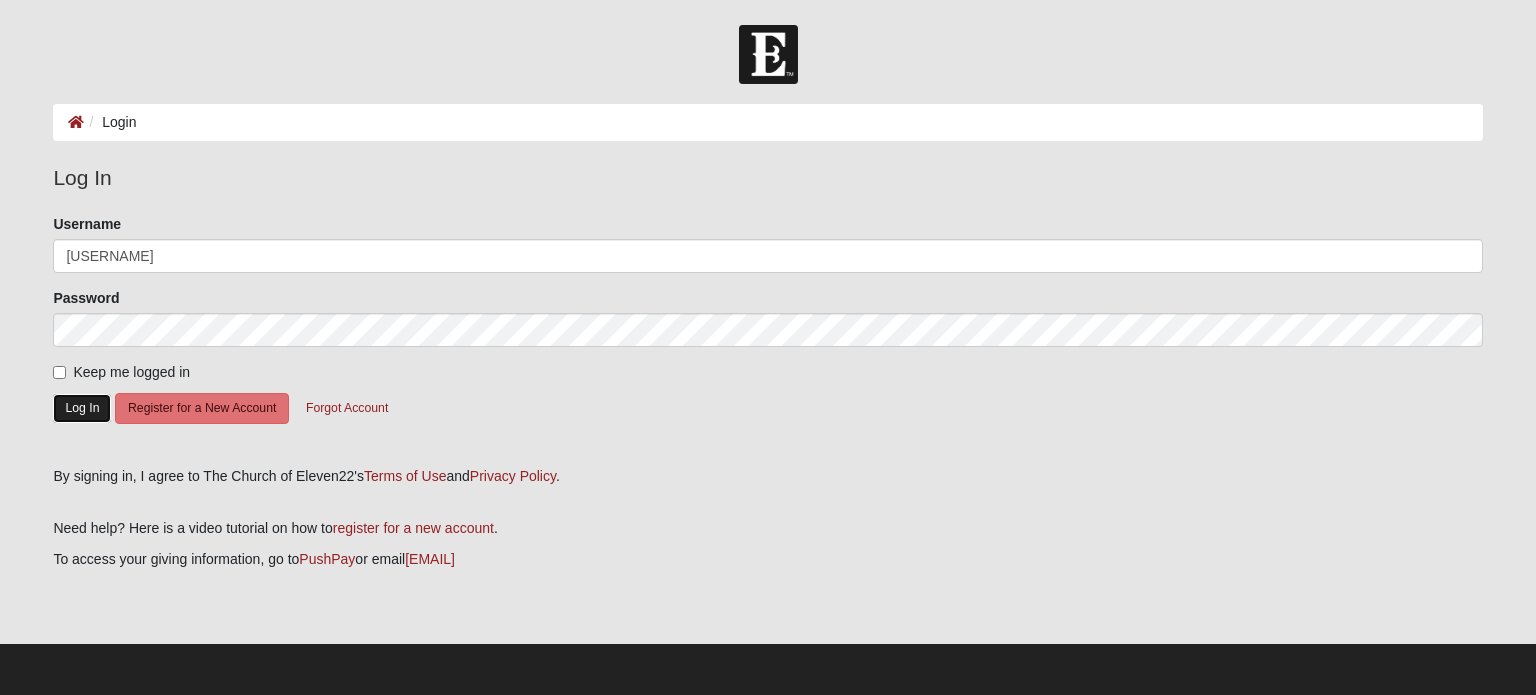 click on "Log In" 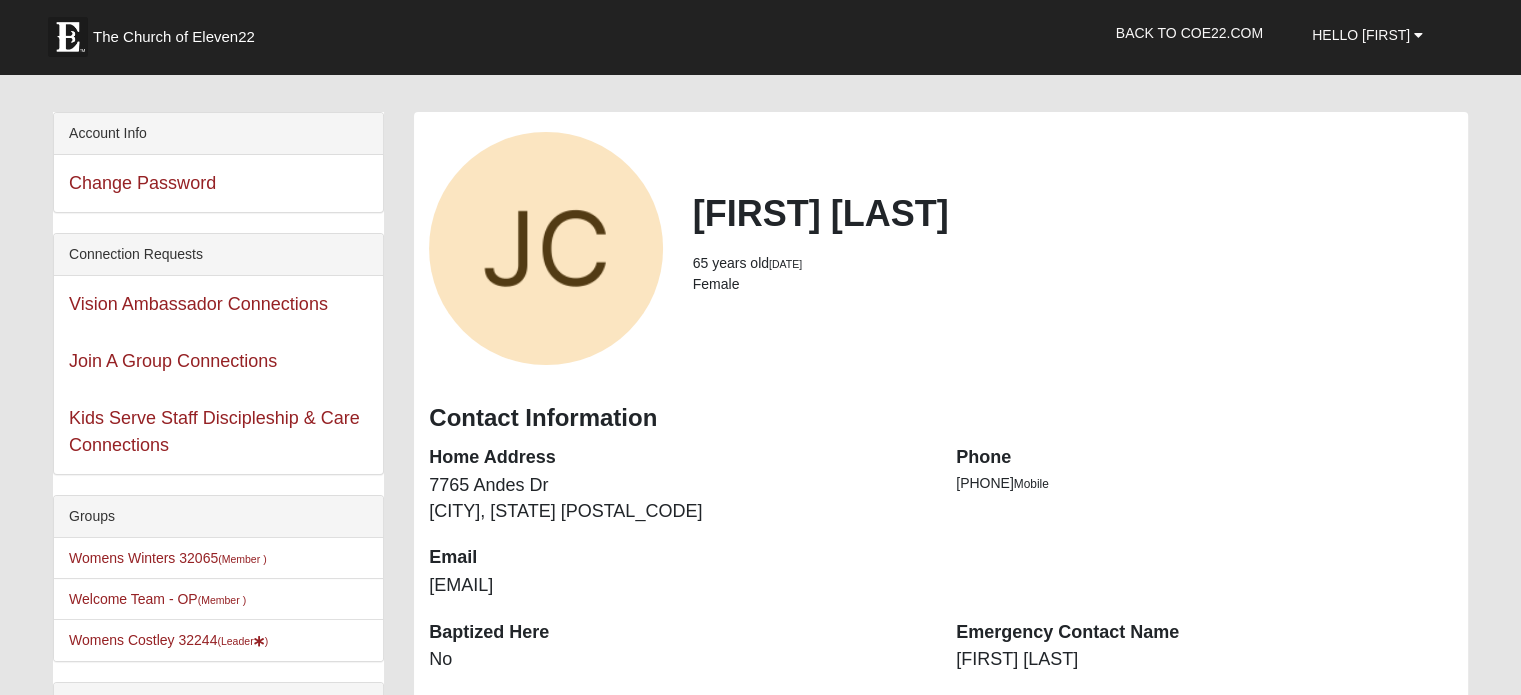 scroll, scrollTop: 0, scrollLeft: 0, axis: both 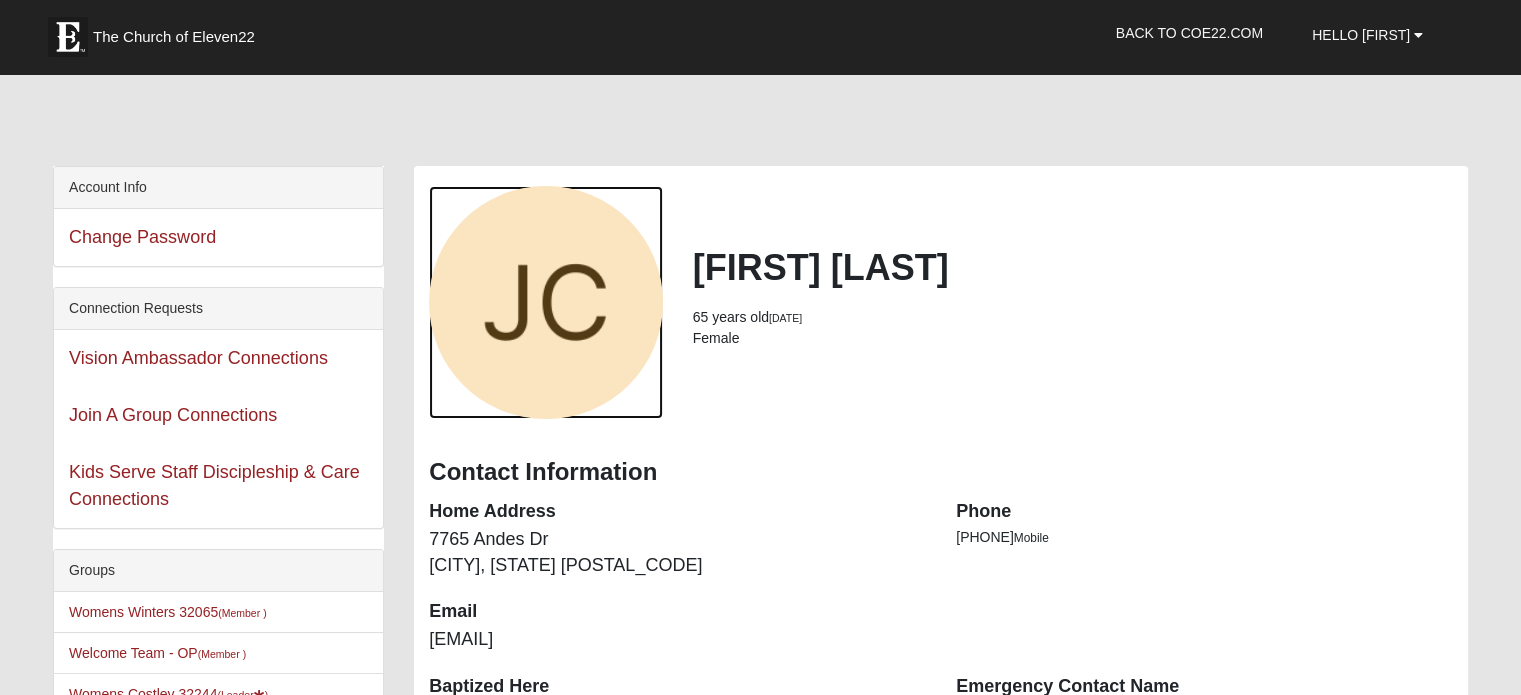 click at bounding box center [545, 302] 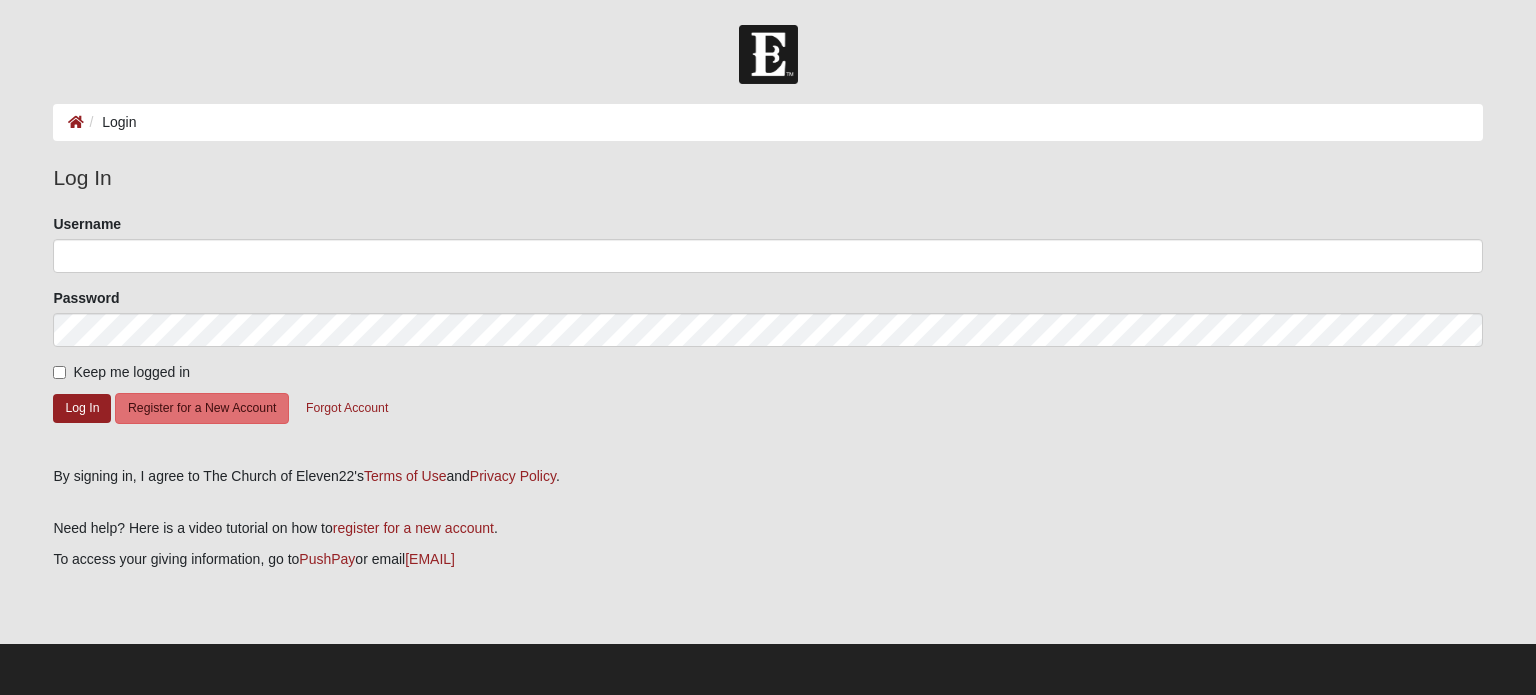 scroll, scrollTop: 0, scrollLeft: 0, axis: both 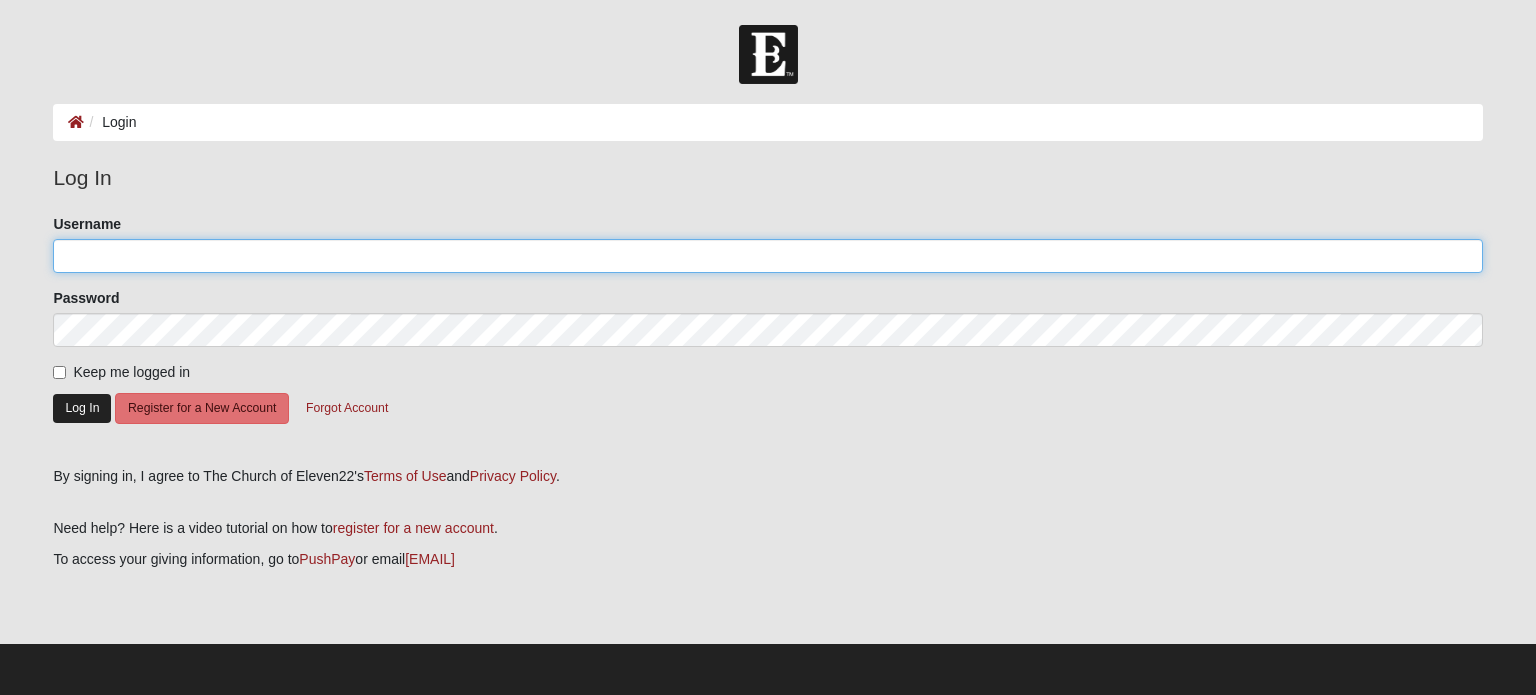 type on "[USERNAME]" 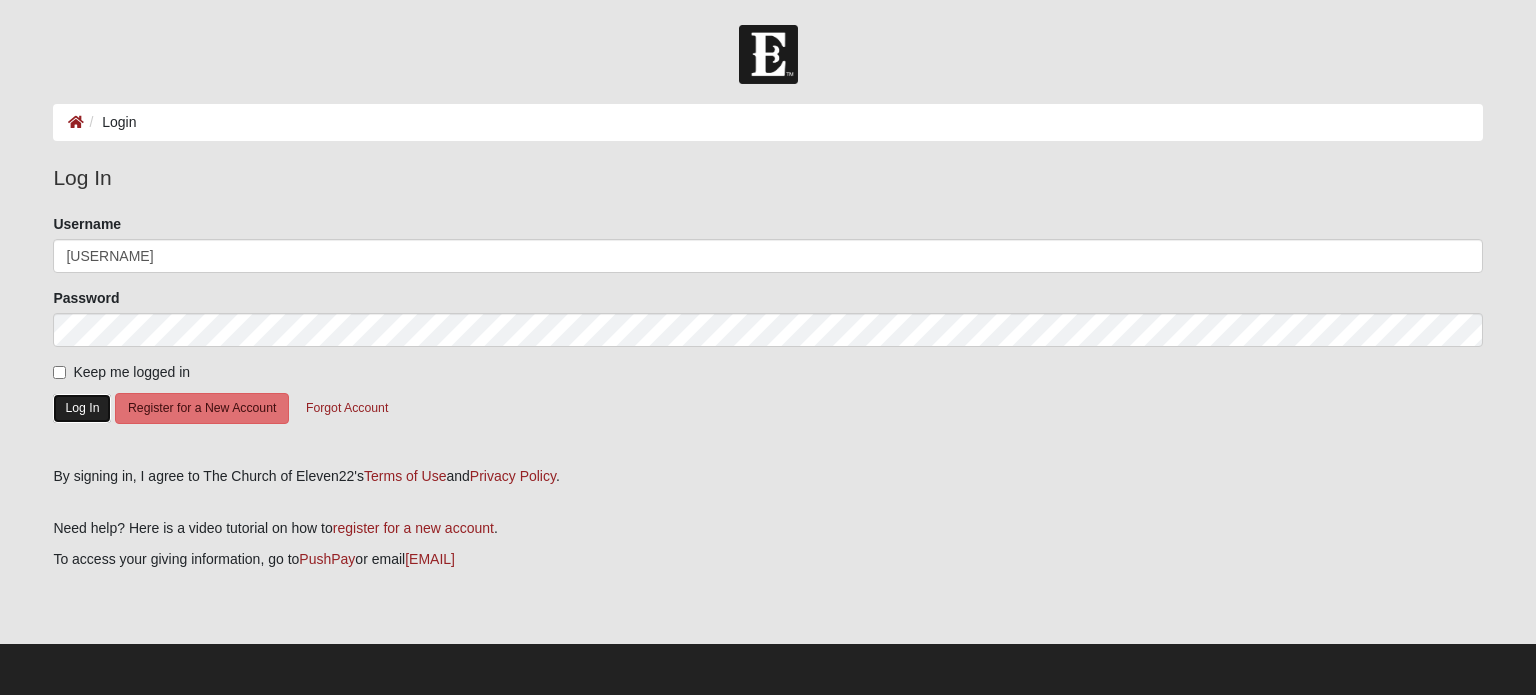 click on "Log In" 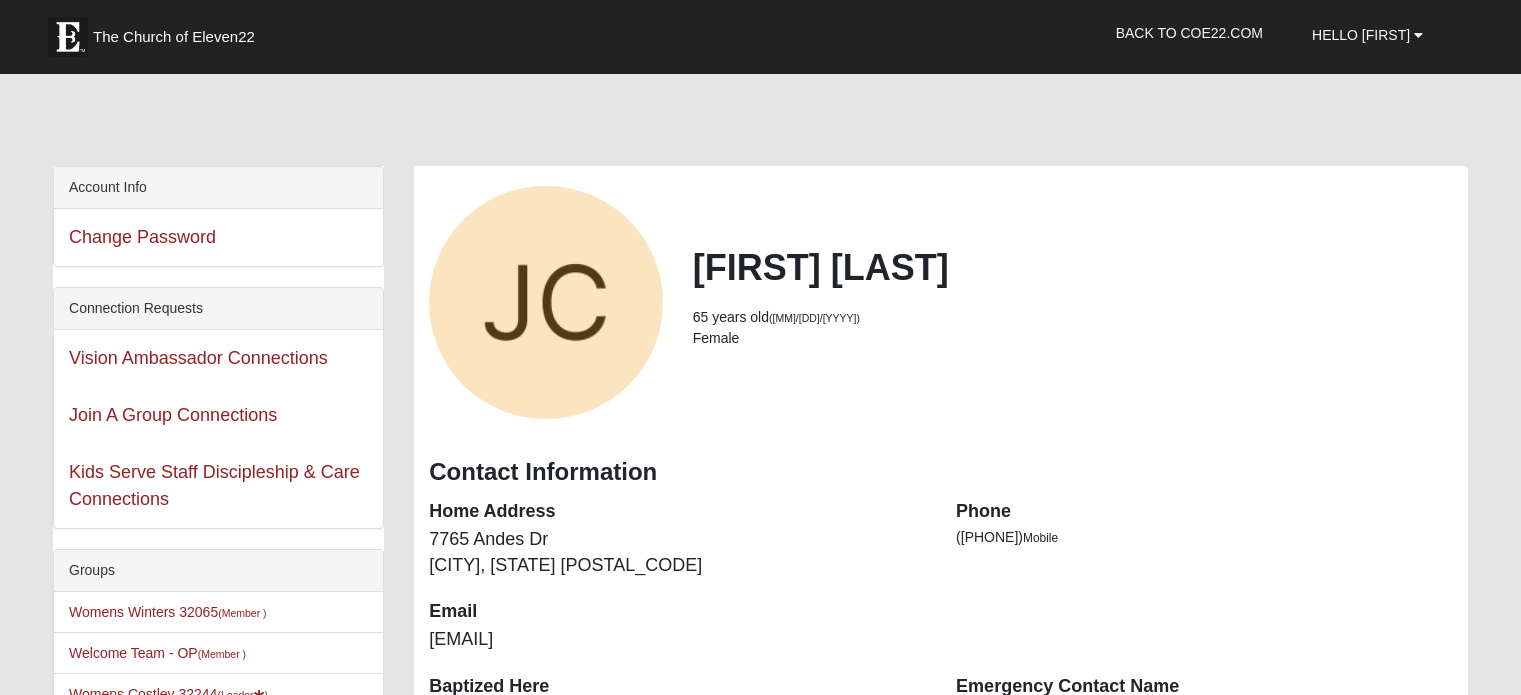 scroll, scrollTop: 0, scrollLeft: 0, axis: both 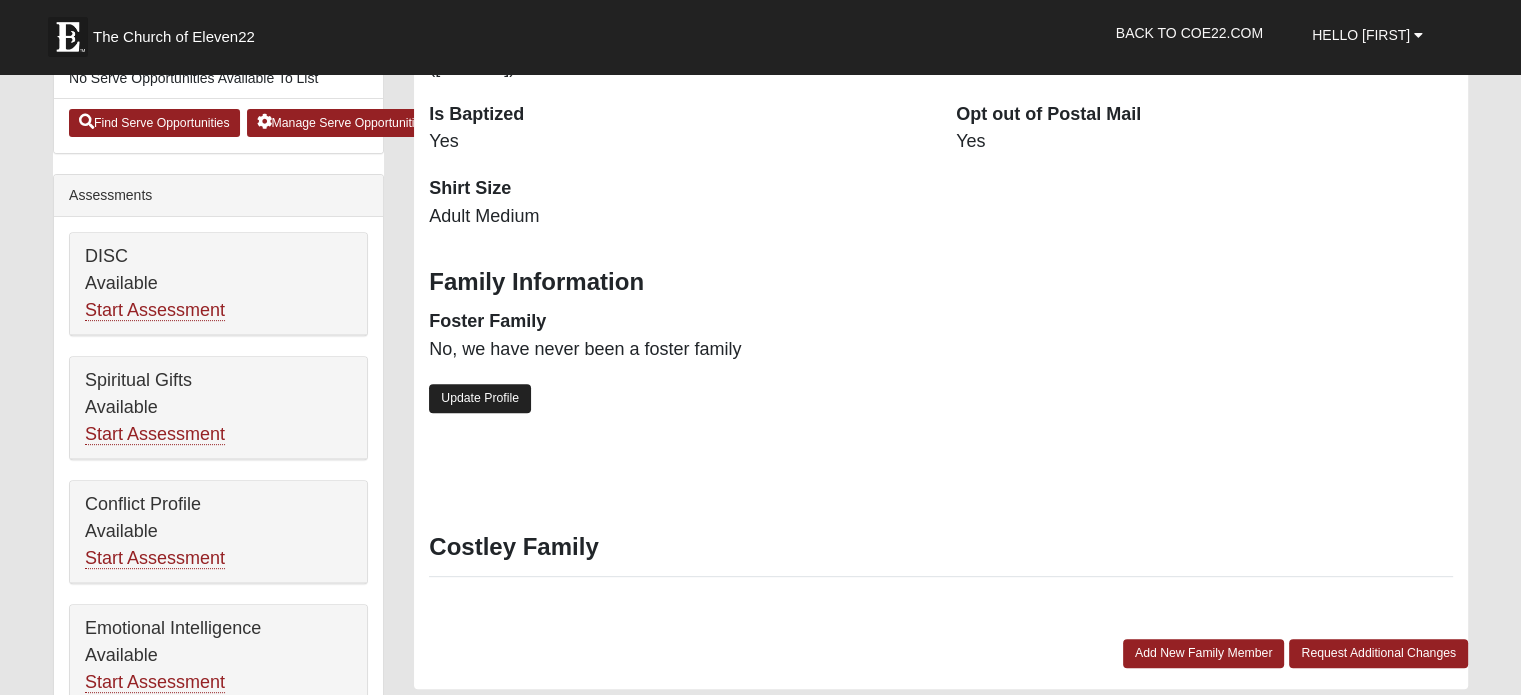 click on "Update Profile" at bounding box center [480, 398] 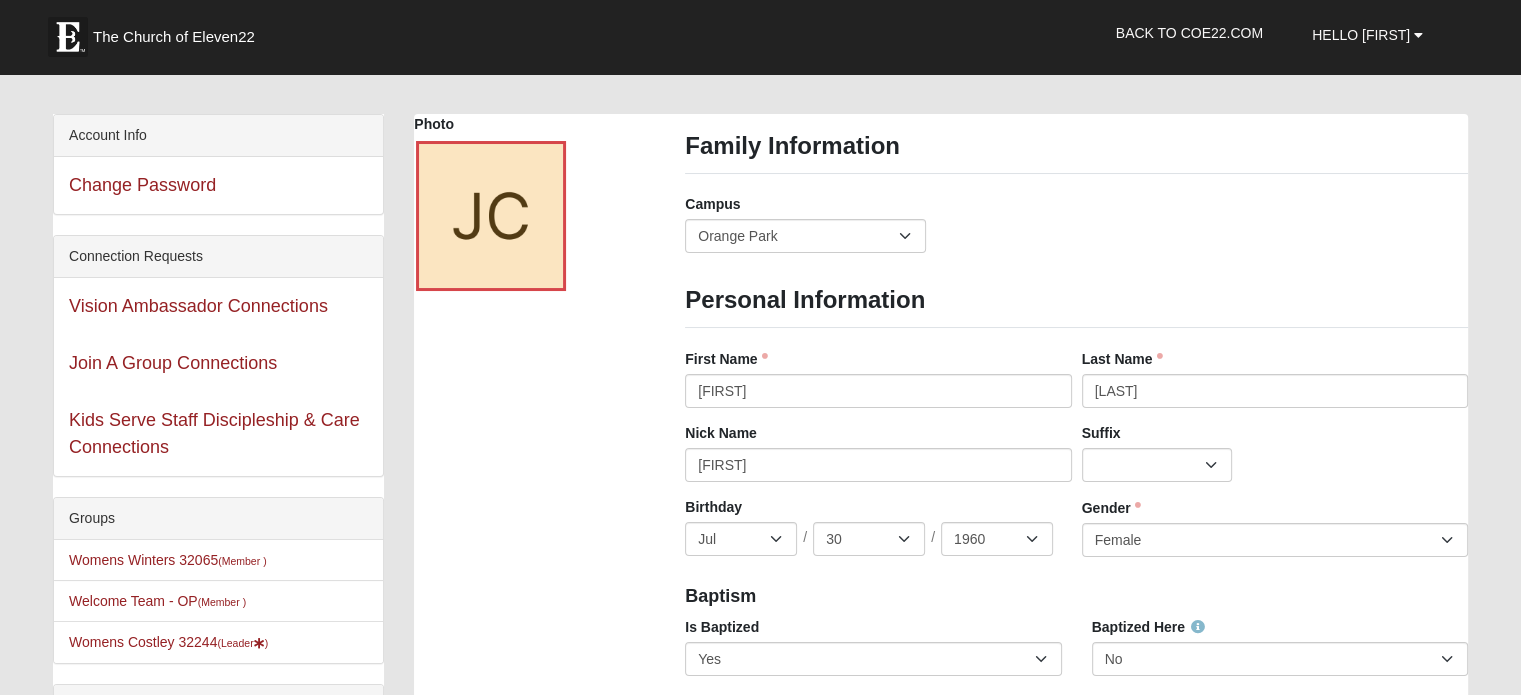 scroll, scrollTop: 0, scrollLeft: 0, axis: both 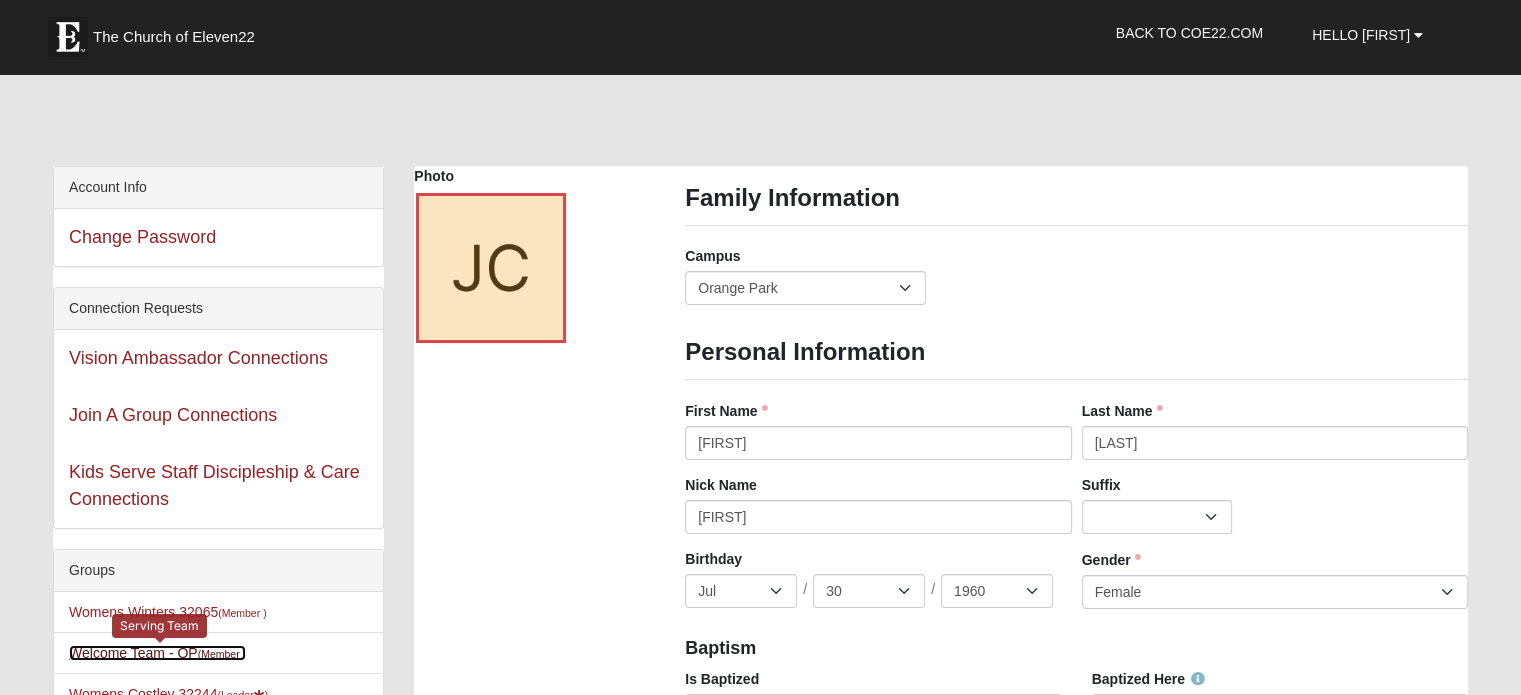 click on "Welcome Team - OP  (Member        )" at bounding box center (157, 653) 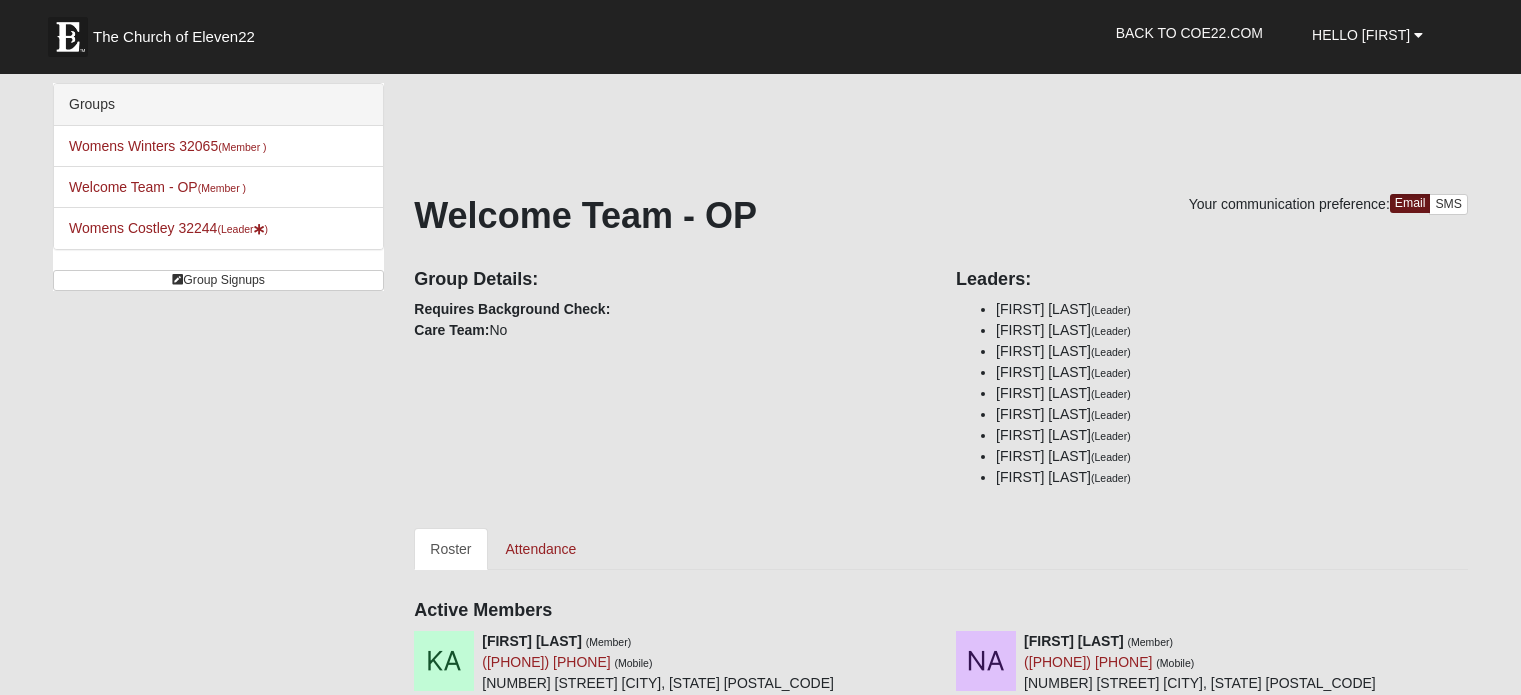 scroll, scrollTop: 0, scrollLeft: 0, axis: both 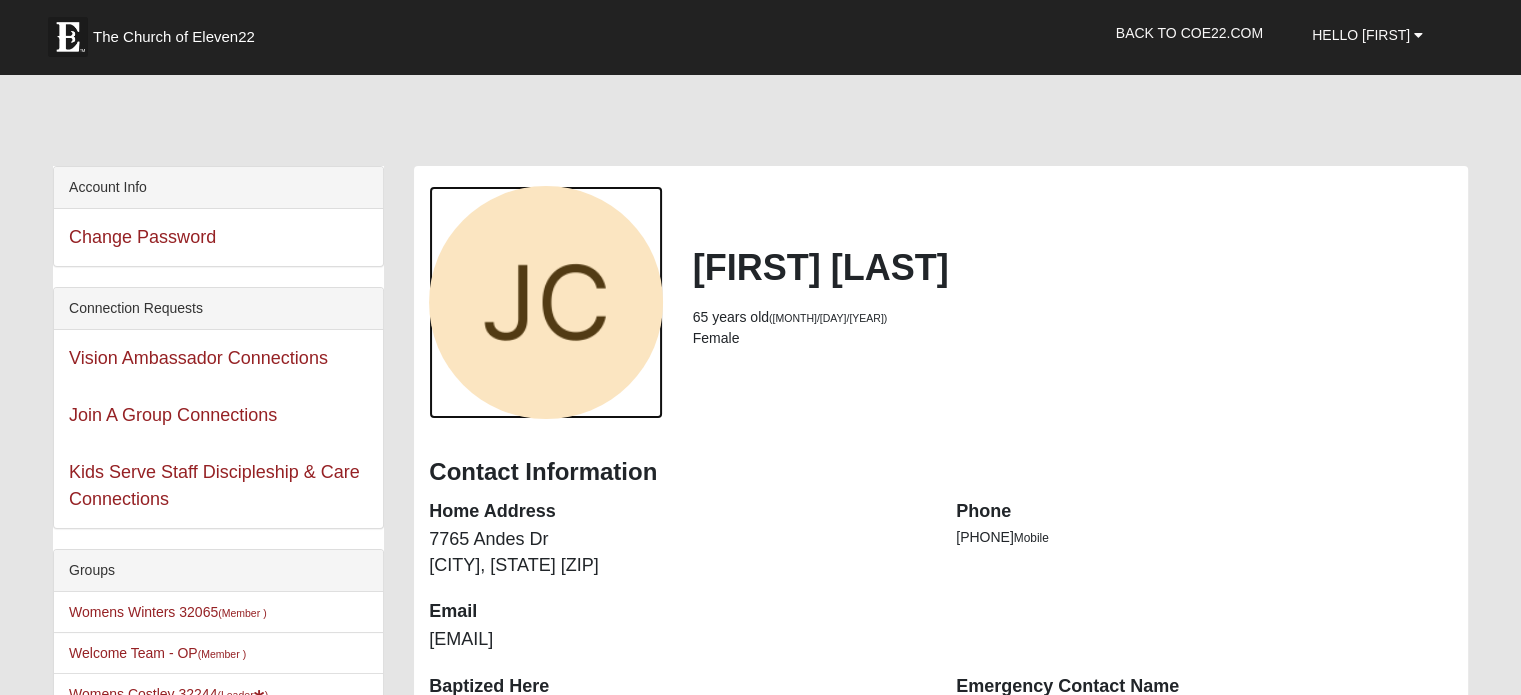 click at bounding box center [545, 302] 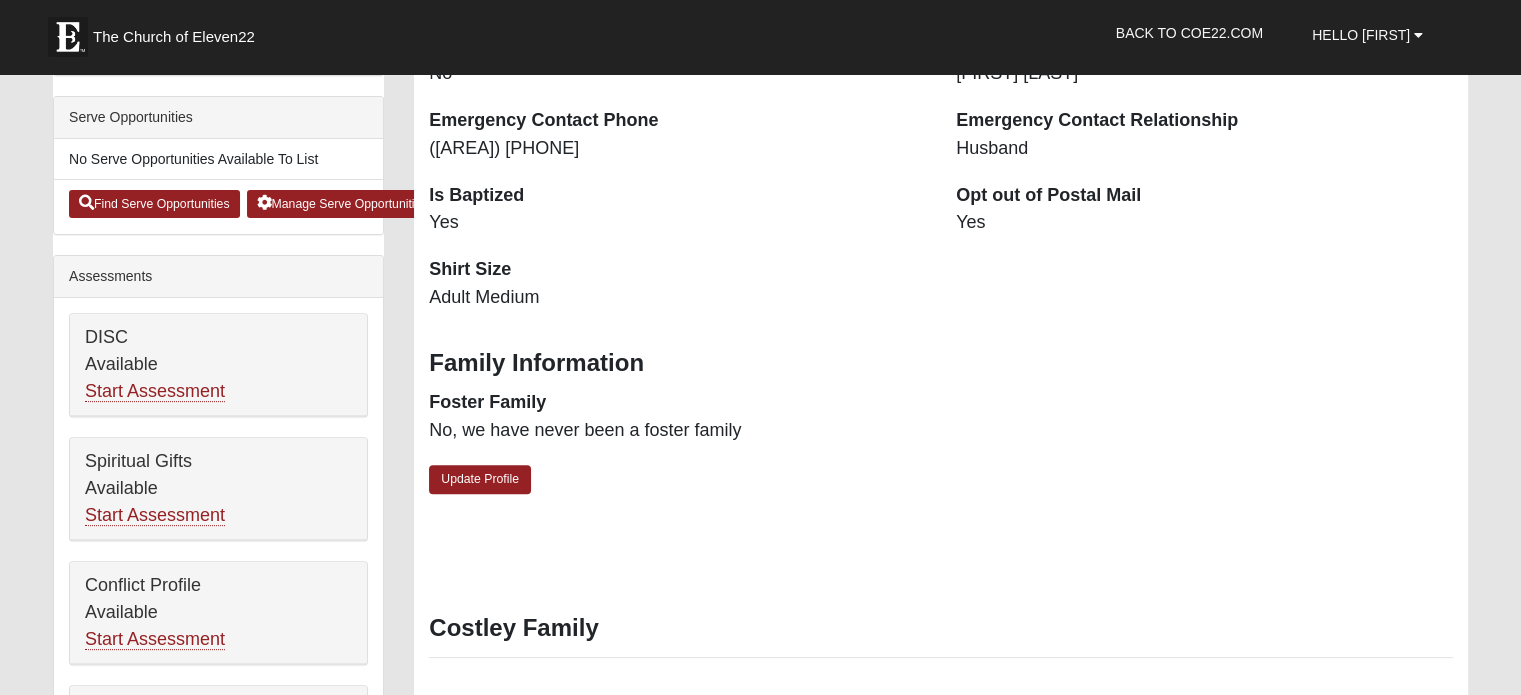 scroll, scrollTop: 600, scrollLeft: 0, axis: vertical 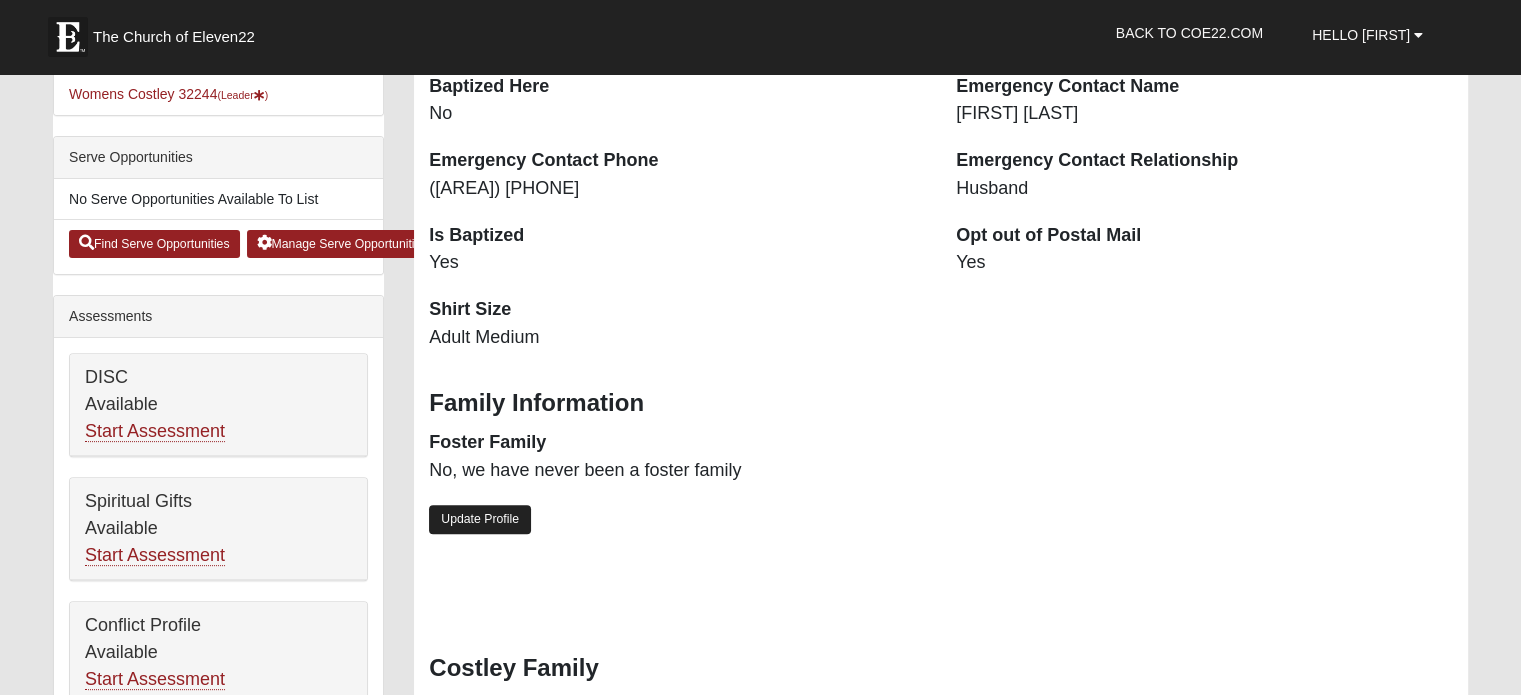 click on "Update Profile" at bounding box center [480, 519] 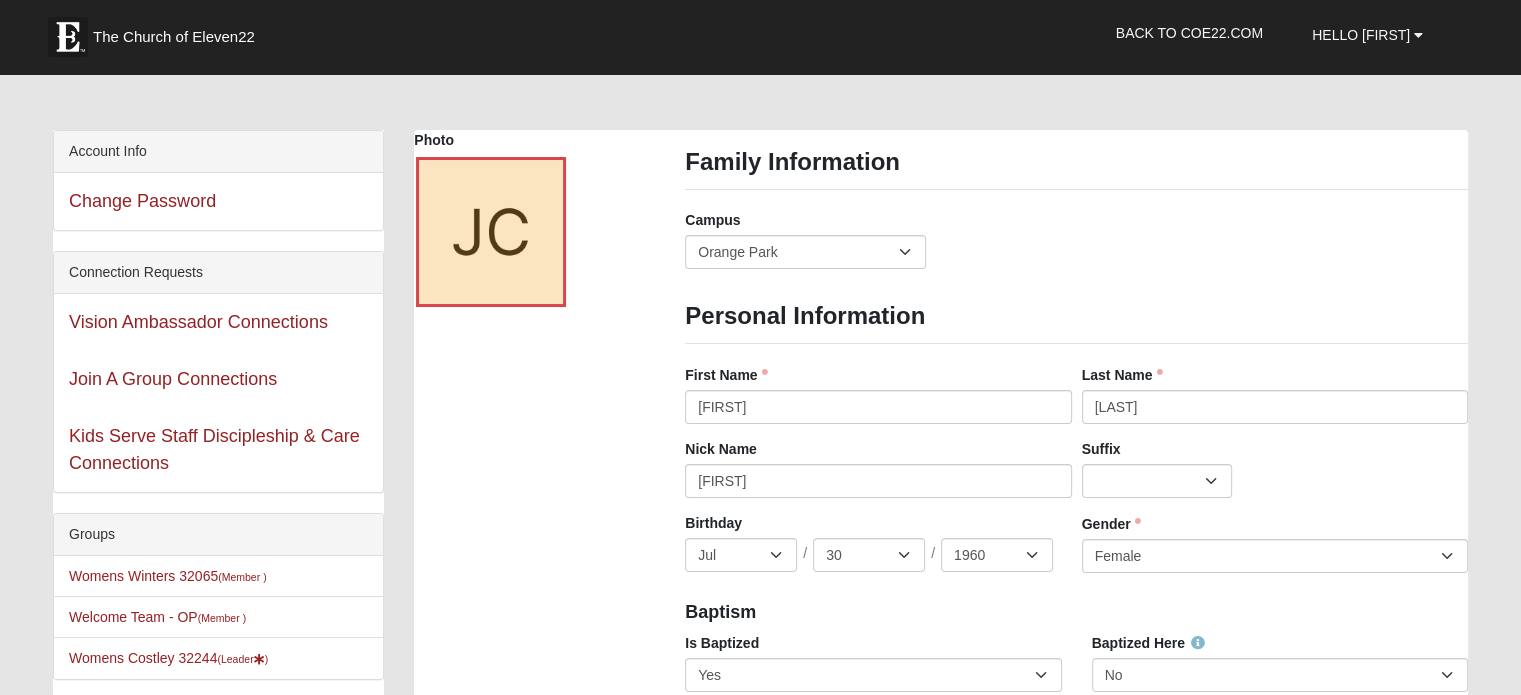 scroll, scrollTop: 0, scrollLeft: 0, axis: both 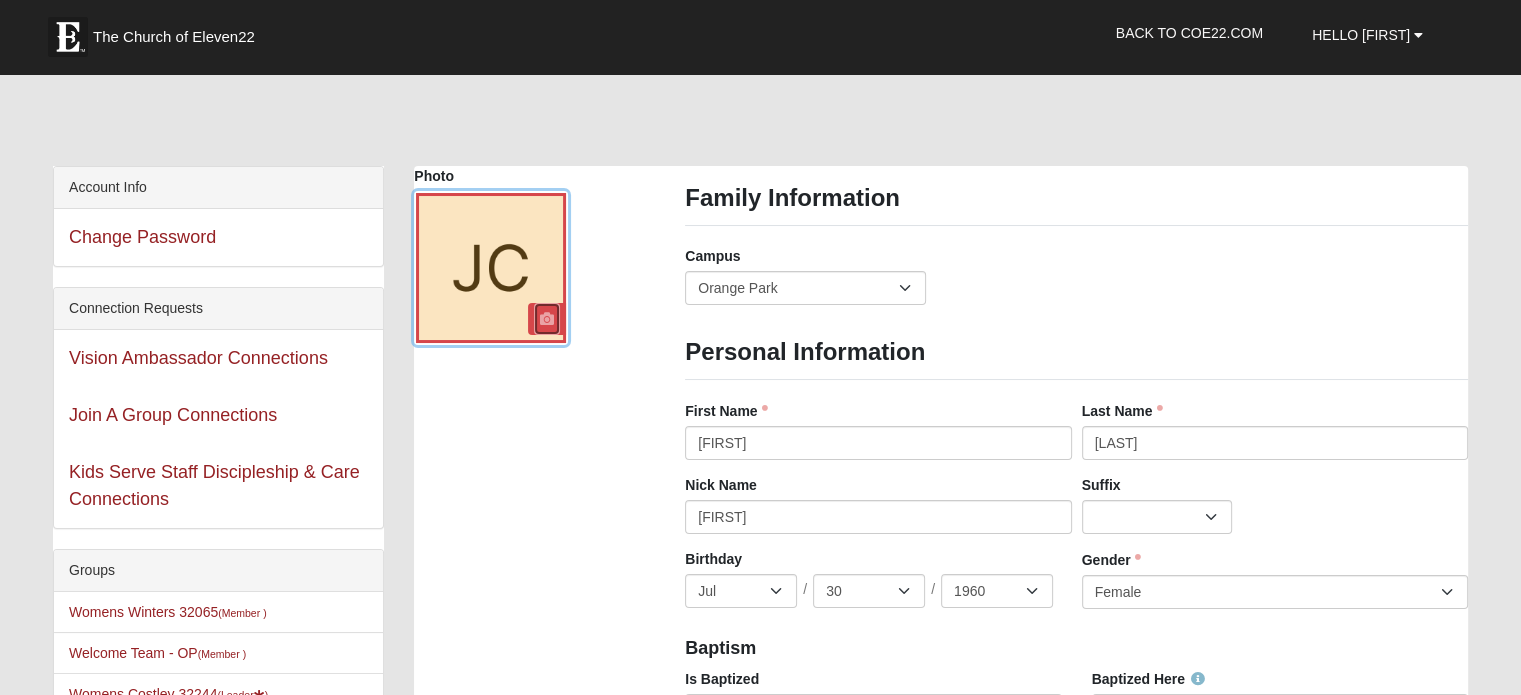 click at bounding box center (547, 319) 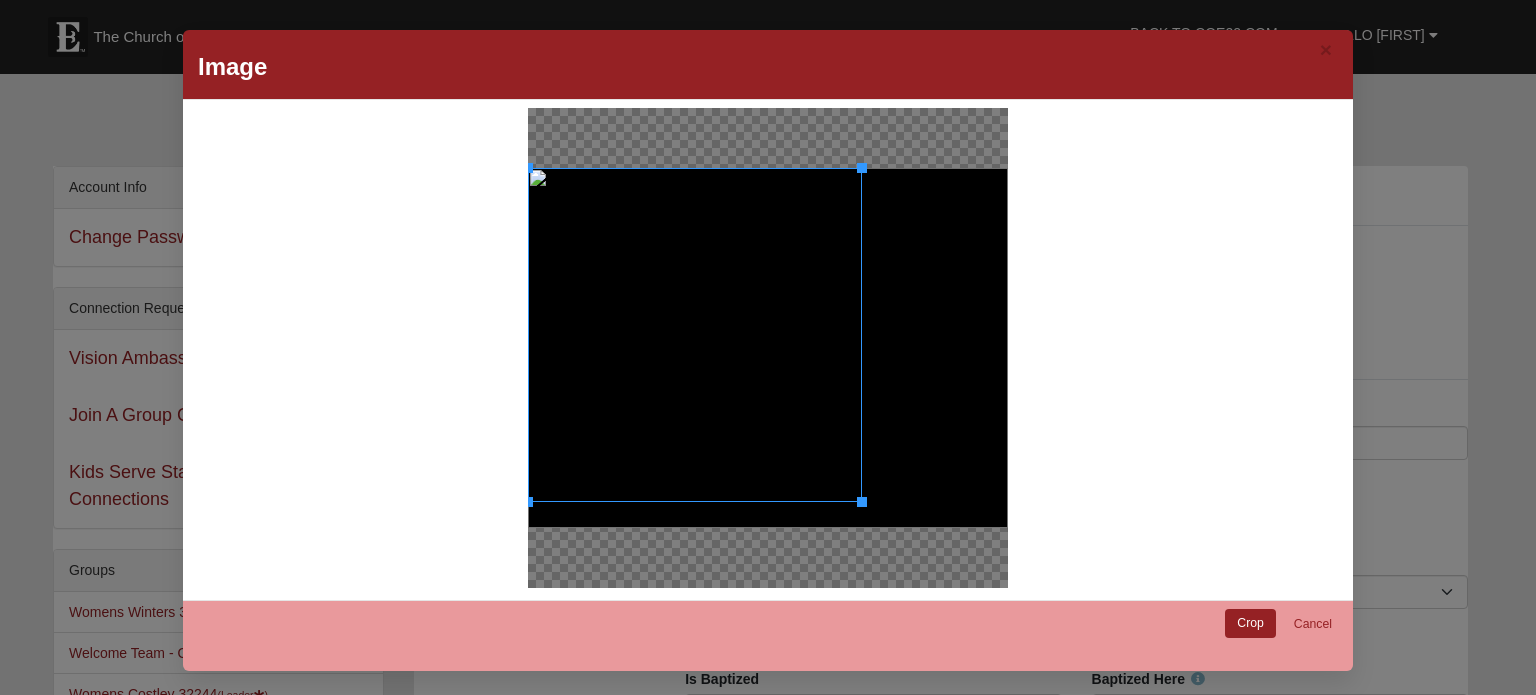 drag, startPoint x: 880, startPoint y: 526, endPoint x: 637, endPoint y: 502, distance: 244.18231 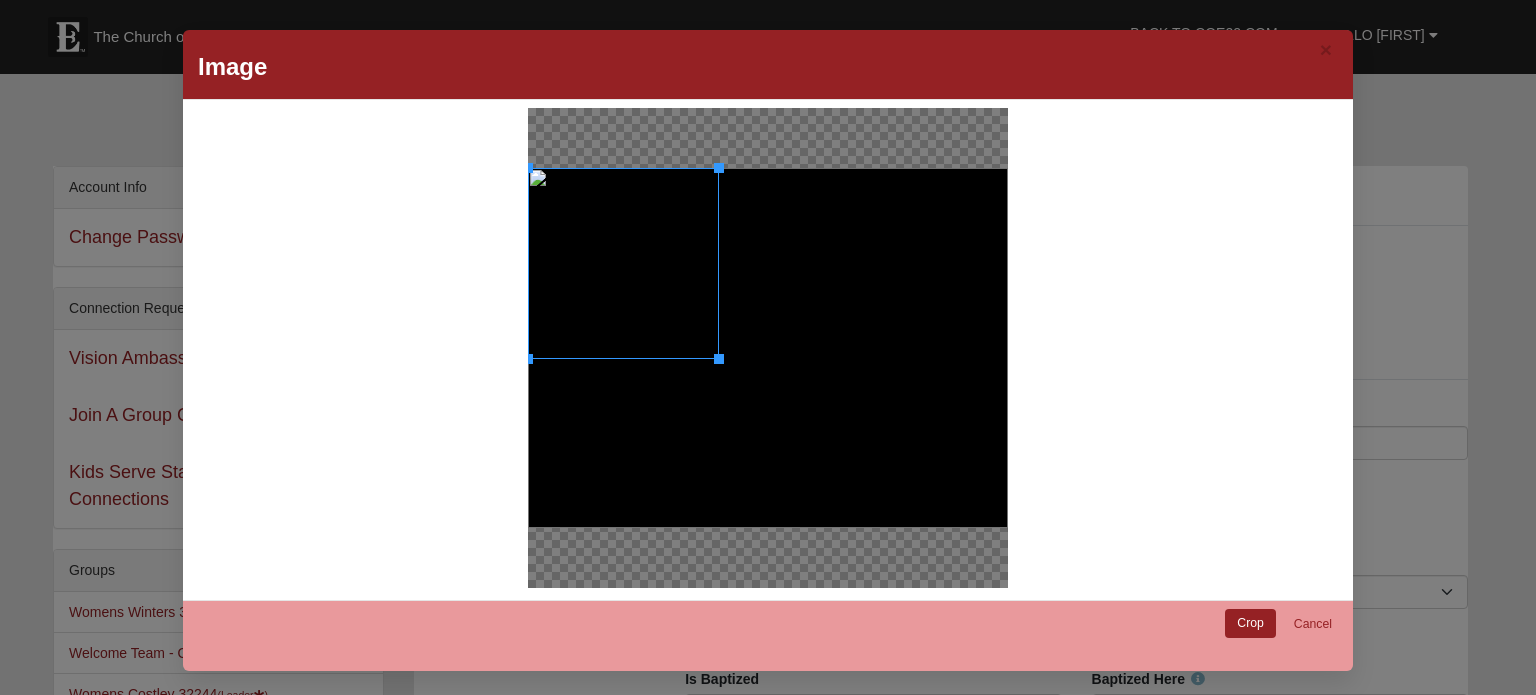 drag, startPoint x: 854, startPoint y: 254, endPoint x: 711, endPoint y: 294, distance: 148.48906 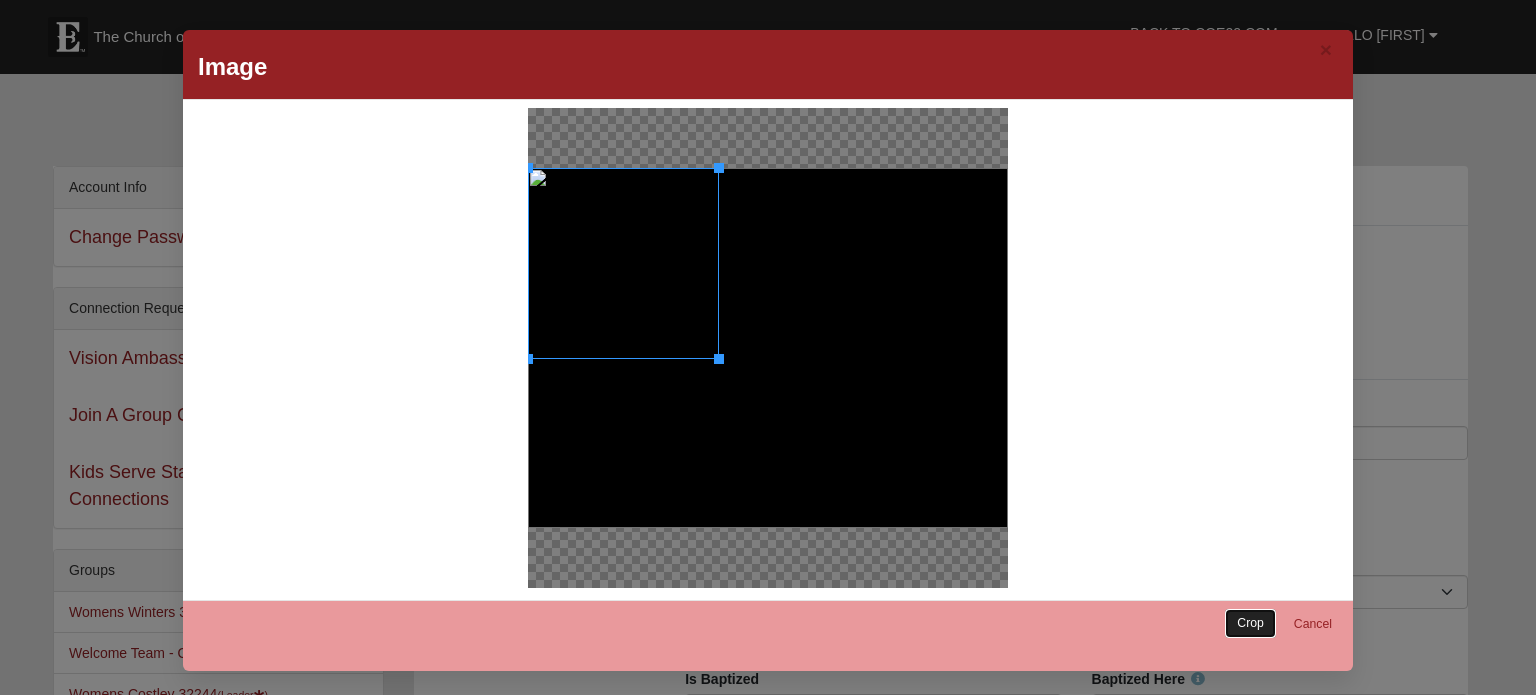 click on "Crop" at bounding box center (1250, 623) 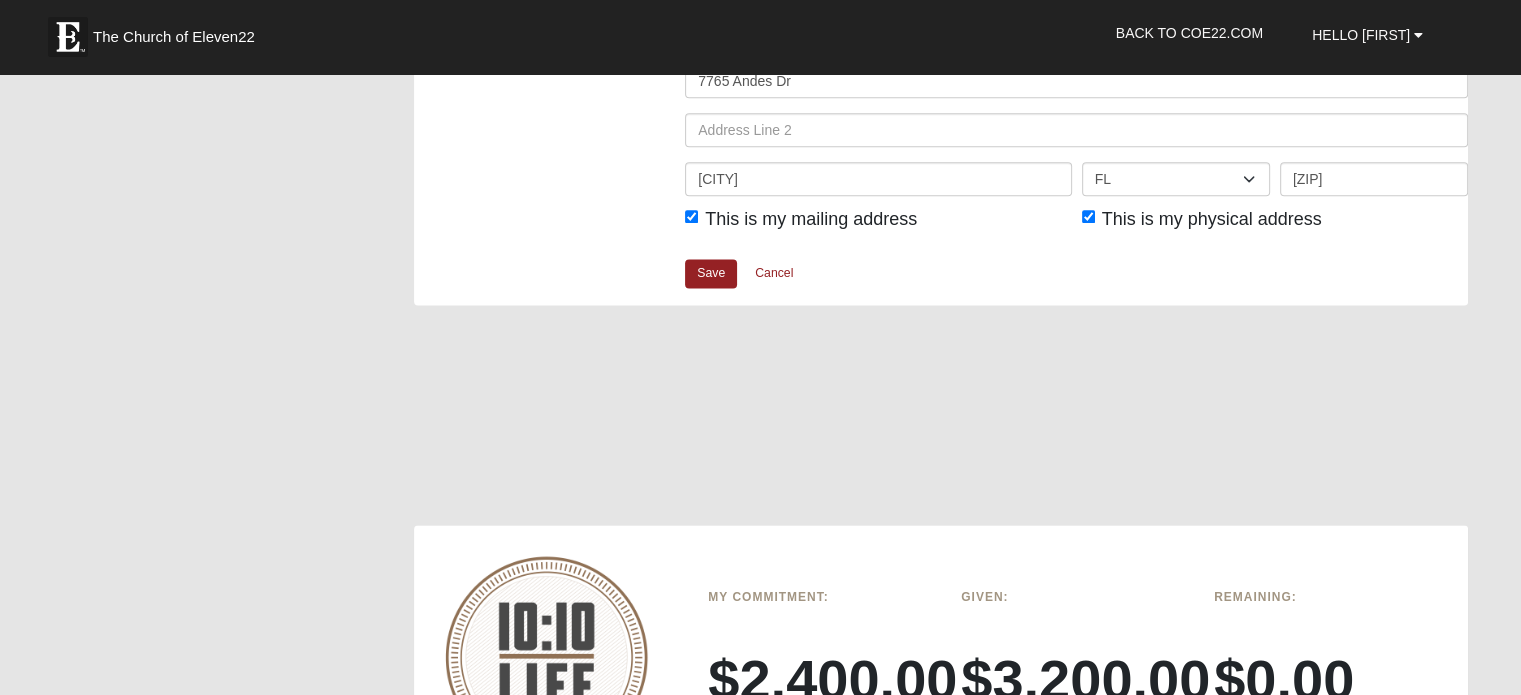 scroll, scrollTop: 2532, scrollLeft: 0, axis: vertical 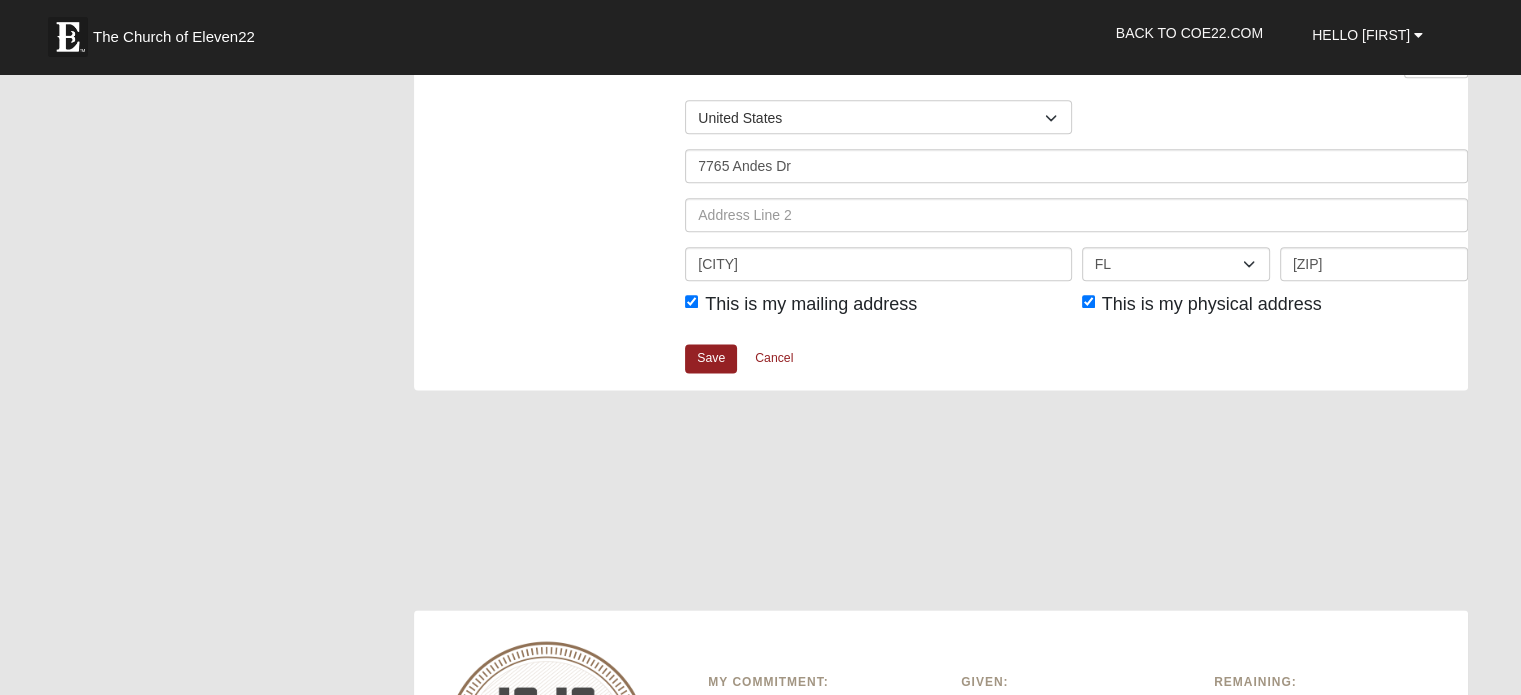 click on "Home Address
Moved
Countries
United States
------------------------
Afghanistan
Aland Islands
Albania
Algeria
American Samoa
Andorra
Angola
Anguilla
Antarctica
Antigua and Barbuda
Argentina
Armenia
Aruba
Australia
Austria
Azerbaijan
Bahamas
Bahrain
Bangladesh
Barbados
Belarus
Belgium
Belize Benin" at bounding box center [1076, 199] 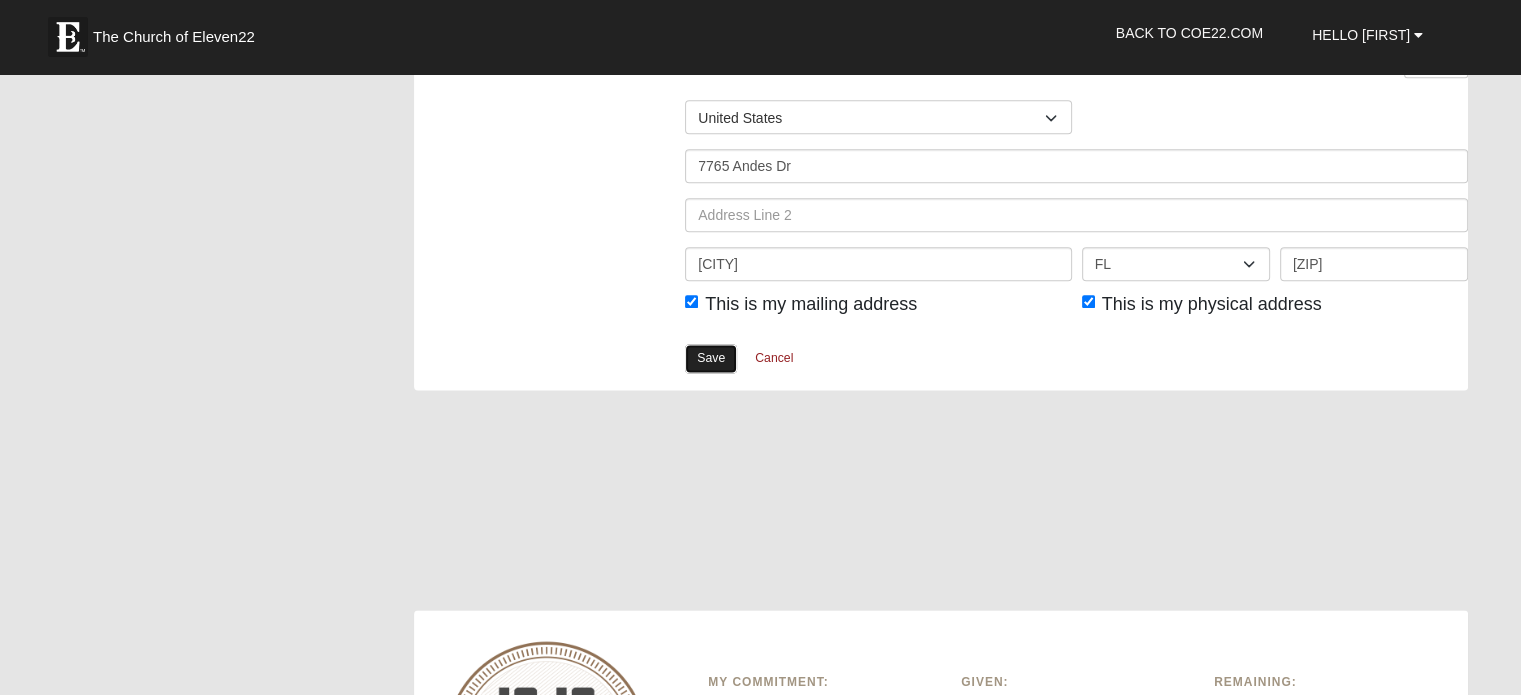 click on "Save" at bounding box center [711, 358] 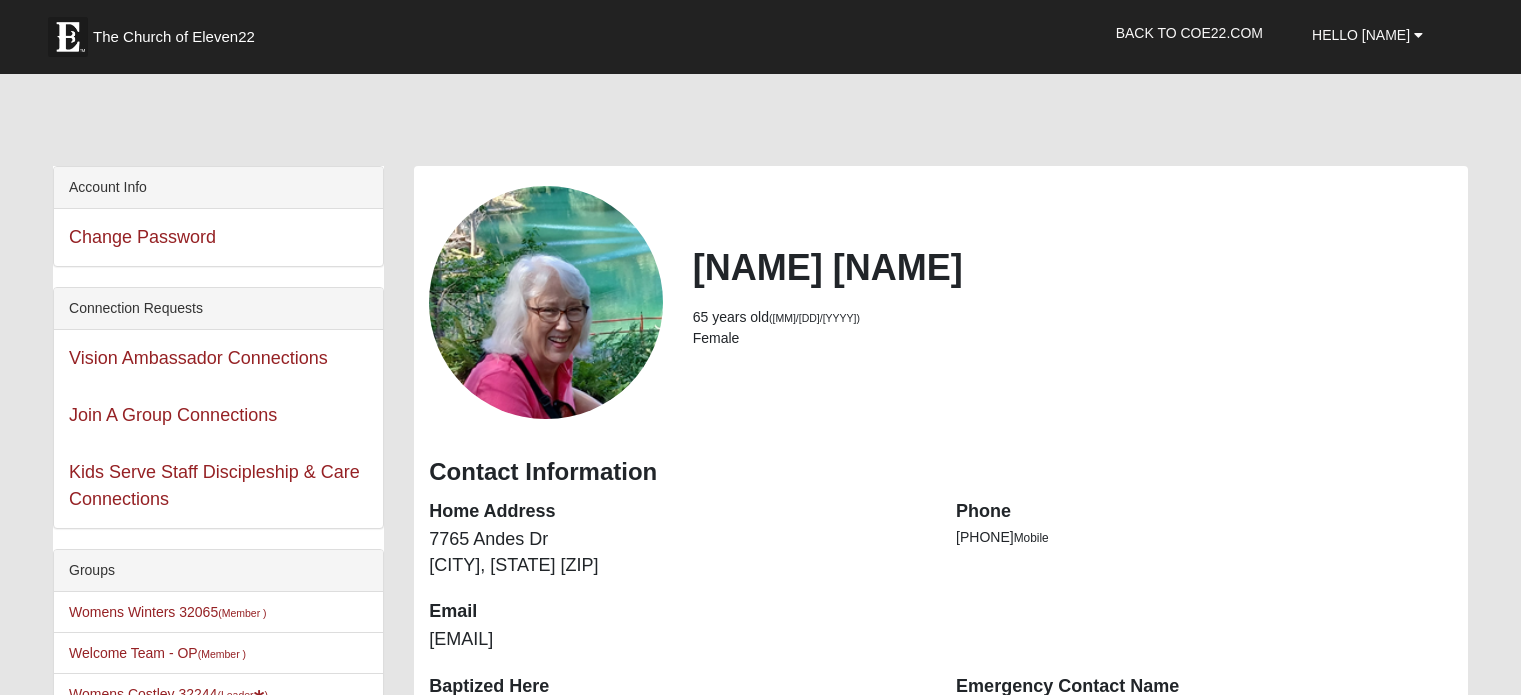 scroll, scrollTop: 0, scrollLeft: 0, axis: both 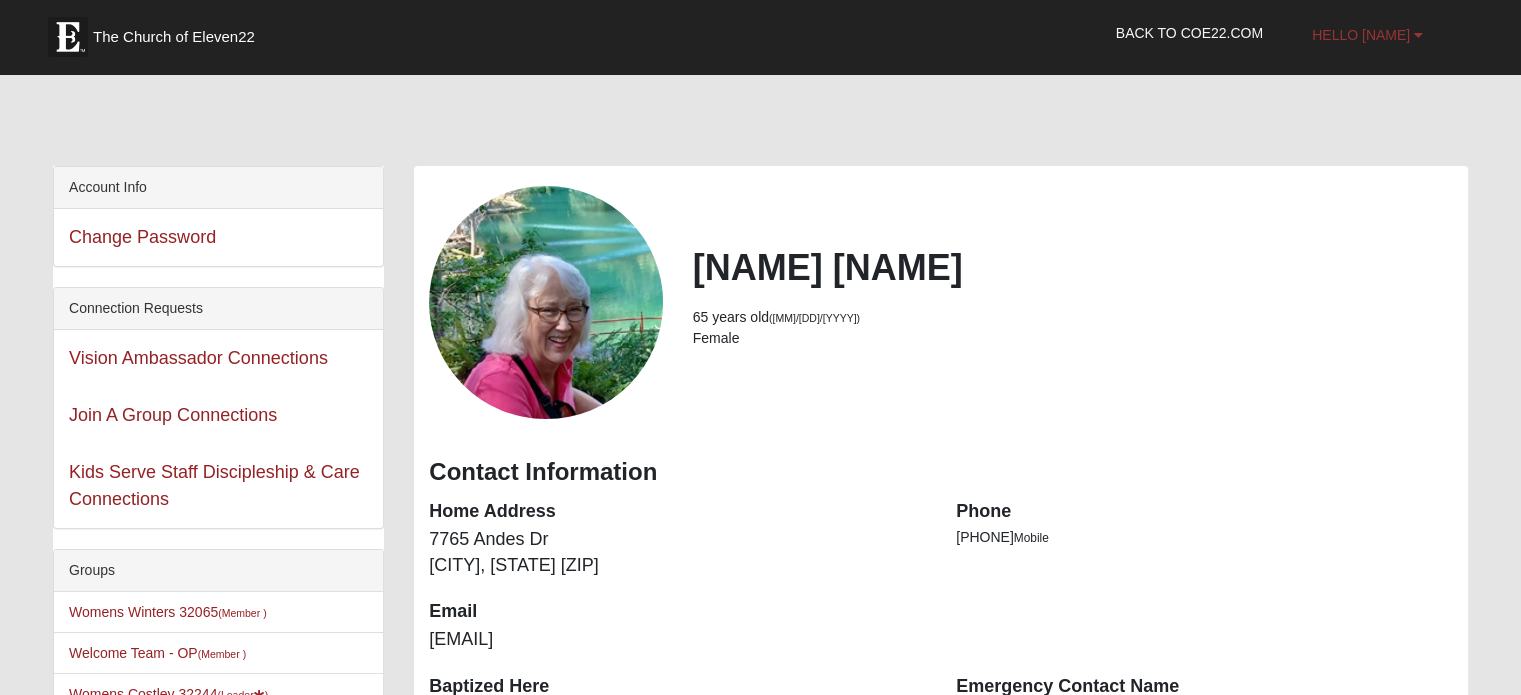 click on "Hello [FIRST]" at bounding box center (1361, 35) 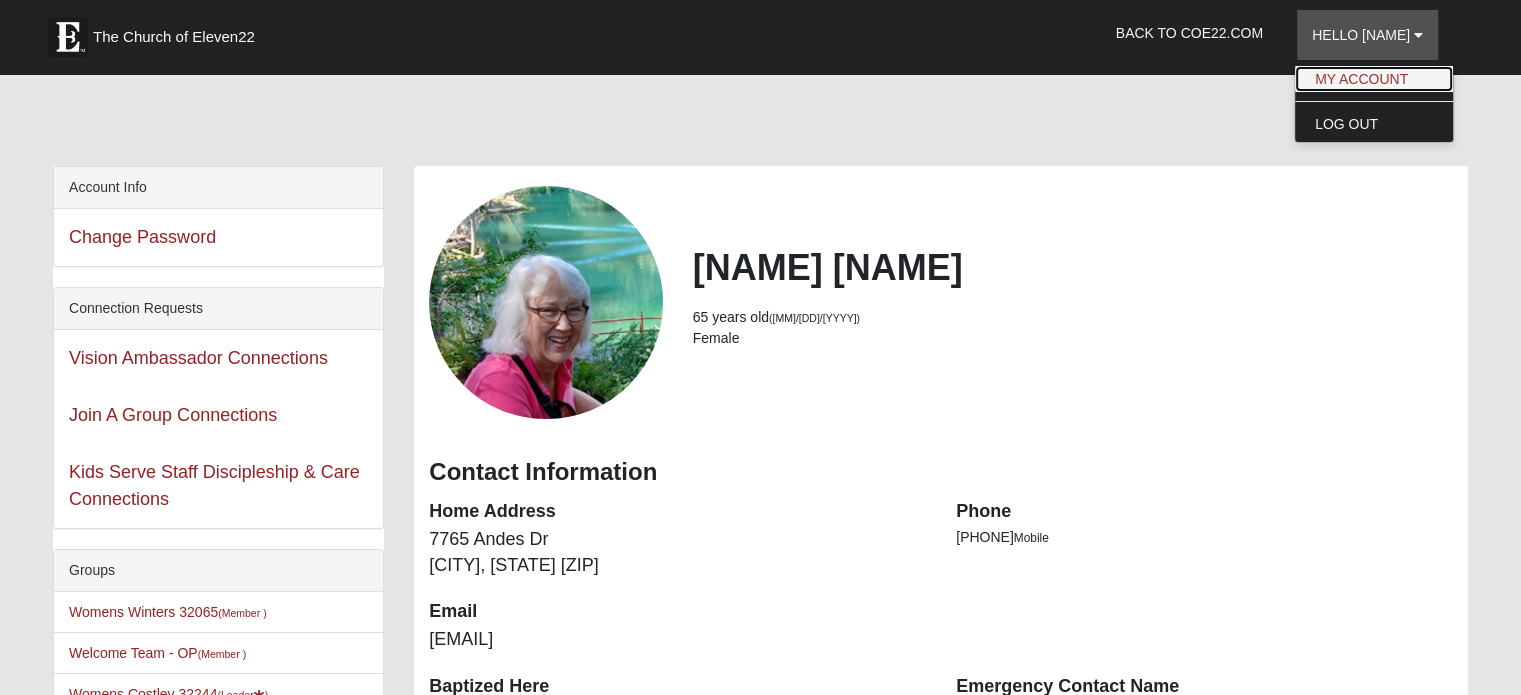 click on "My Account" at bounding box center (1374, 79) 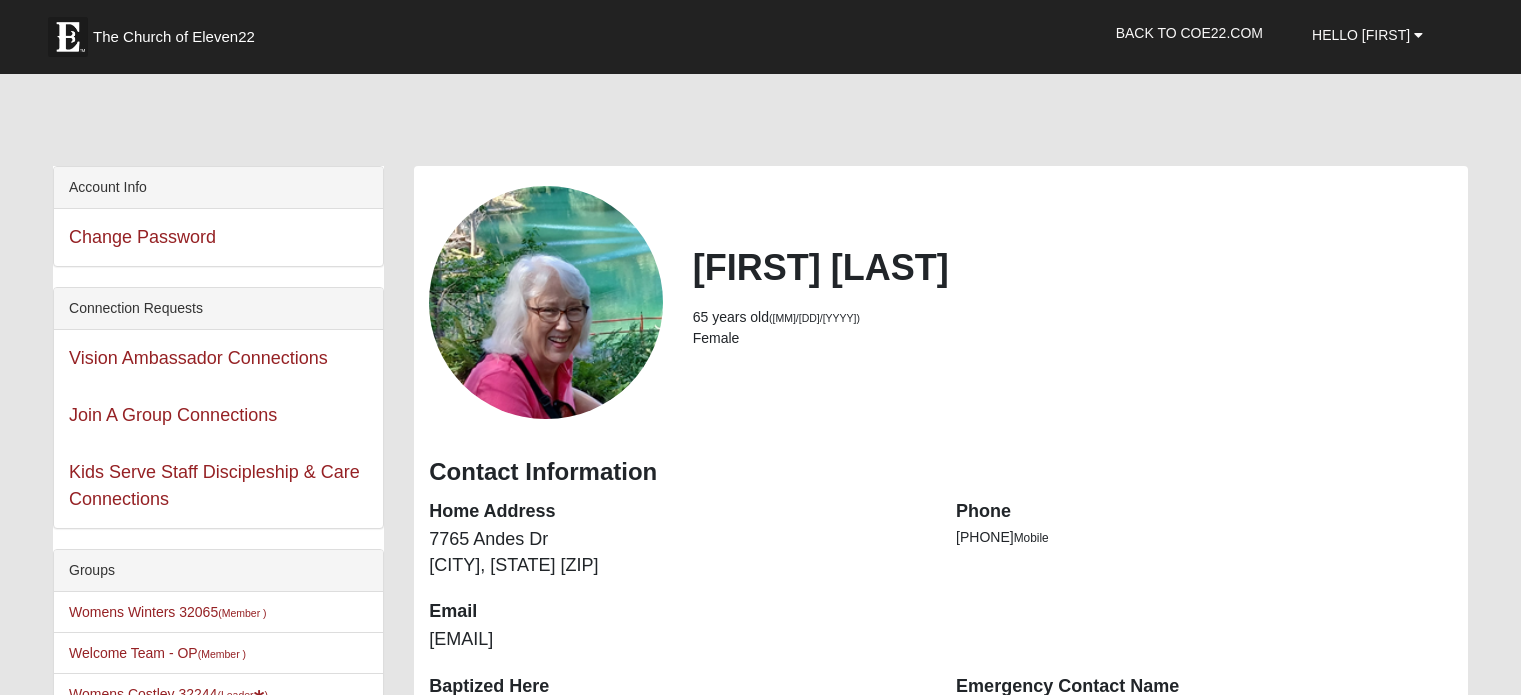 scroll, scrollTop: 0, scrollLeft: 0, axis: both 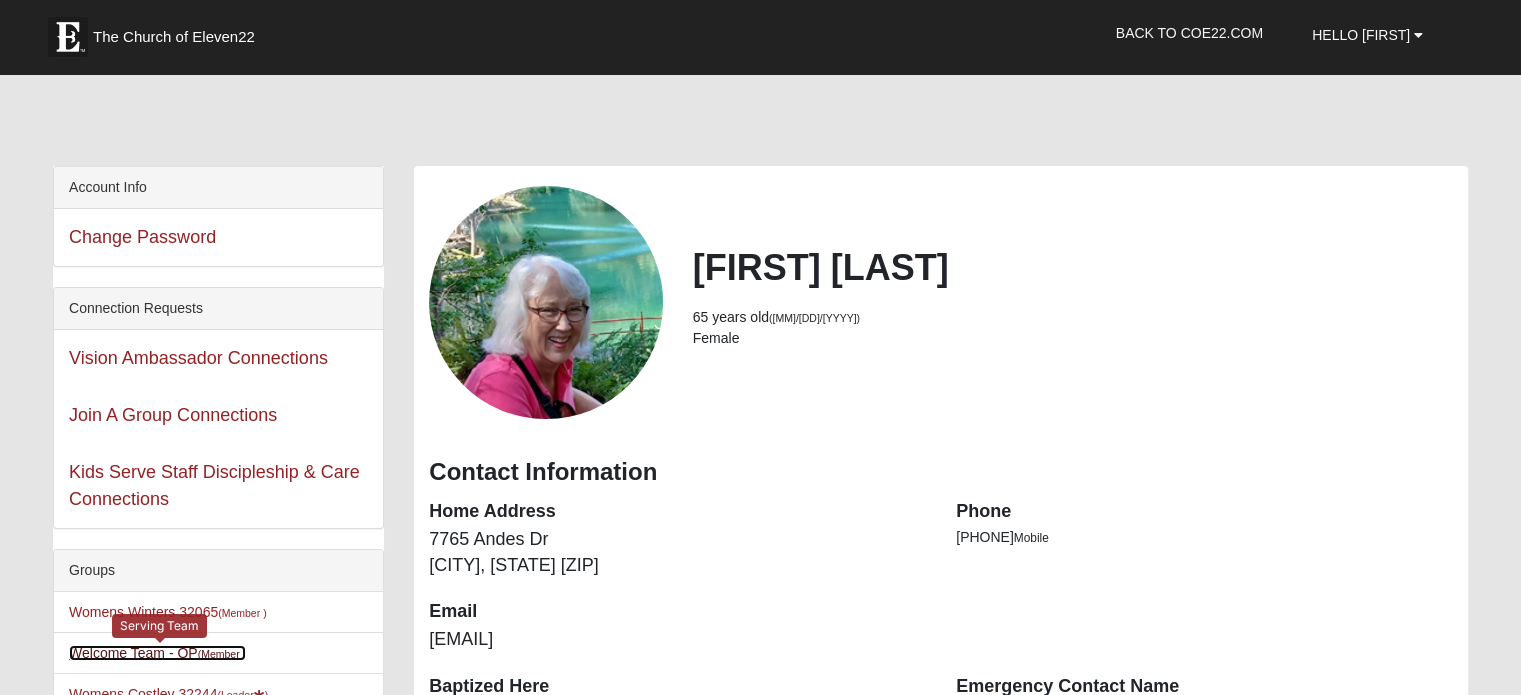 click on "Welcome Team - OP  (Member        )" at bounding box center (157, 653) 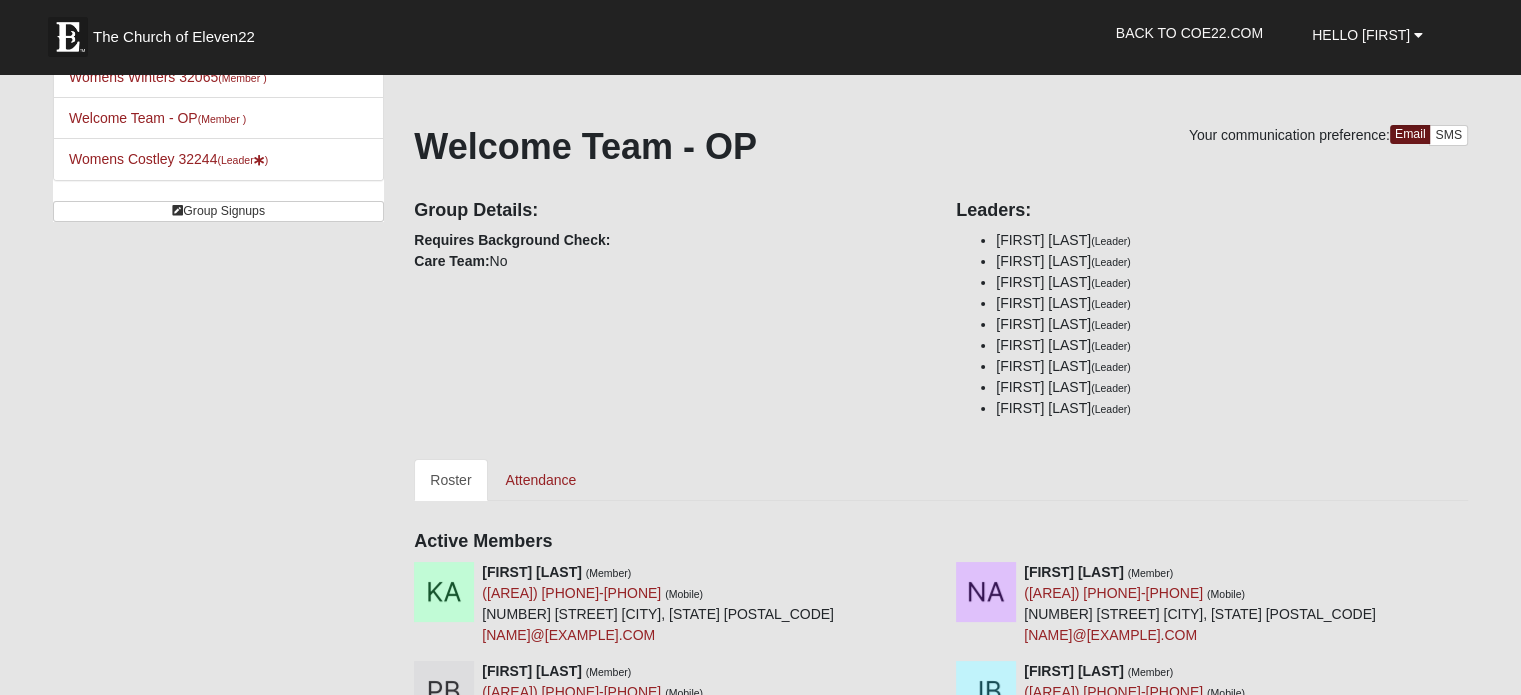 scroll, scrollTop: 0, scrollLeft: 0, axis: both 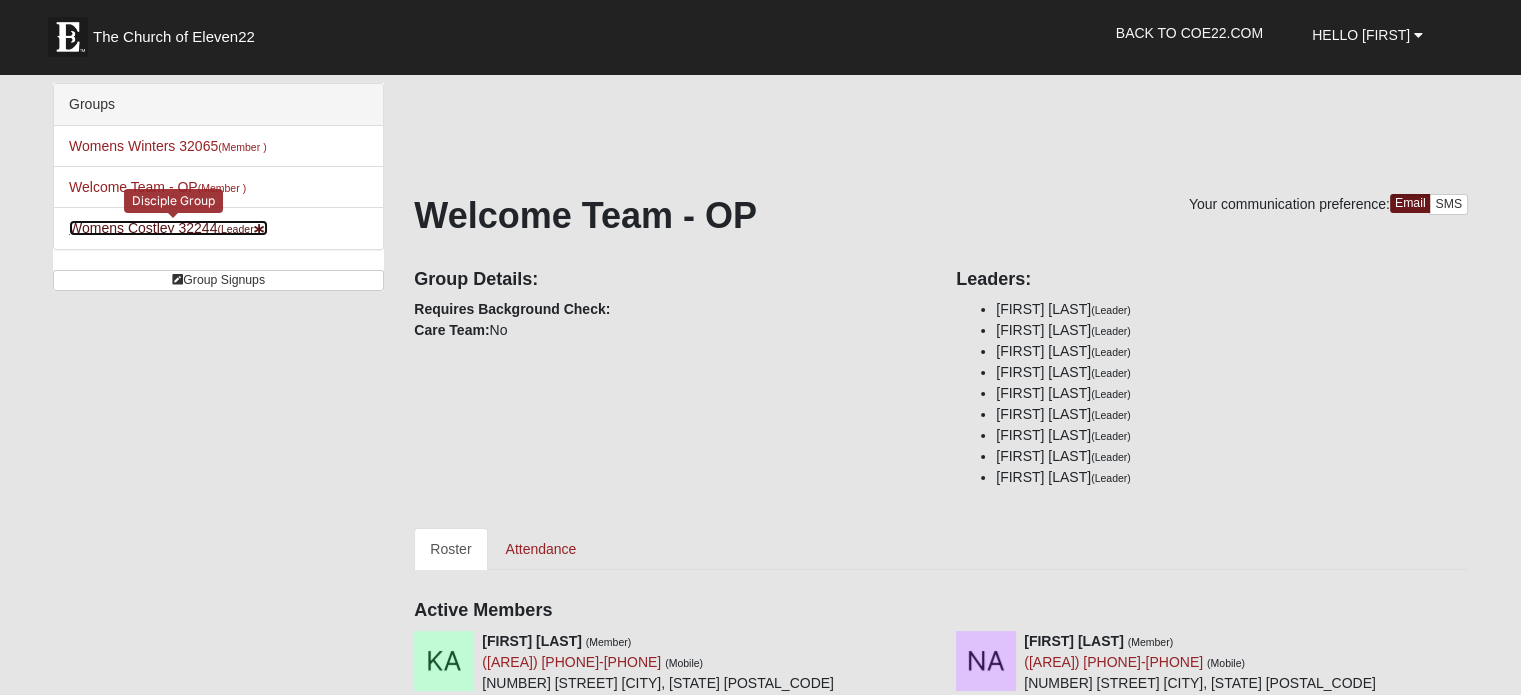 click on "Womens Costley 32244  (Leader
)" at bounding box center [168, 228] 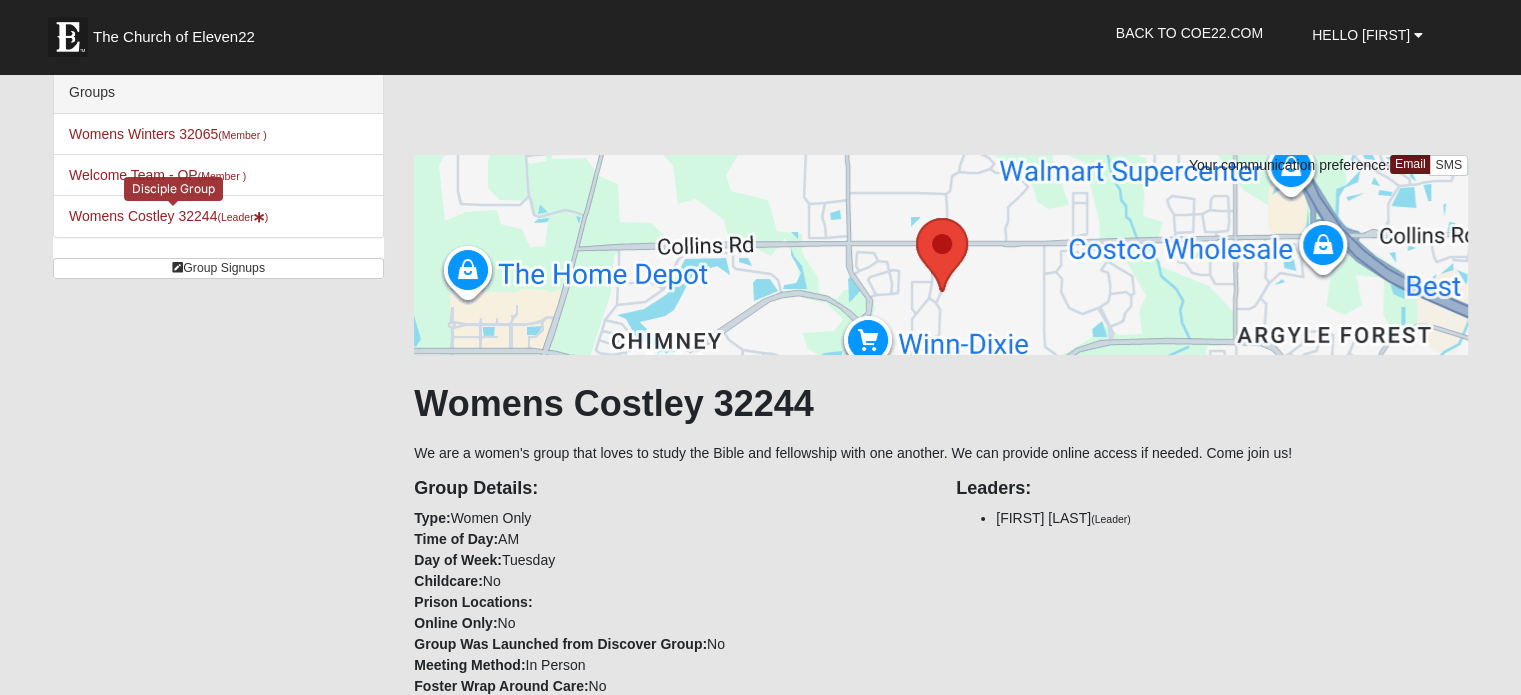 scroll, scrollTop: 0, scrollLeft: 0, axis: both 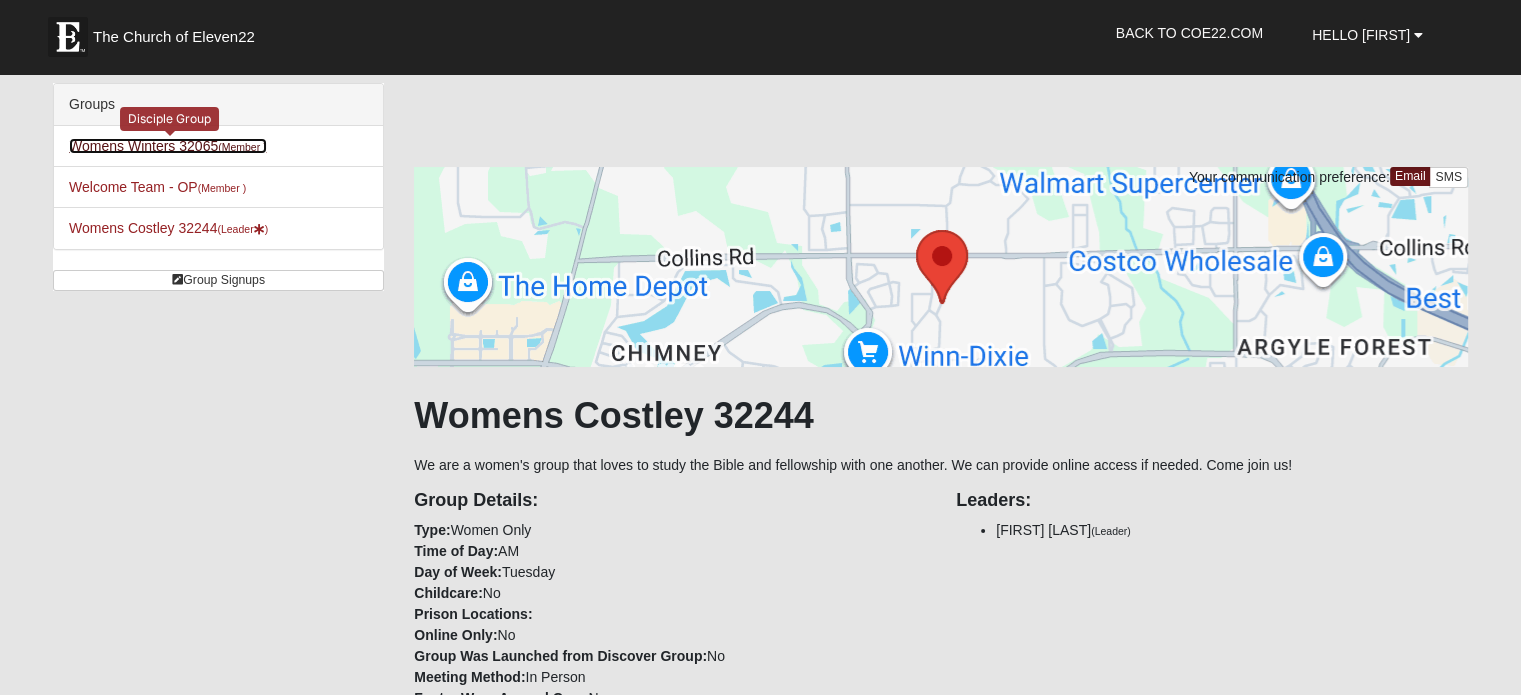 click on "Womens Winters 32065  (Member        )" at bounding box center [168, 146] 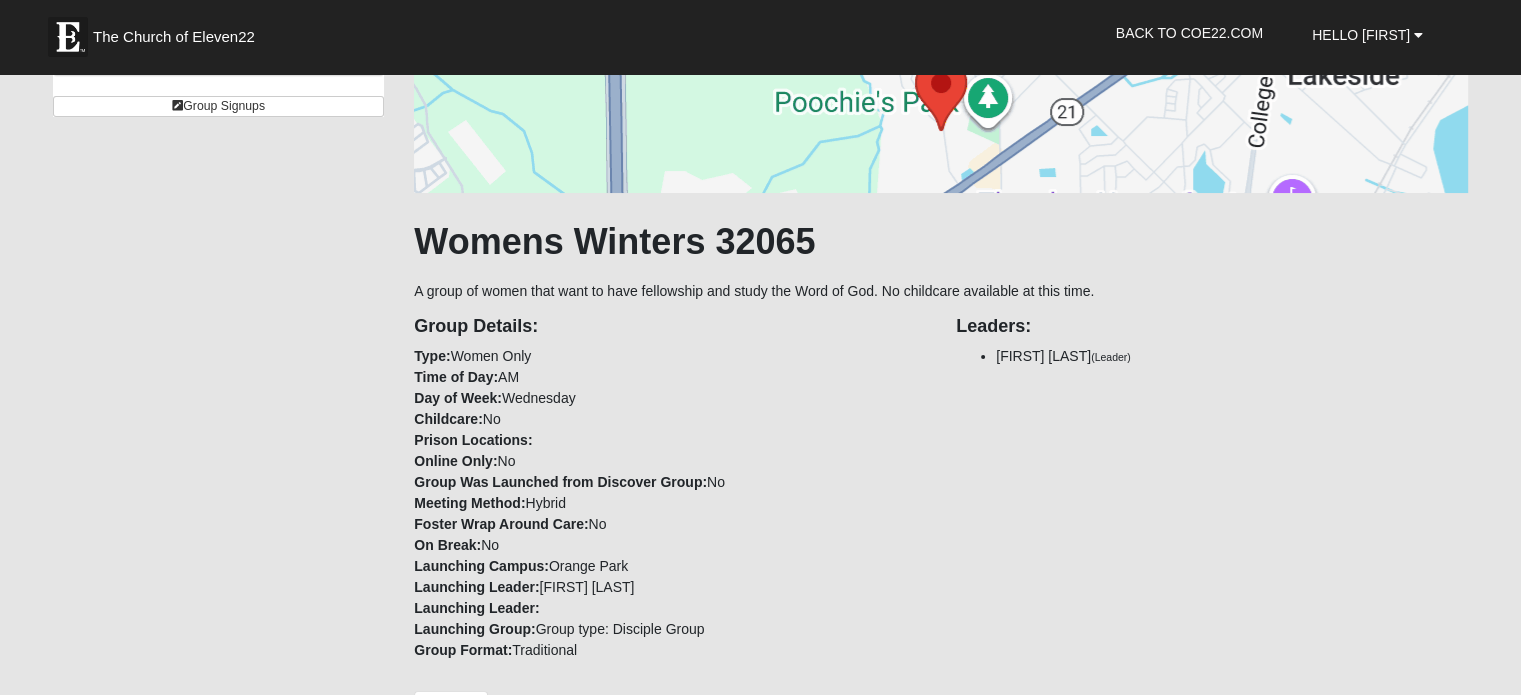 scroll, scrollTop: 0, scrollLeft: 0, axis: both 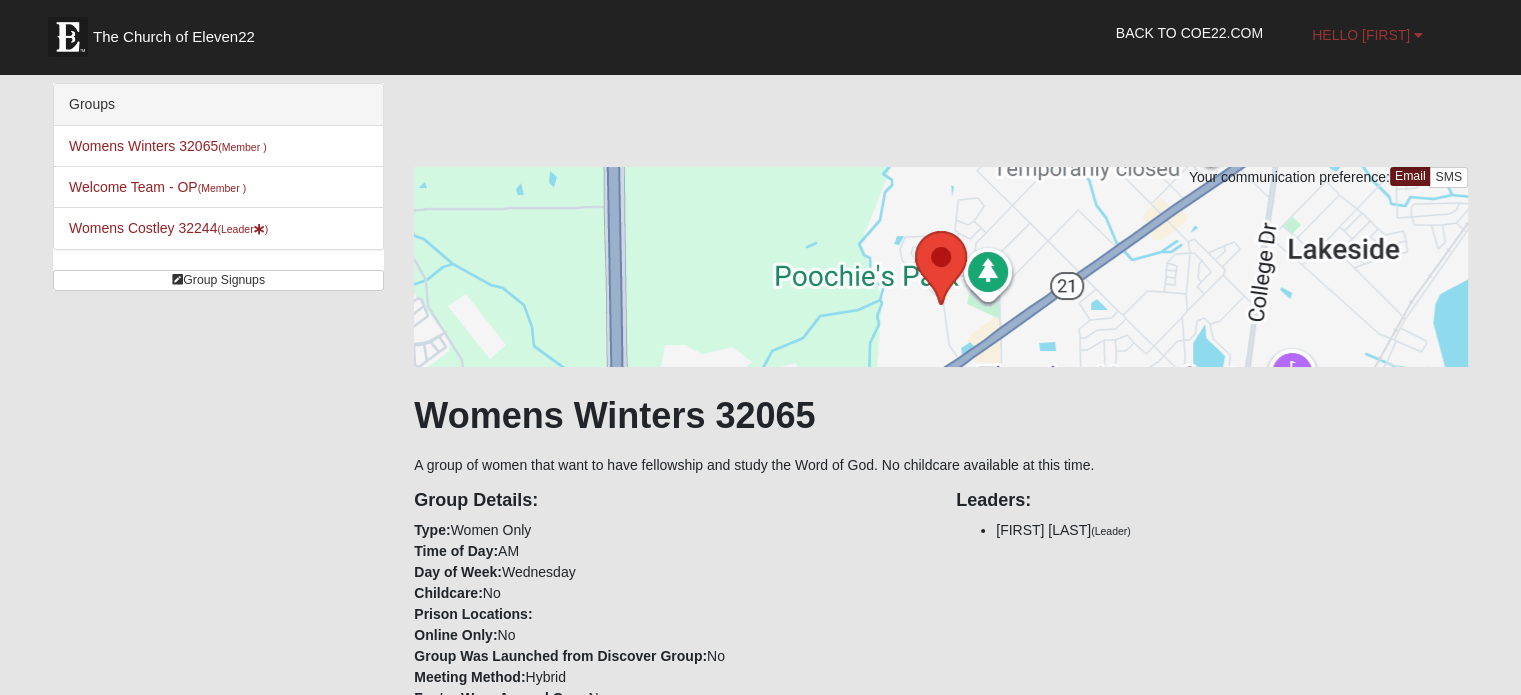 click on "Hello [FIRST]" at bounding box center (1361, 35) 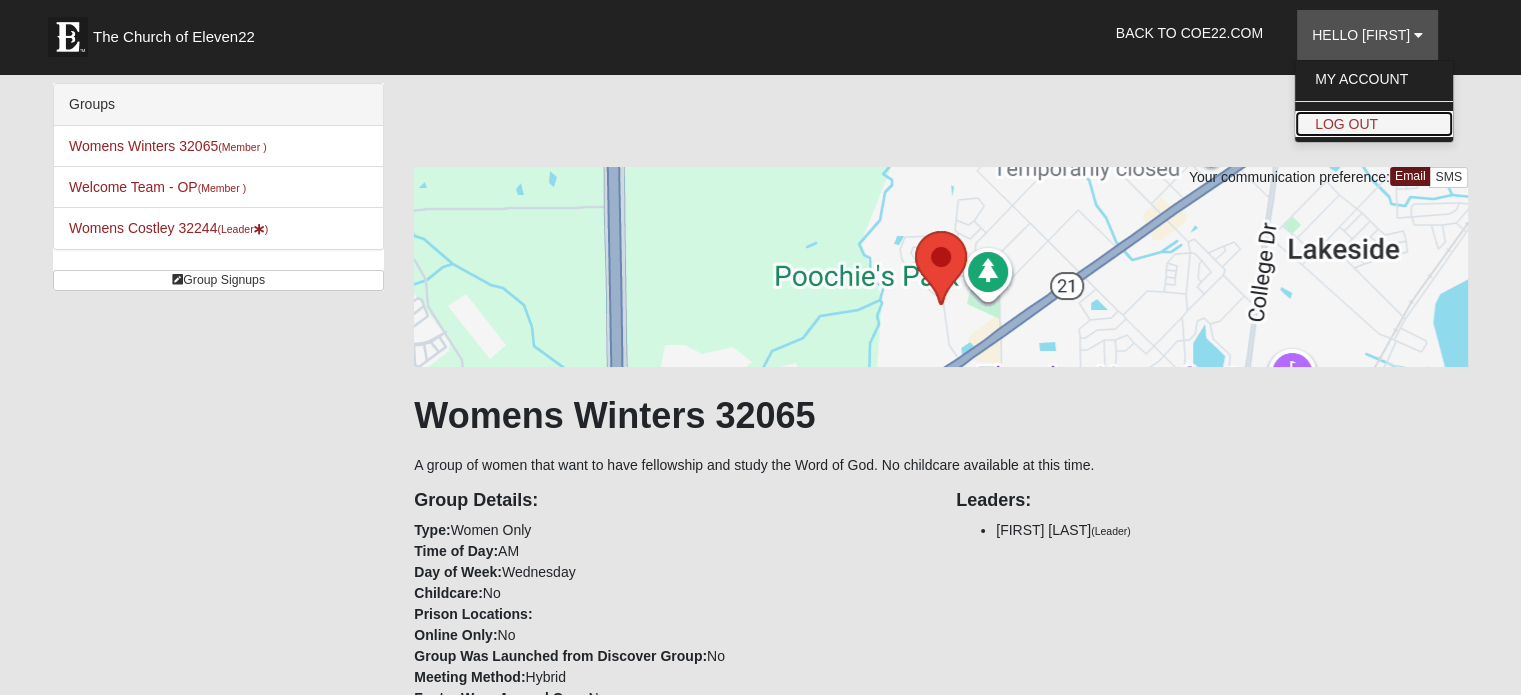 click on "Log Out" at bounding box center [1374, 124] 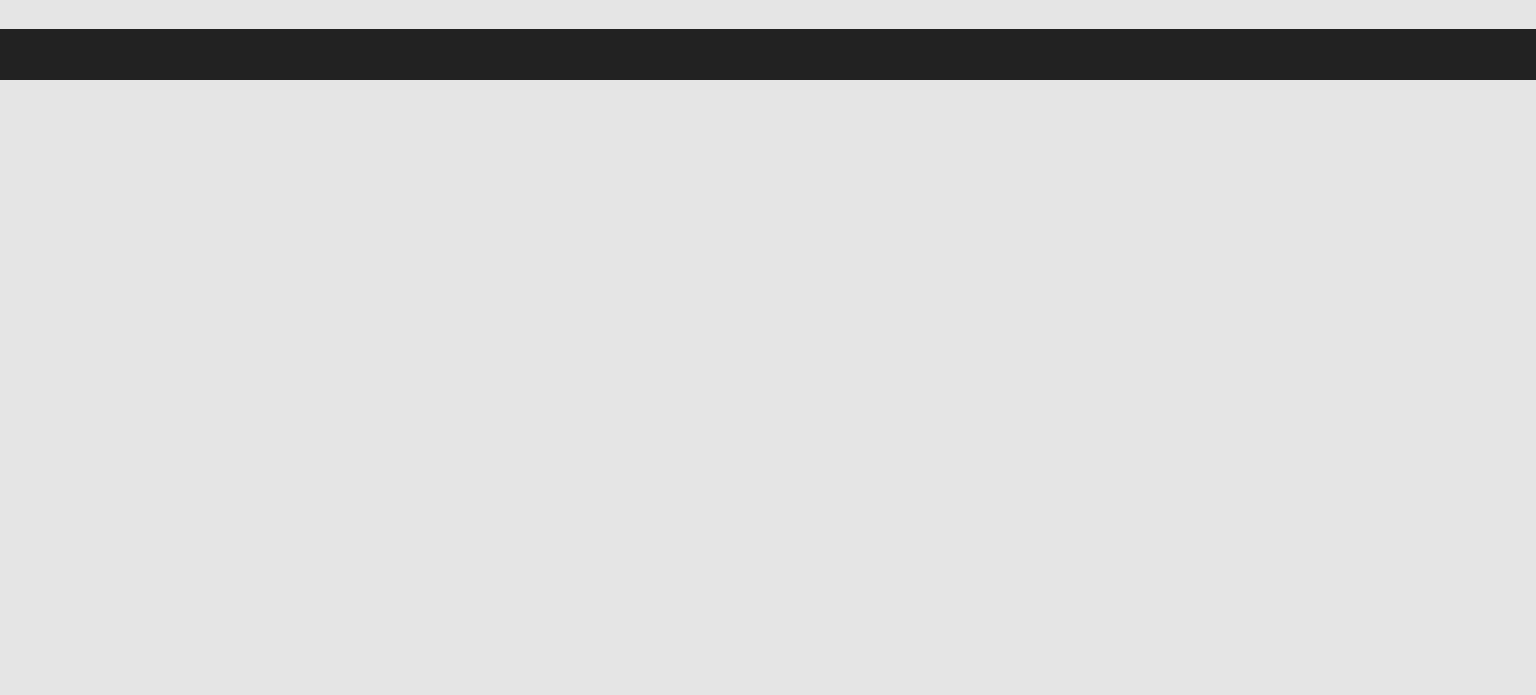 scroll, scrollTop: 0, scrollLeft: 0, axis: both 